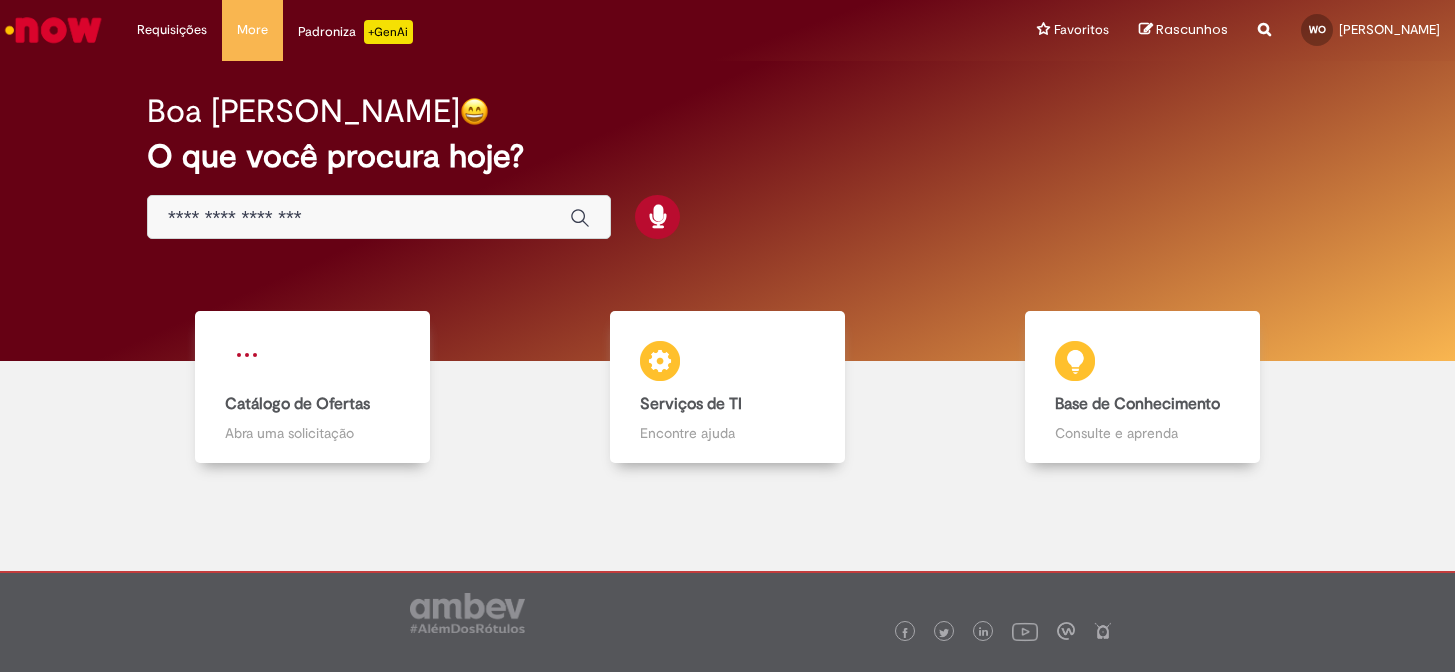 scroll, scrollTop: 0, scrollLeft: 0, axis: both 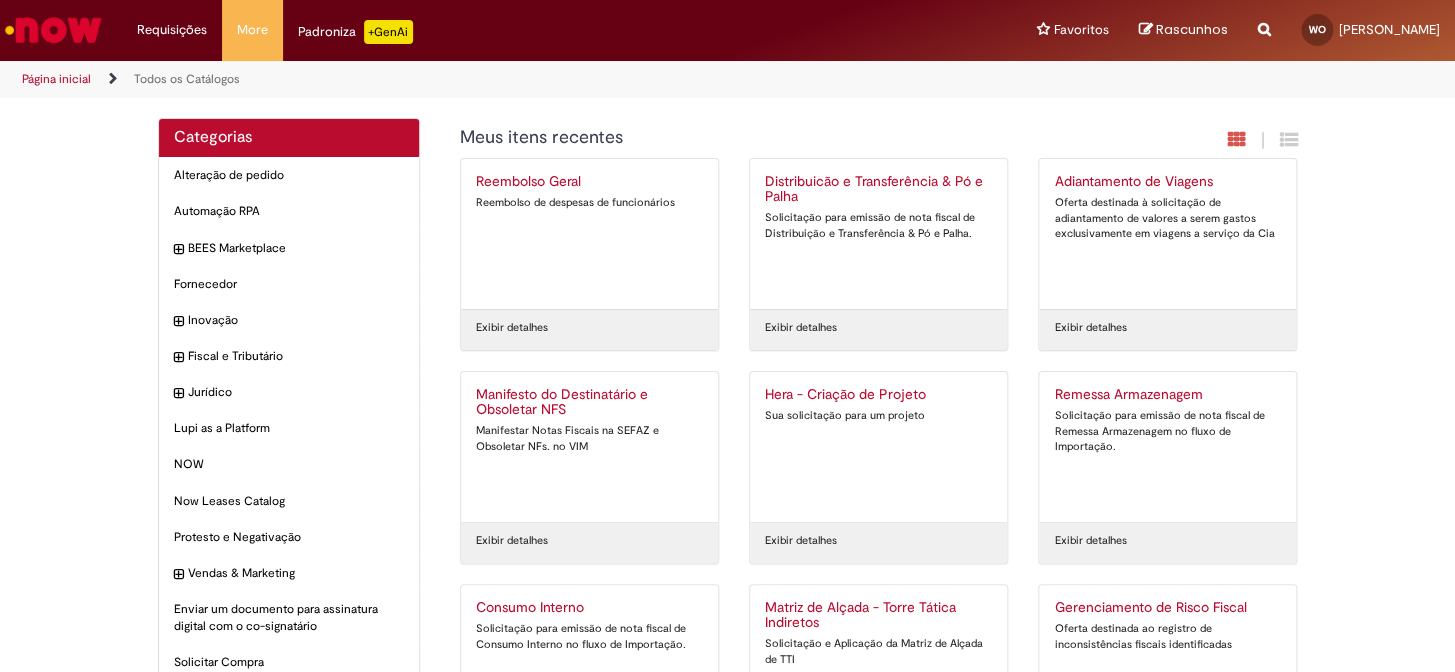 click on "Distribuicão e Transferência & Pó e Palha
Solicitação para emissão de nota fiscal de Distribuição e Transferência  & Pó e Palha." at bounding box center [878, 234] 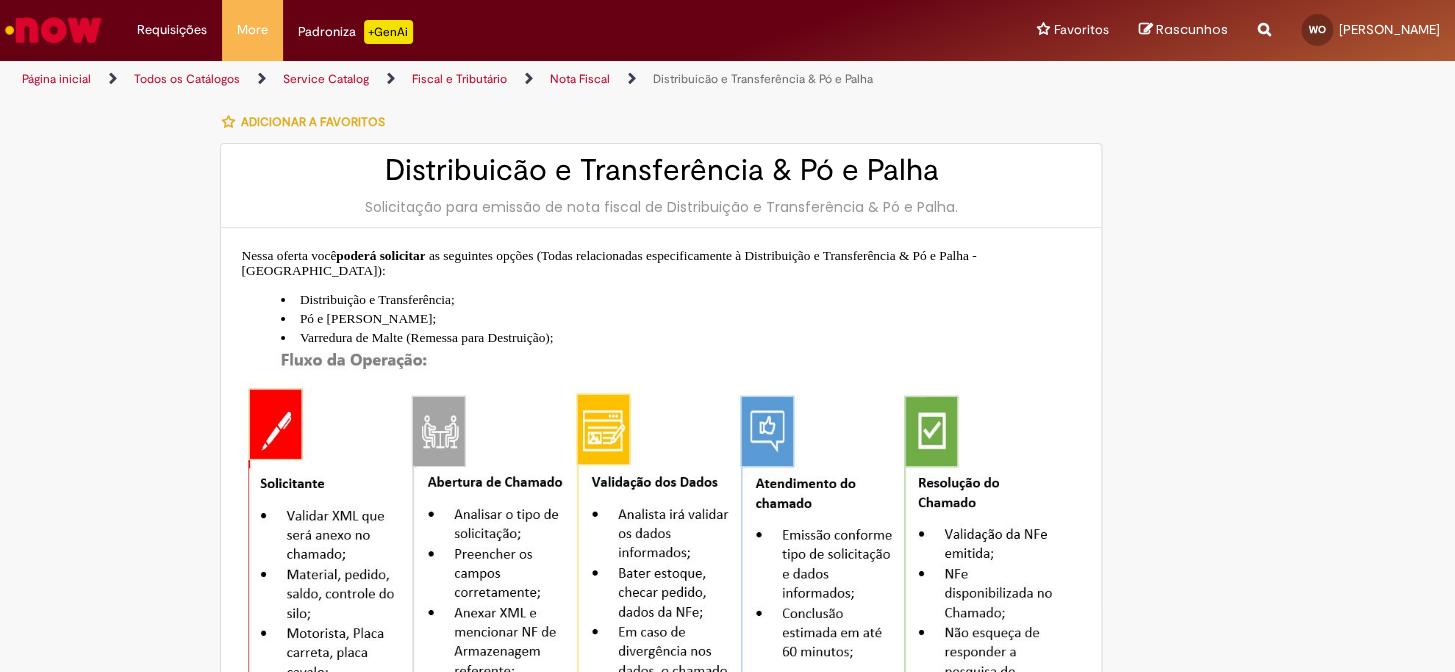 type on "**********" 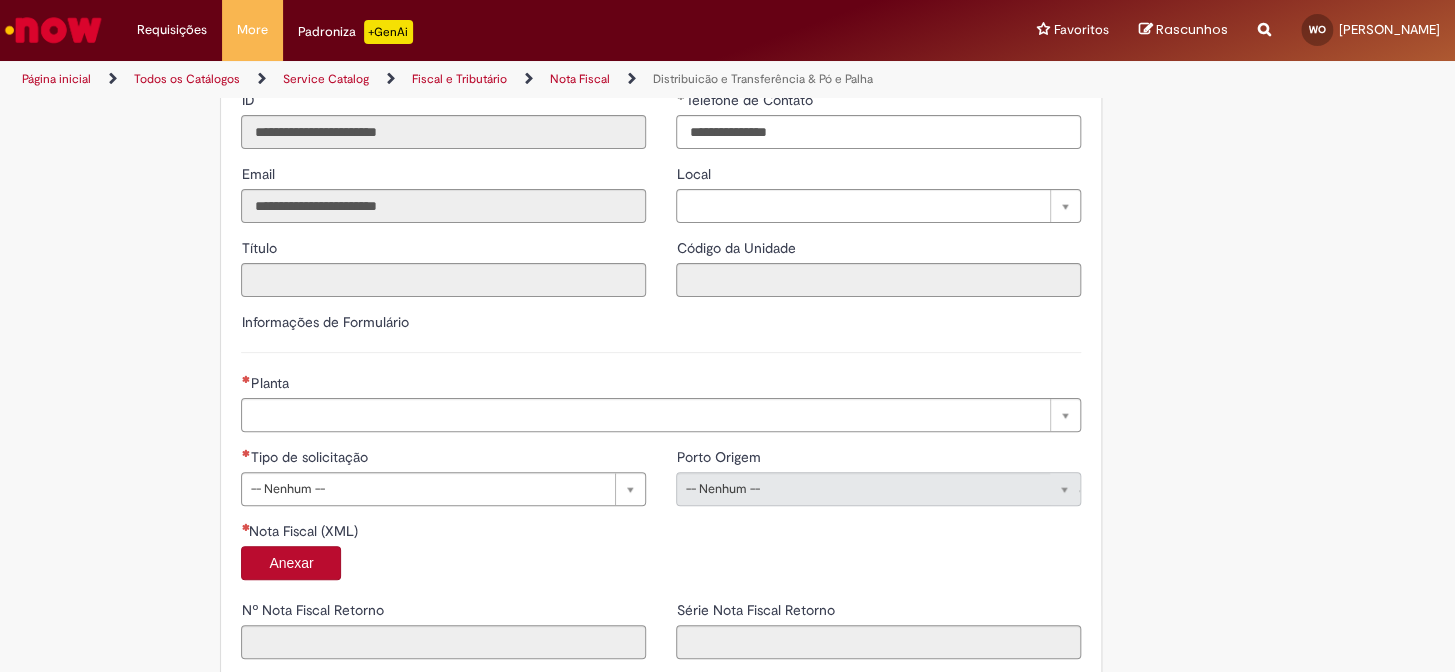 scroll, scrollTop: 1000, scrollLeft: 0, axis: vertical 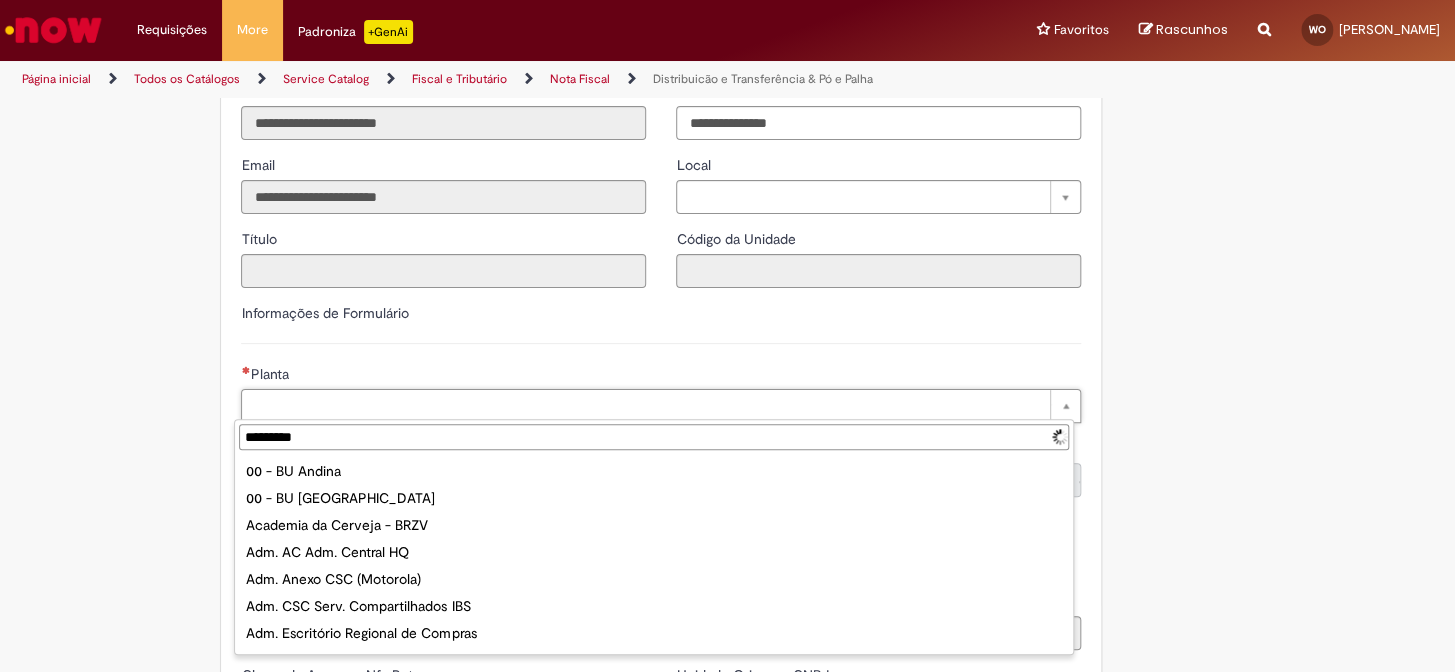 type on "**********" 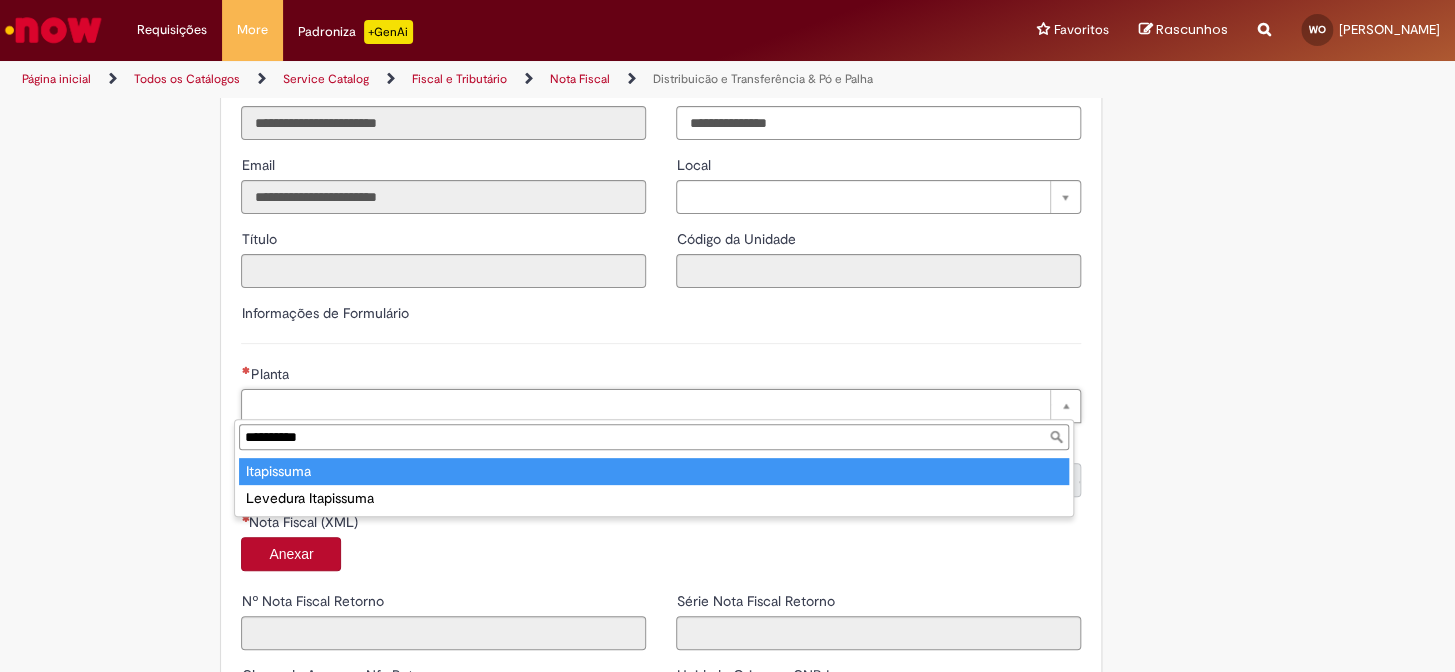 type on "**********" 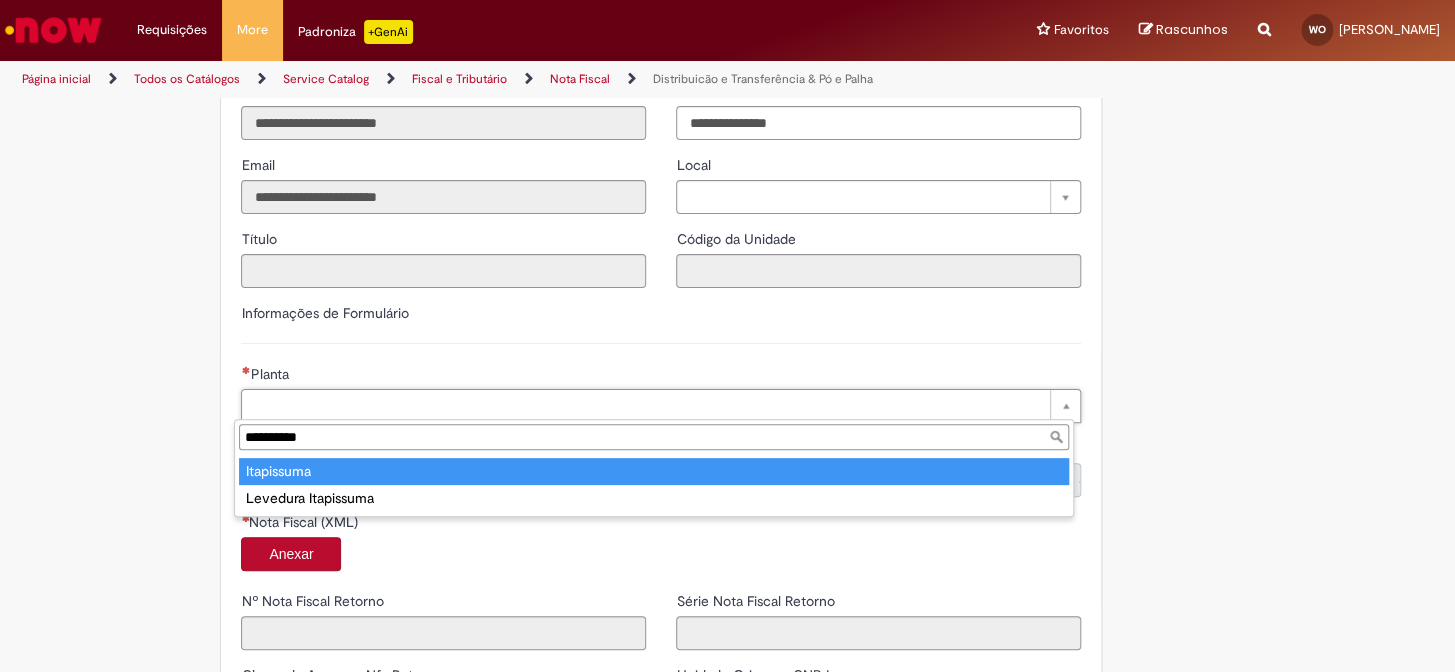 type on "**********" 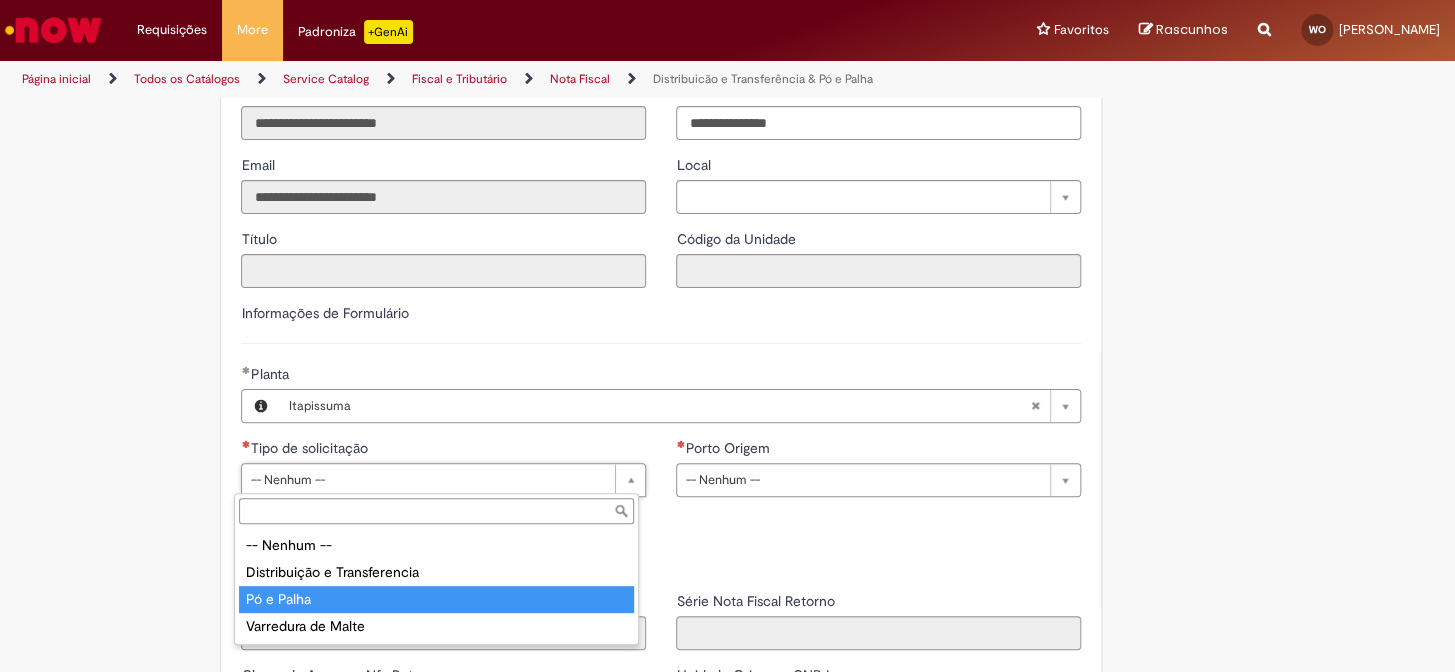 type on "**********" 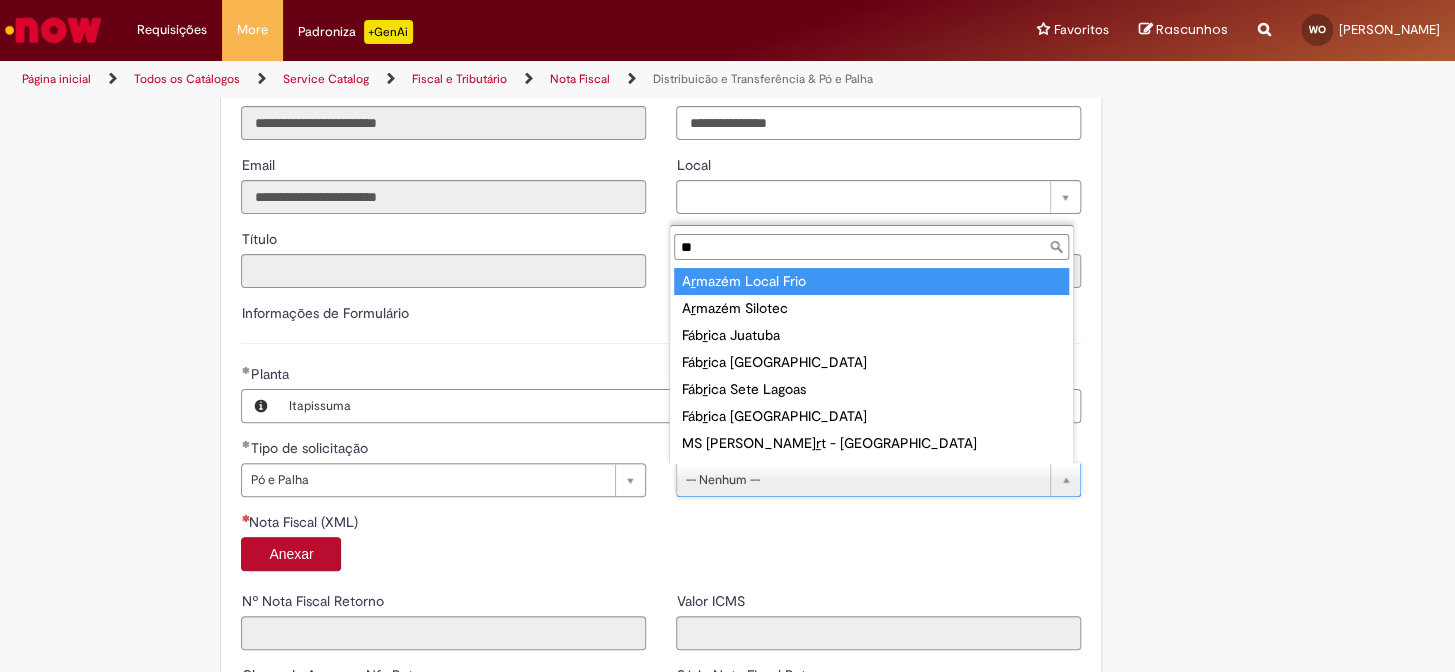 type on "***" 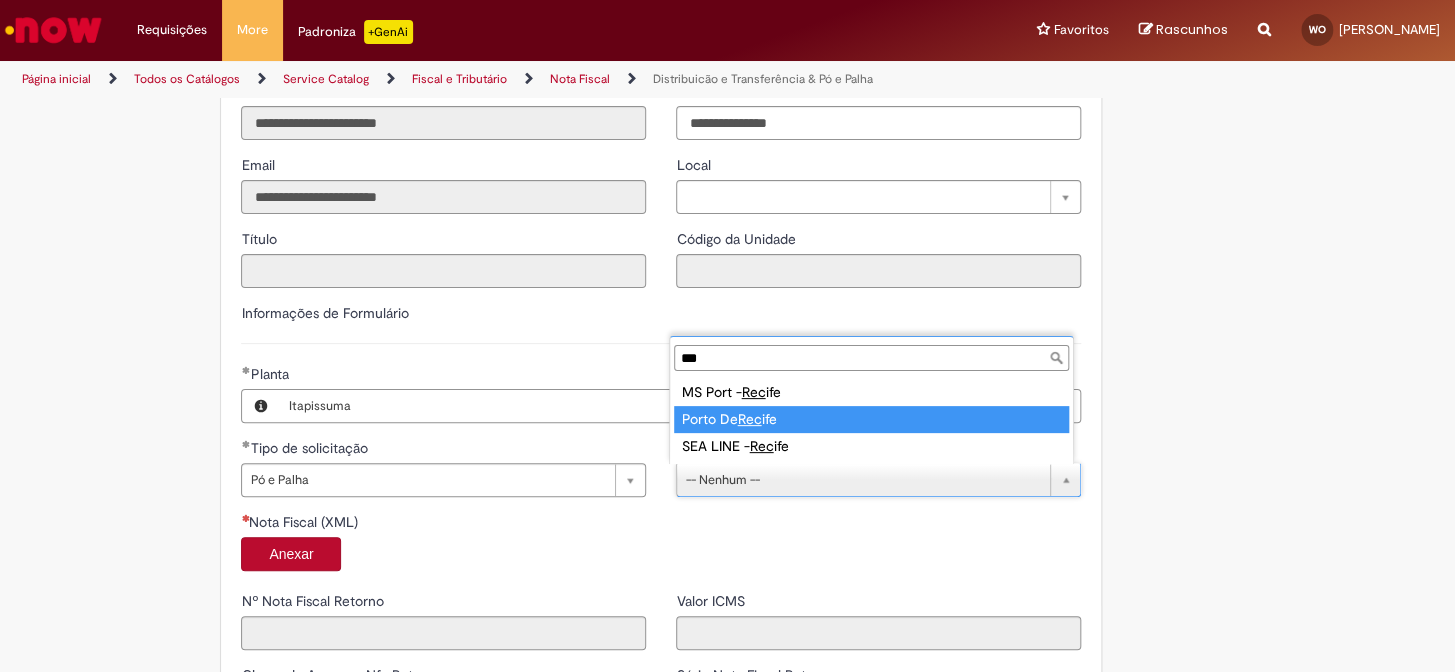 type on "**********" 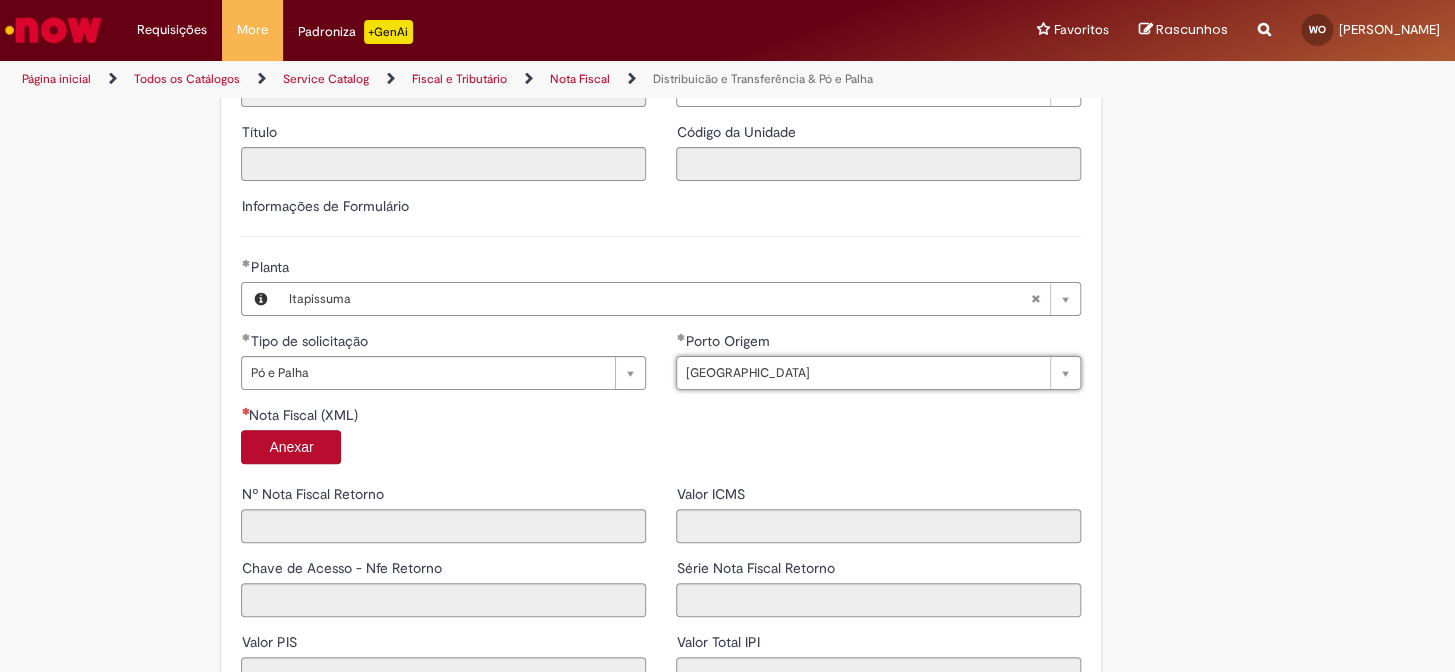 scroll, scrollTop: 1272, scrollLeft: 0, axis: vertical 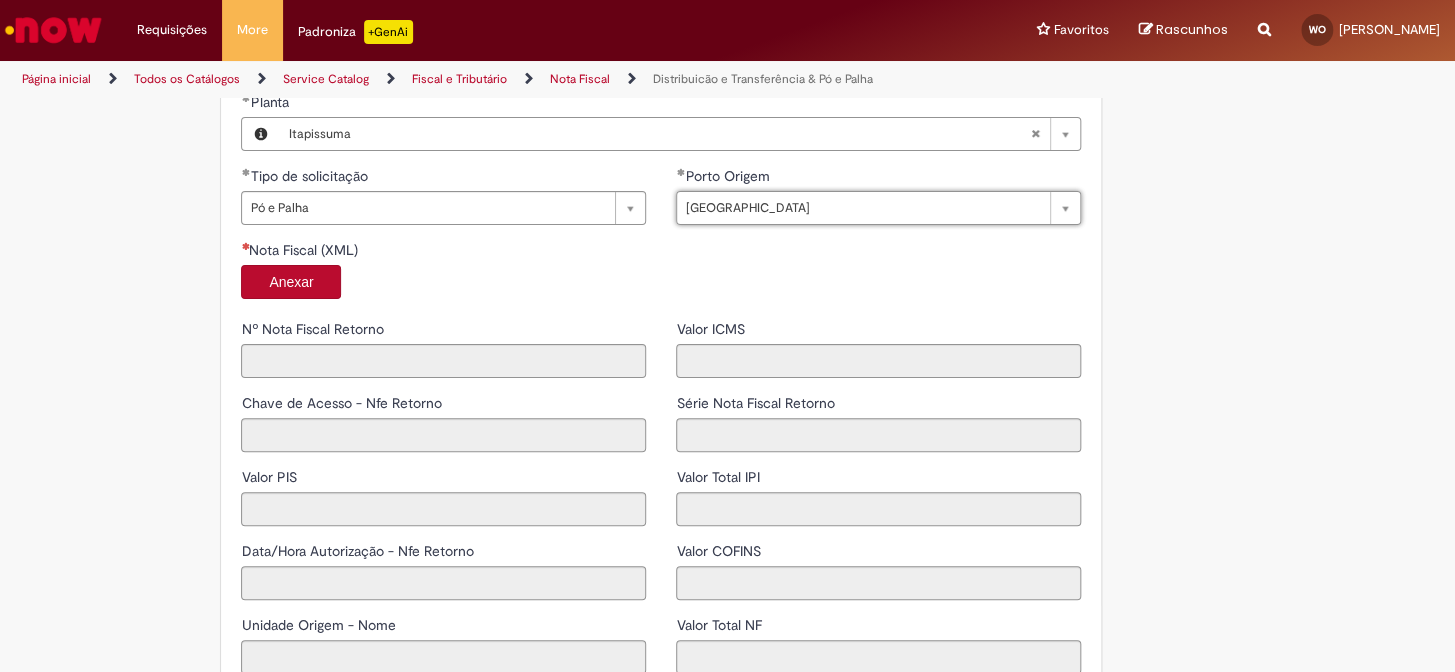 click on "Anexar" at bounding box center [291, 282] 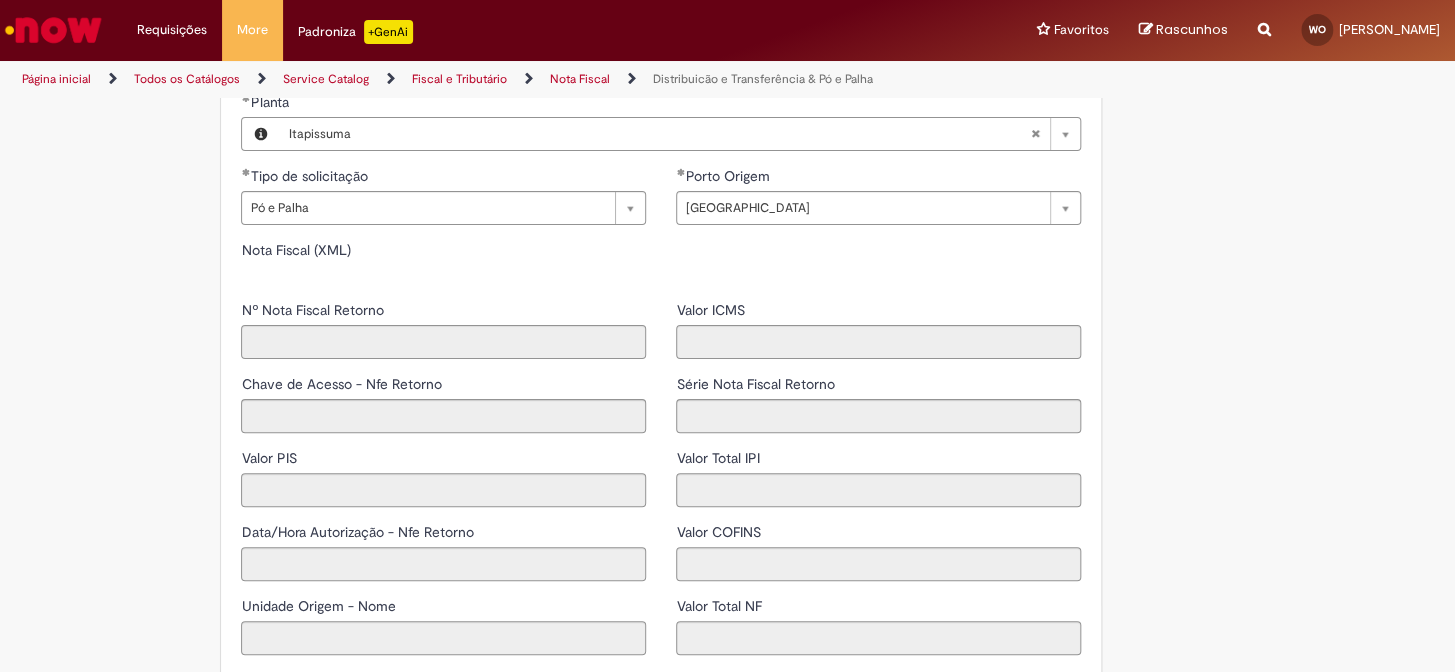 type on "*****" 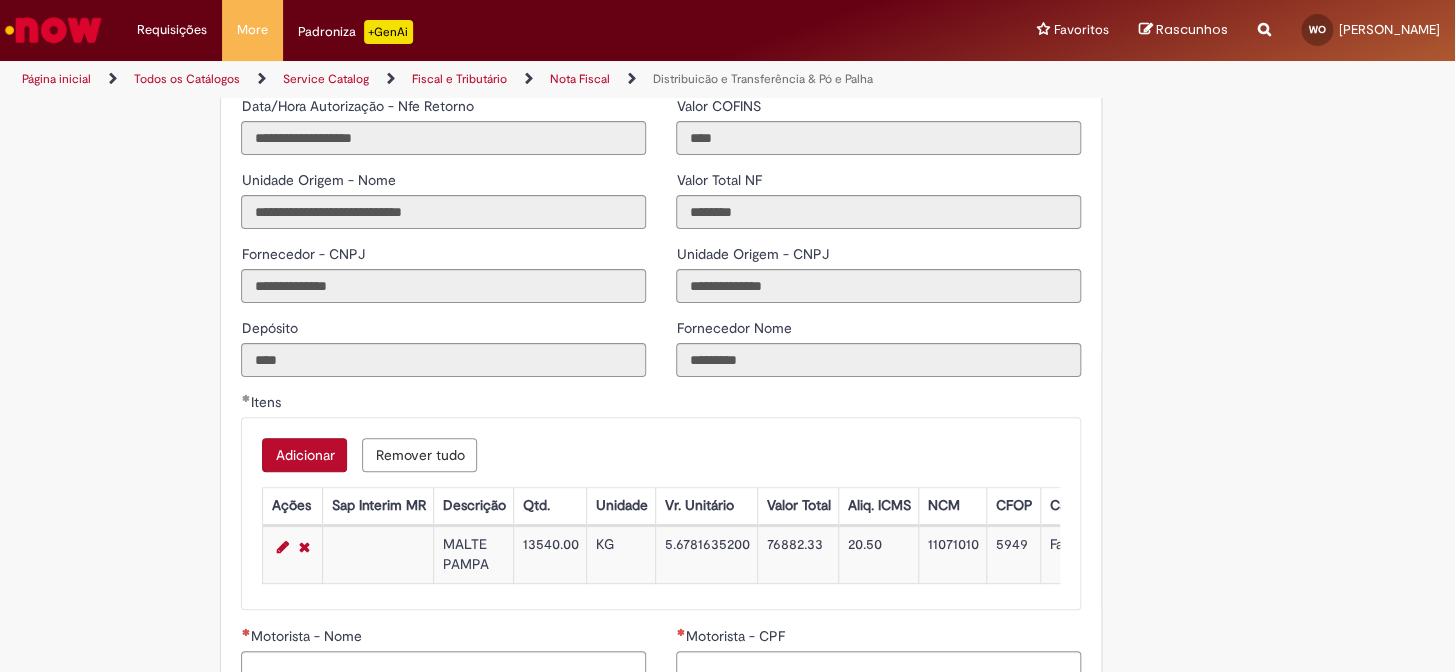 scroll, scrollTop: 2000, scrollLeft: 0, axis: vertical 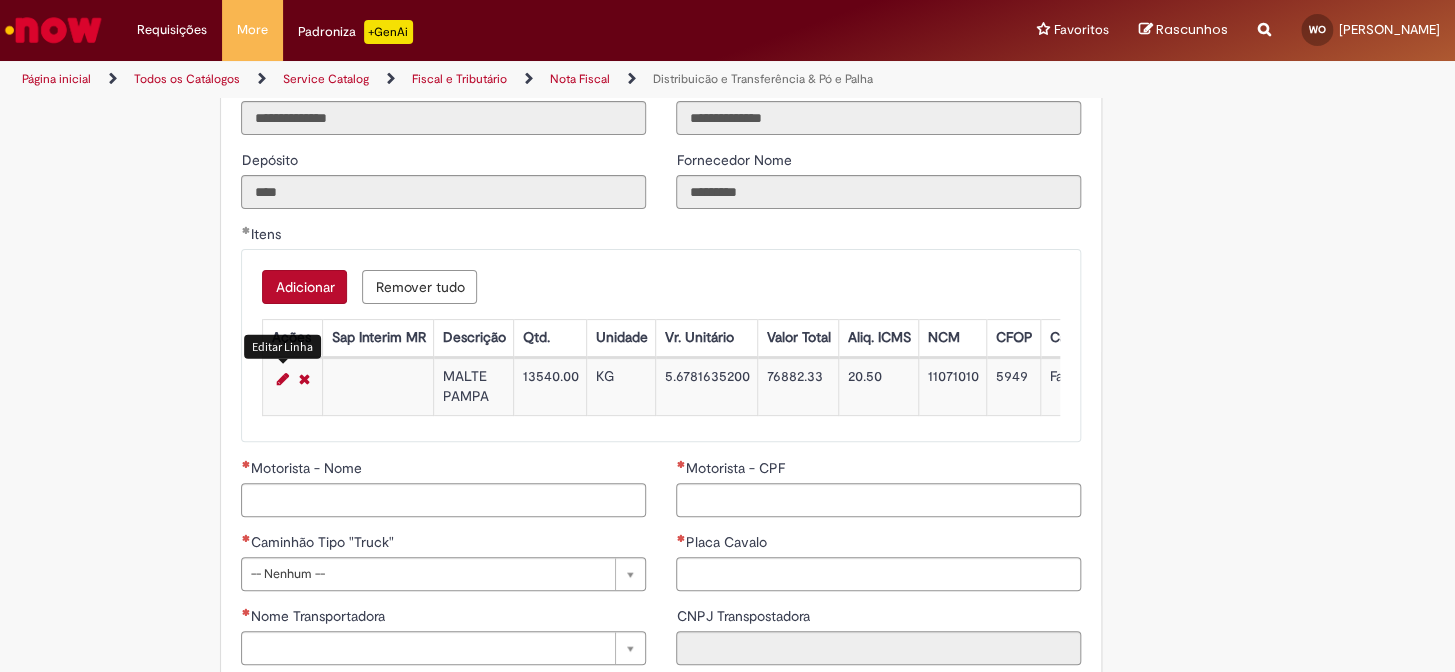 click at bounding box center [282, 379] 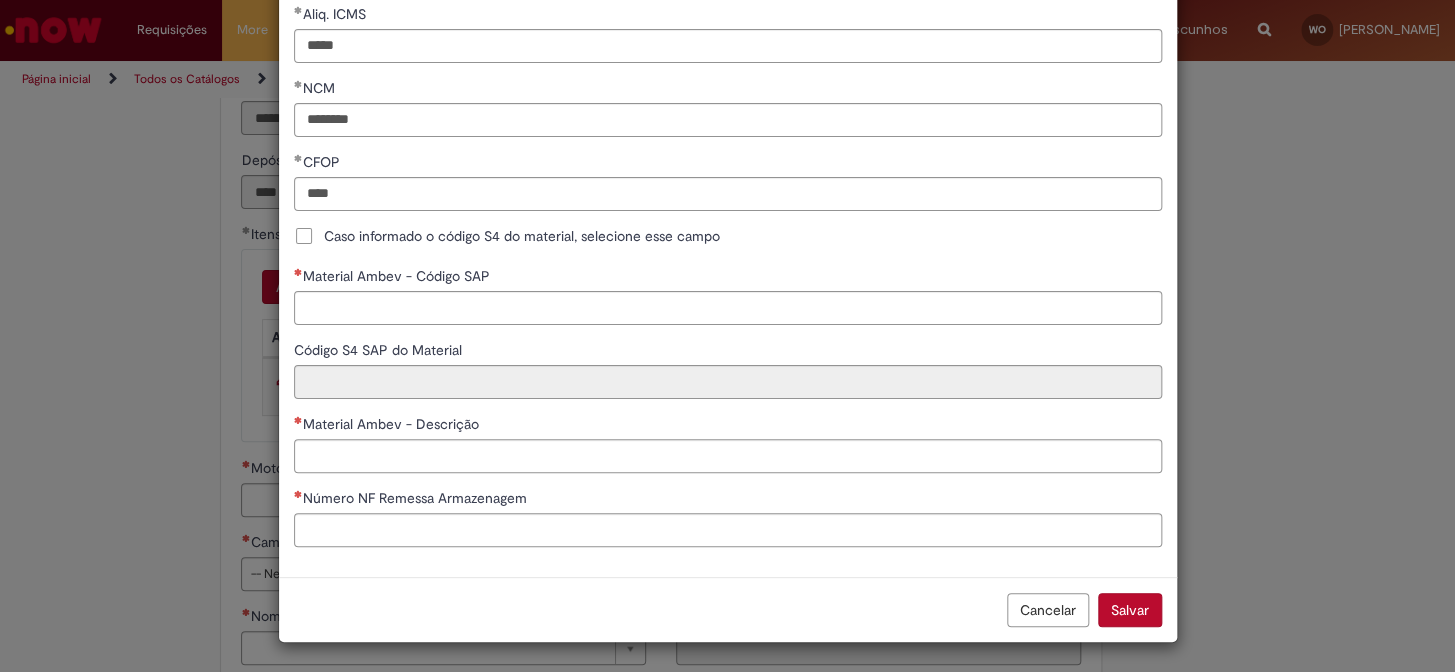 click on "Material Ambev - Código SAP" at bounding box center [398, 276] 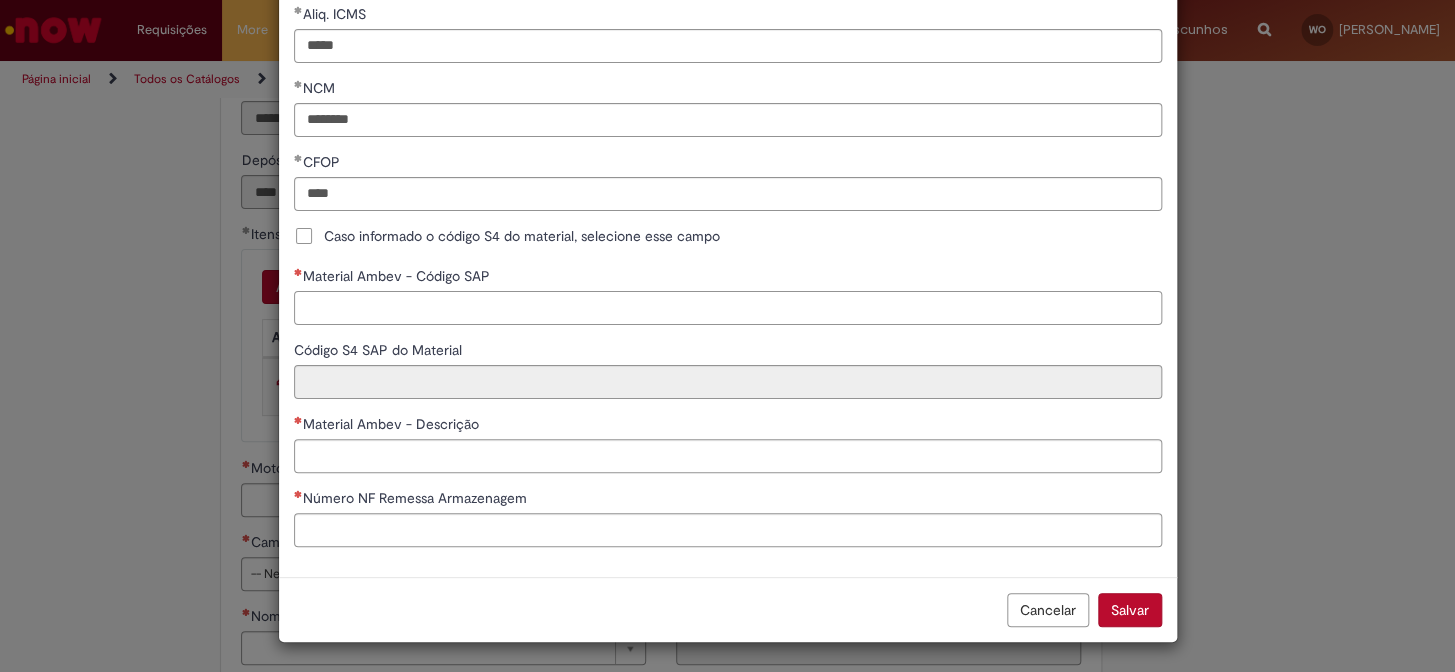 click on "Material Ambev - Código SAP" at bounding box center (728, 308) 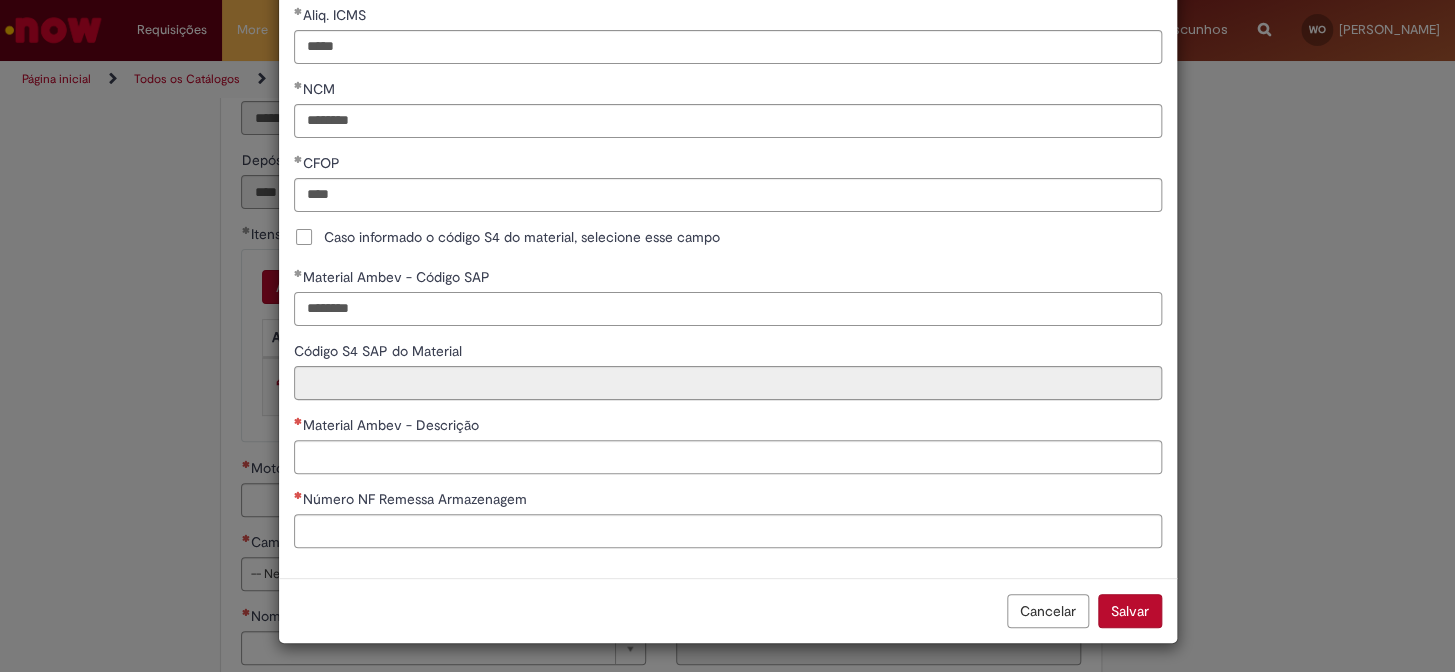 type on "********" 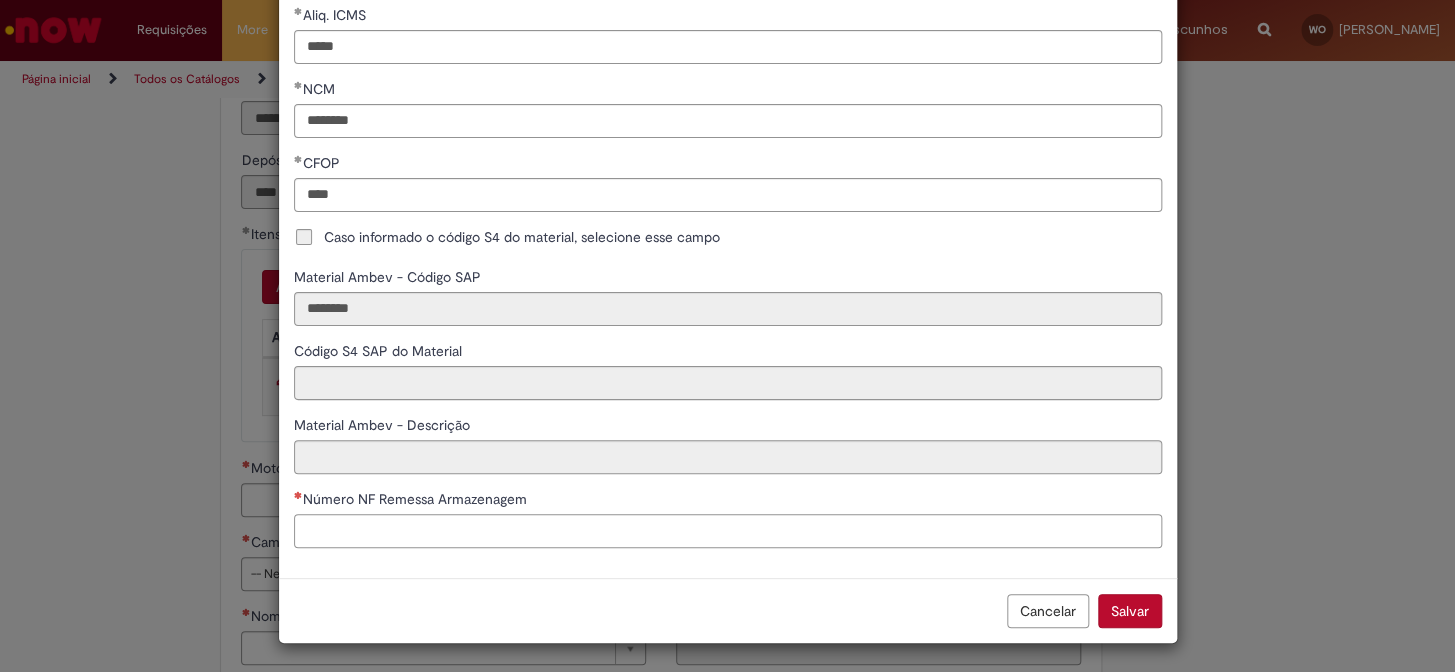 click on "Número NF Remessa Armazenagem" at bounding box center [728, 531] 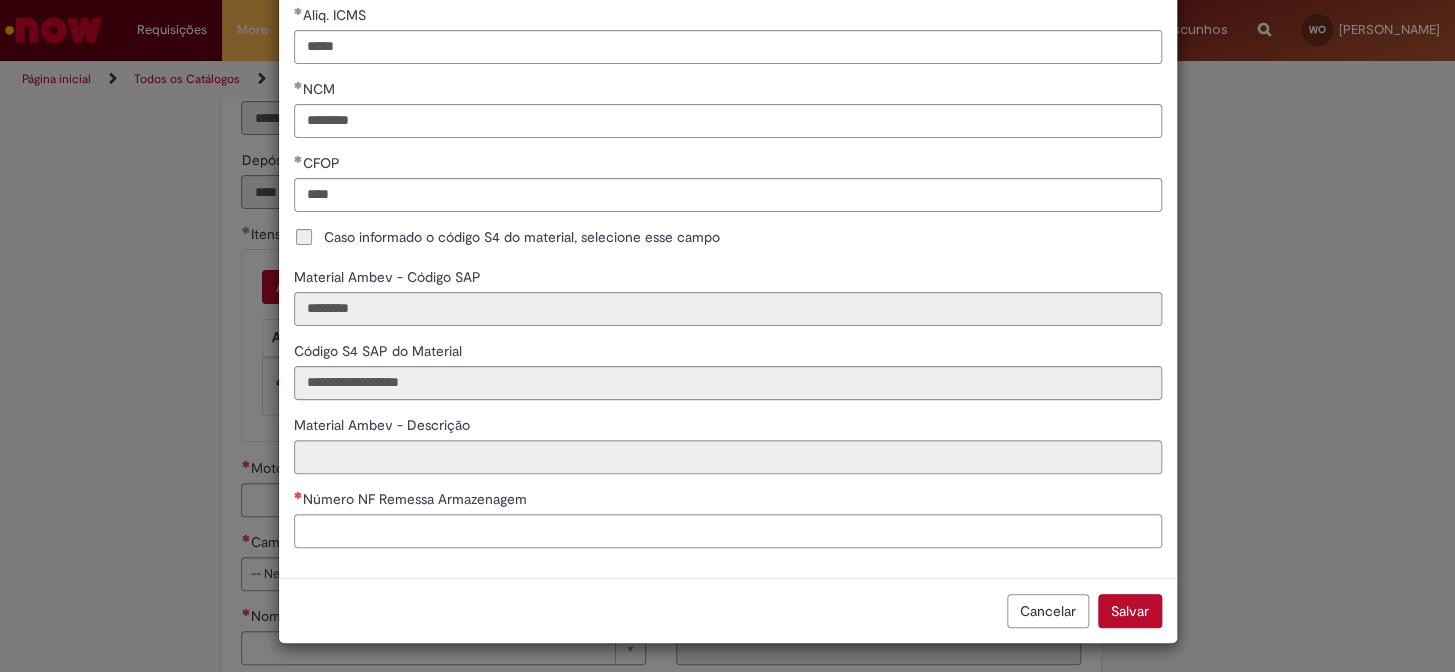 type on "**********" 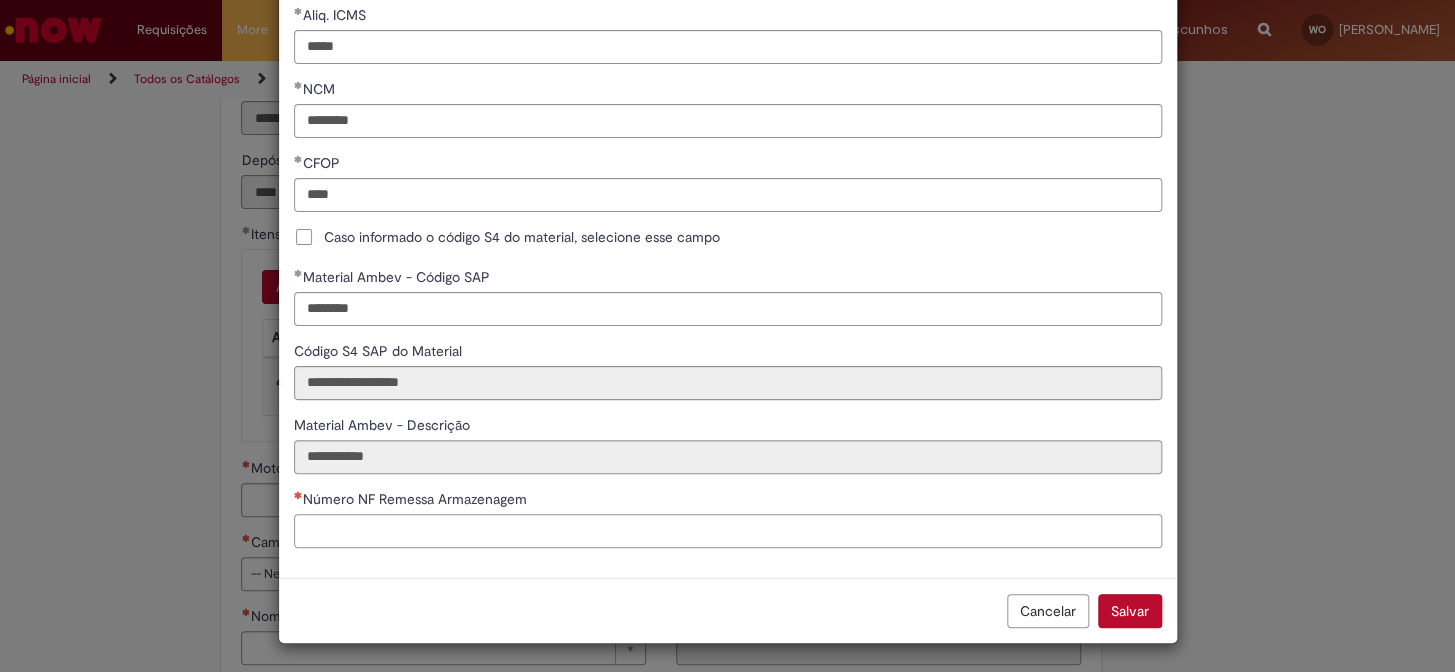 paste on "******" 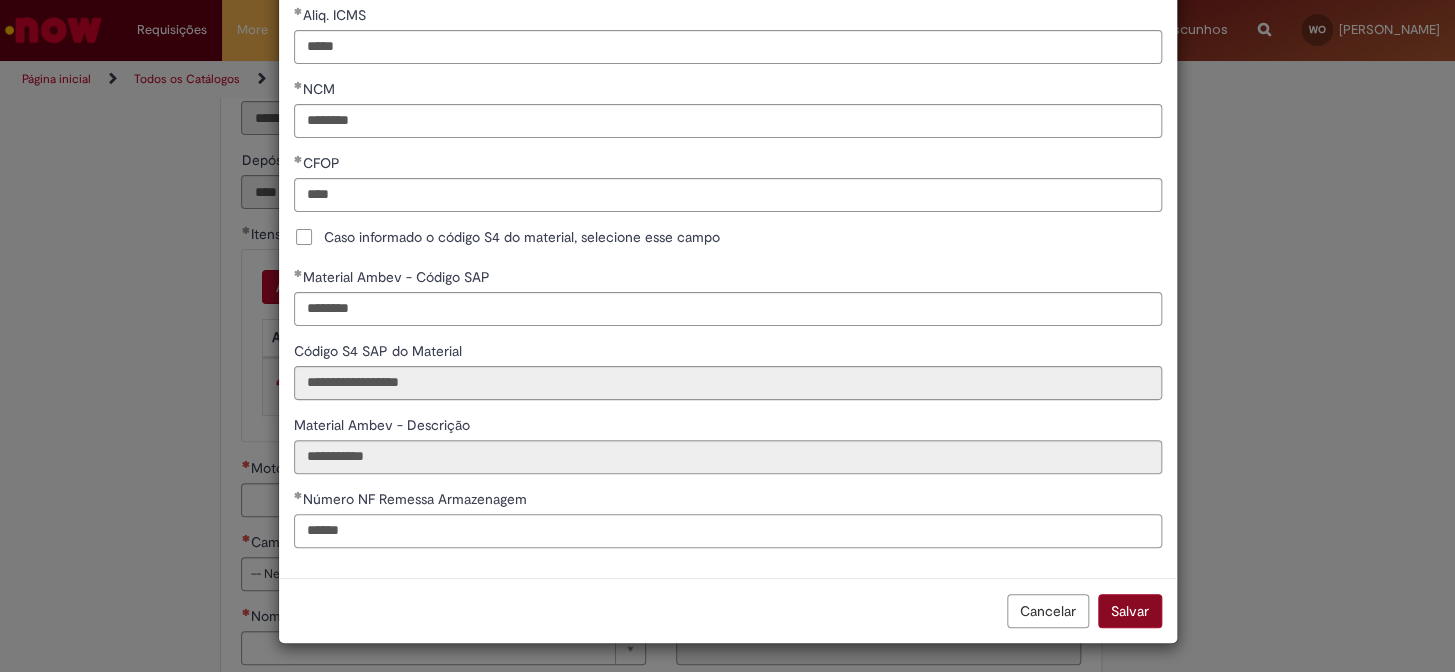 type on "******" 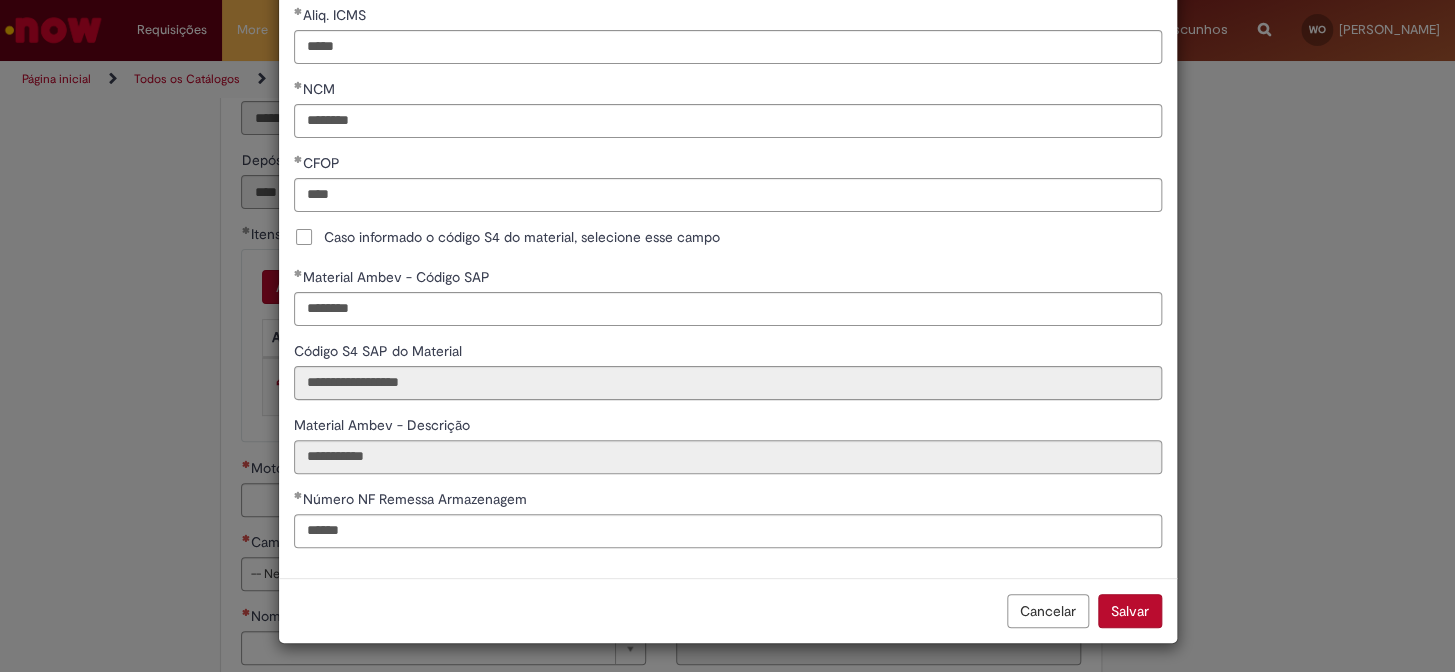 click on "Salvar" at bounding box center [1130, 611] 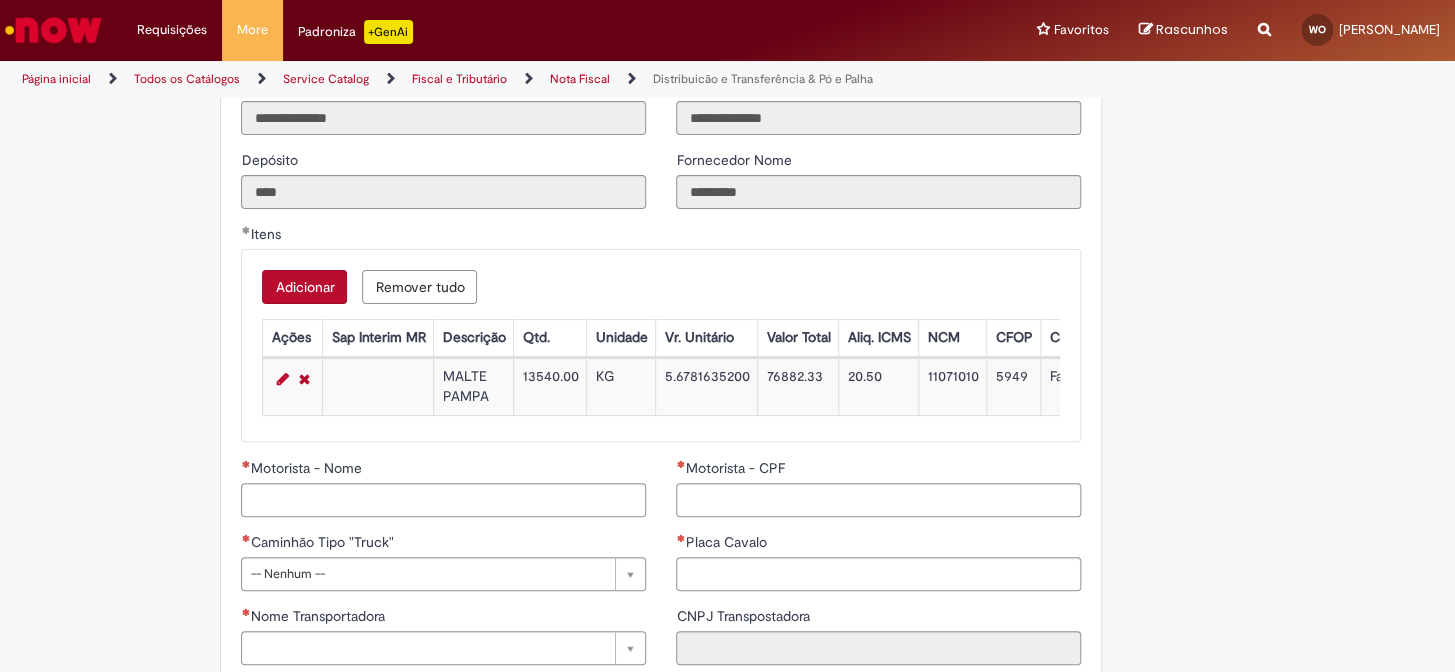 scroll, scrollTop: 0, scrollLeft: 1358, axis: horizontal 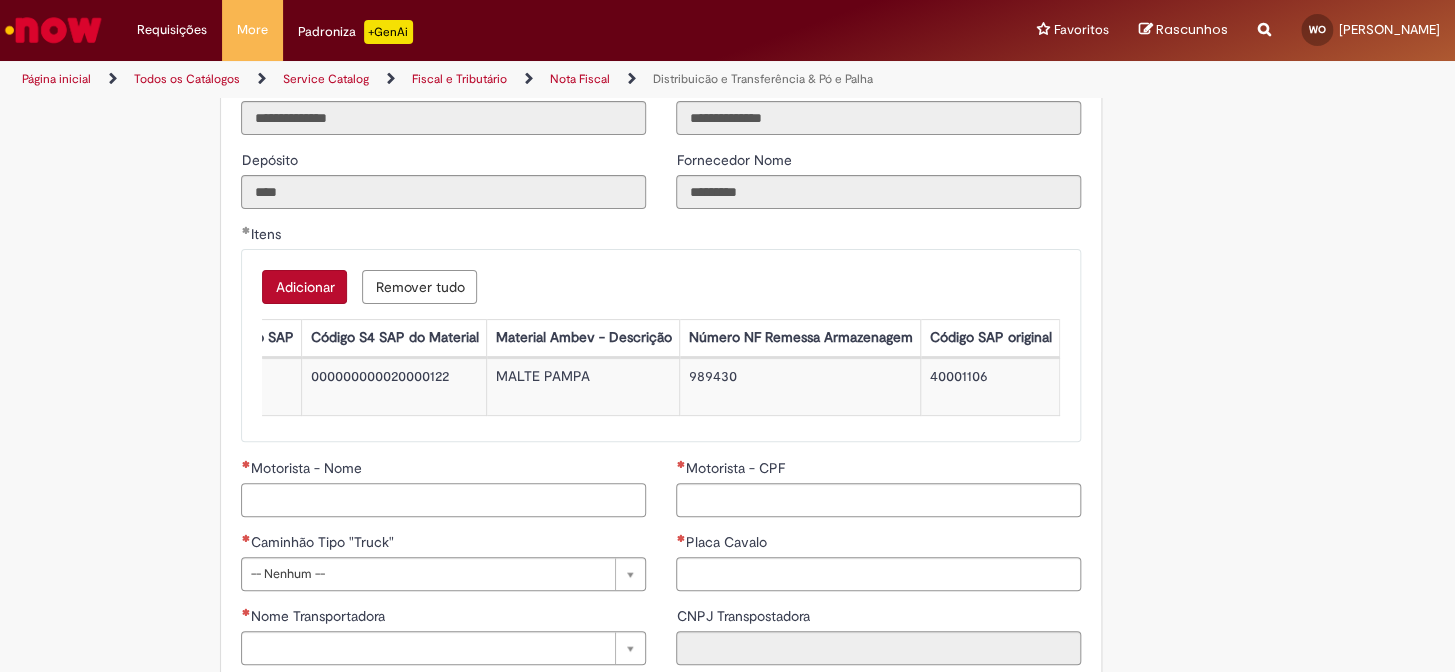 click on "Motorista - Nome" at bounding box center (443, 500) 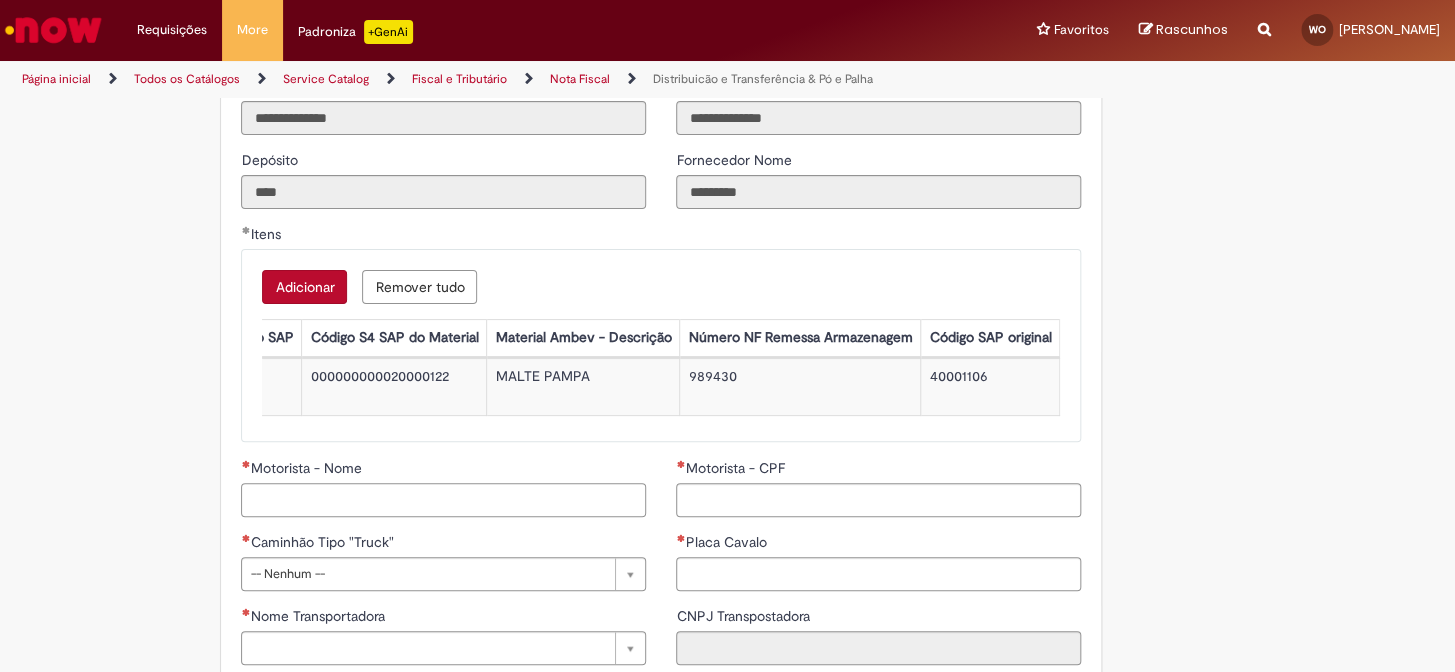 paste on "**********" 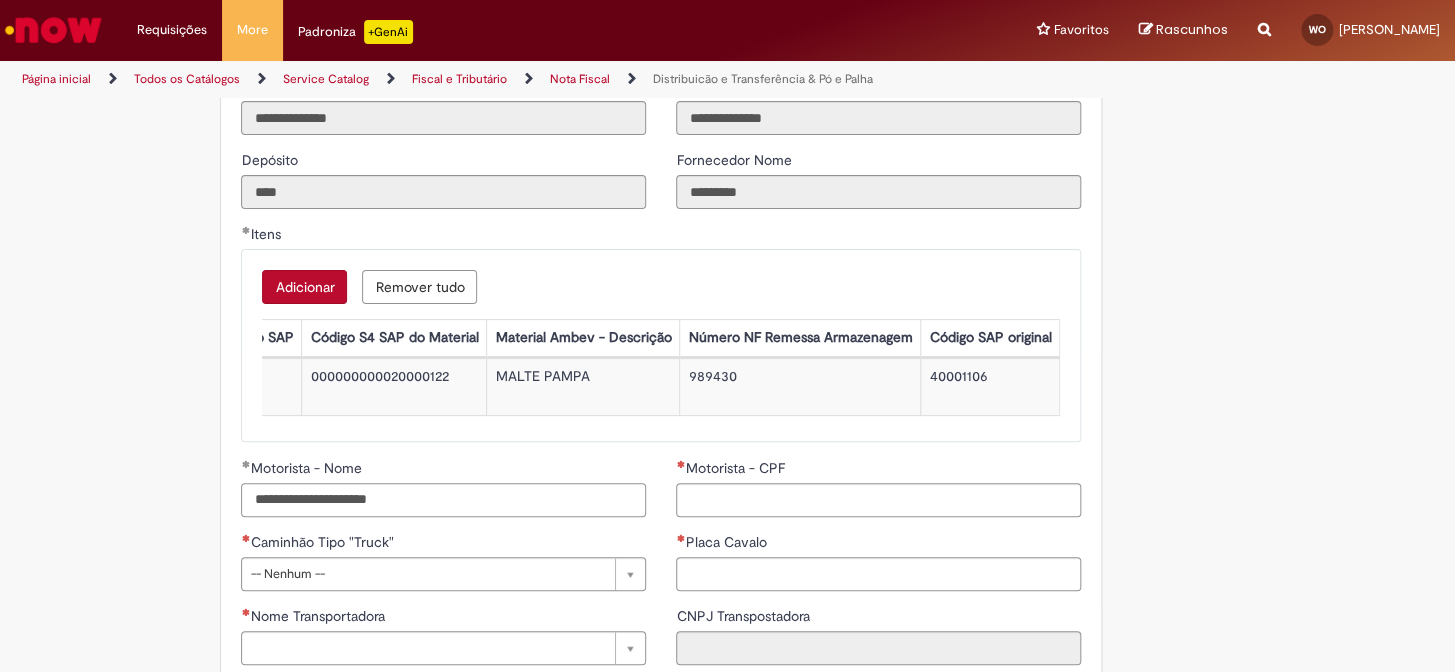 type on "**********" 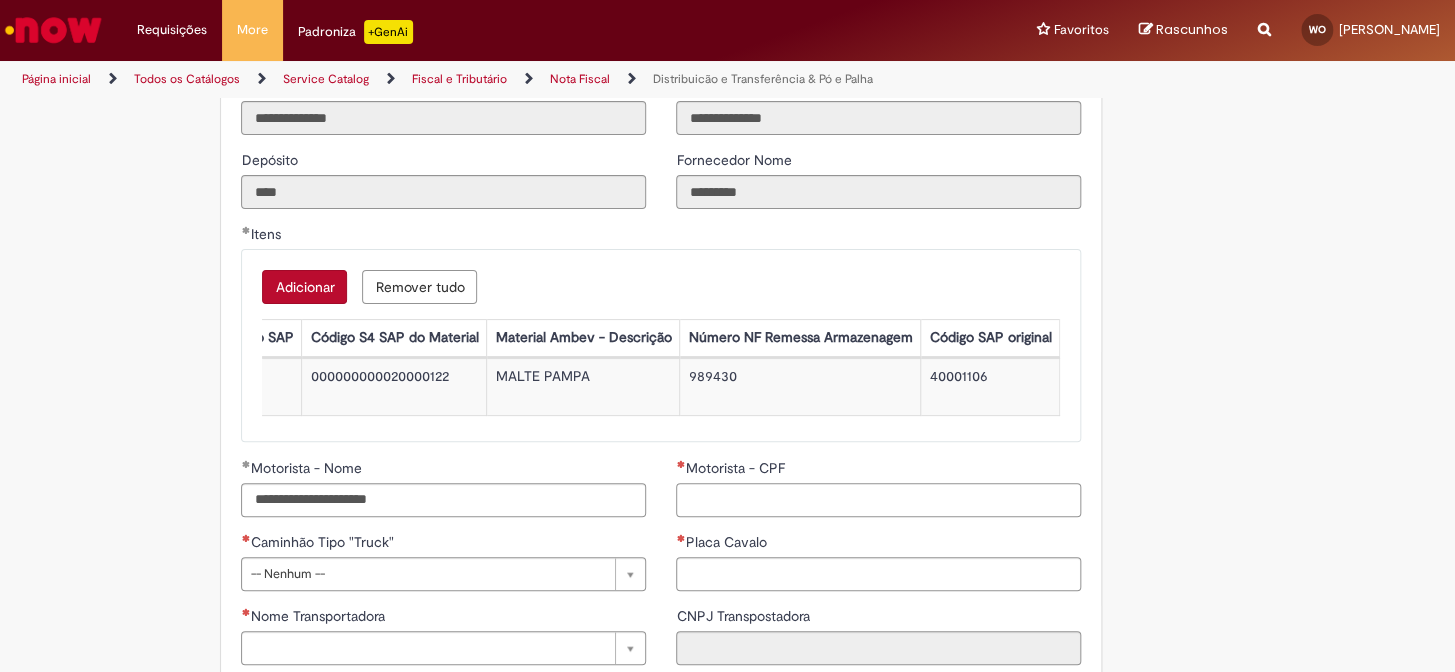 click on "Motorista - CPF" at bounding box center (878, 500) 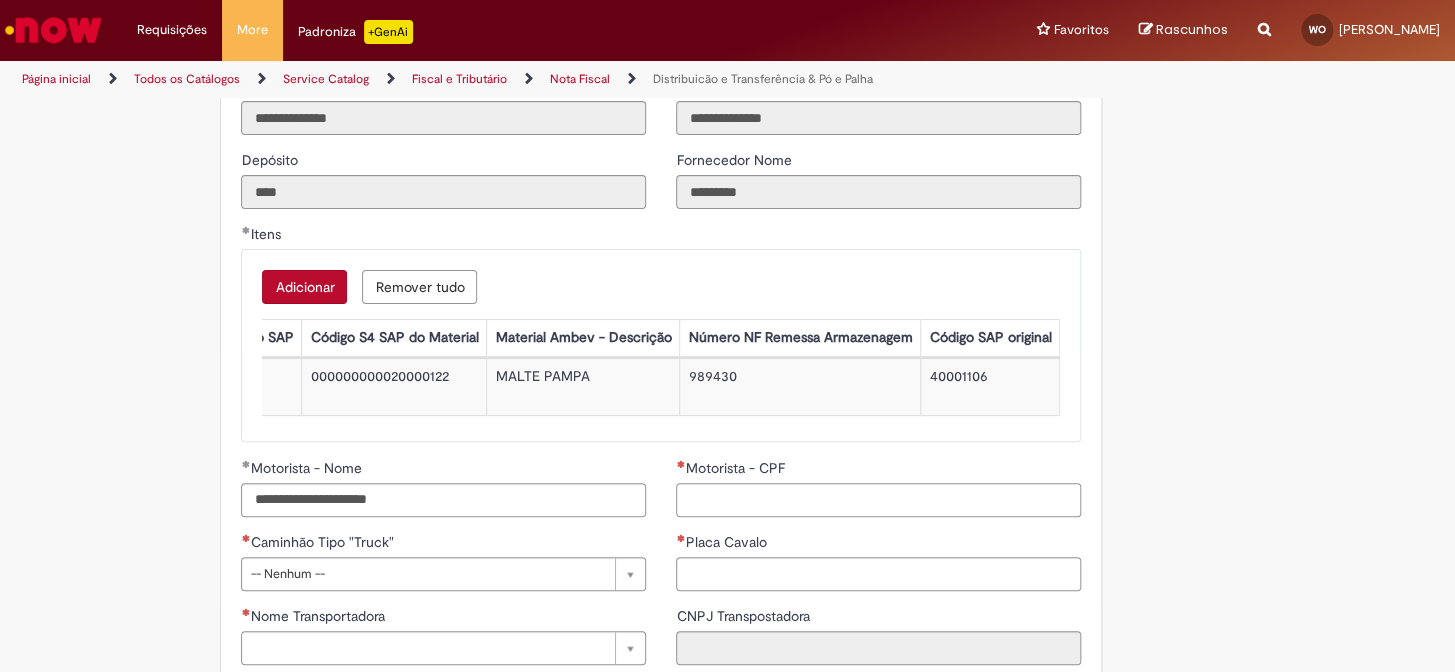 paste on "**********" 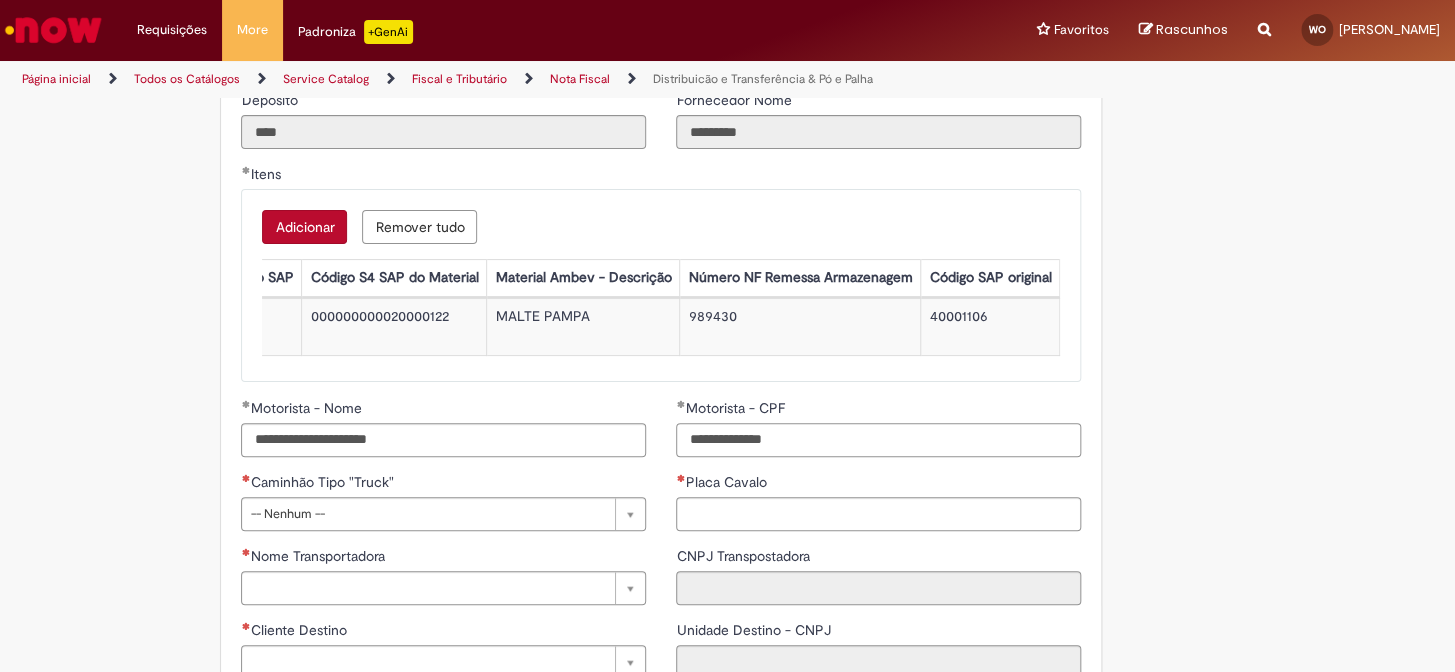 scroll, scrollTop: 2272, scrollLeft: 0, axis: vertical 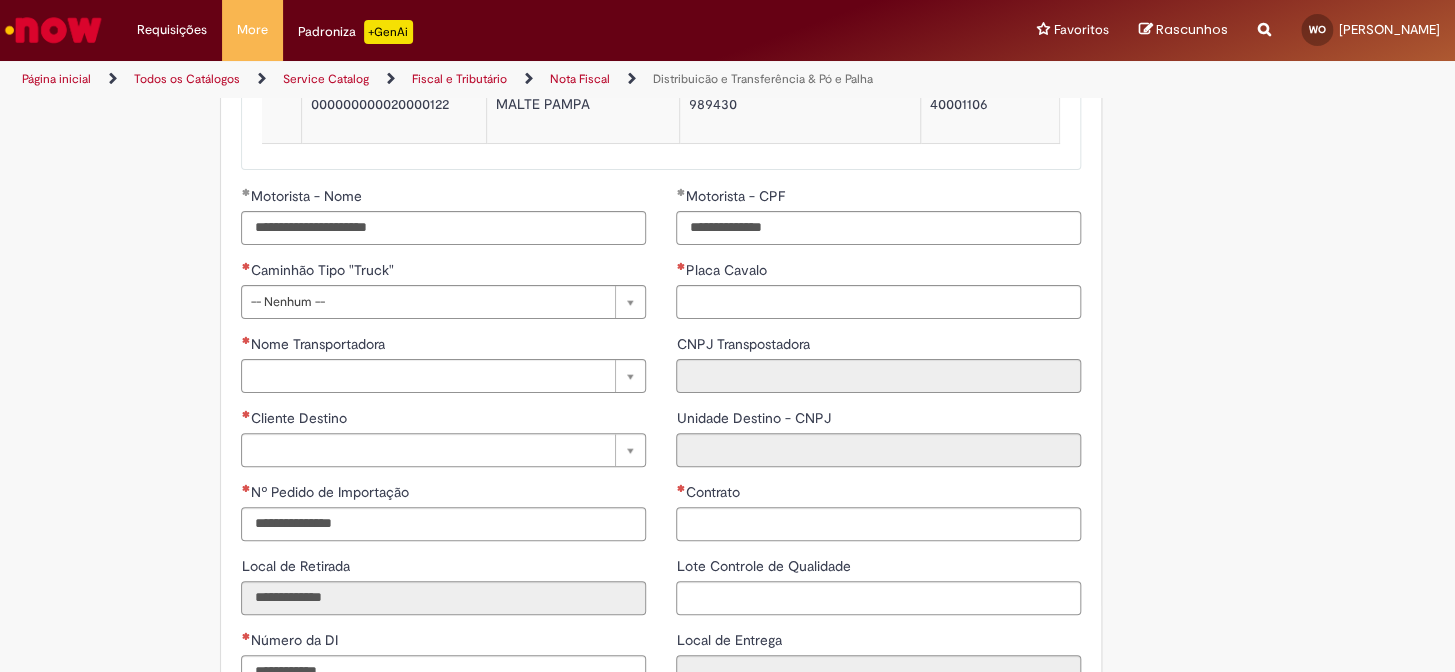 type on "**********" 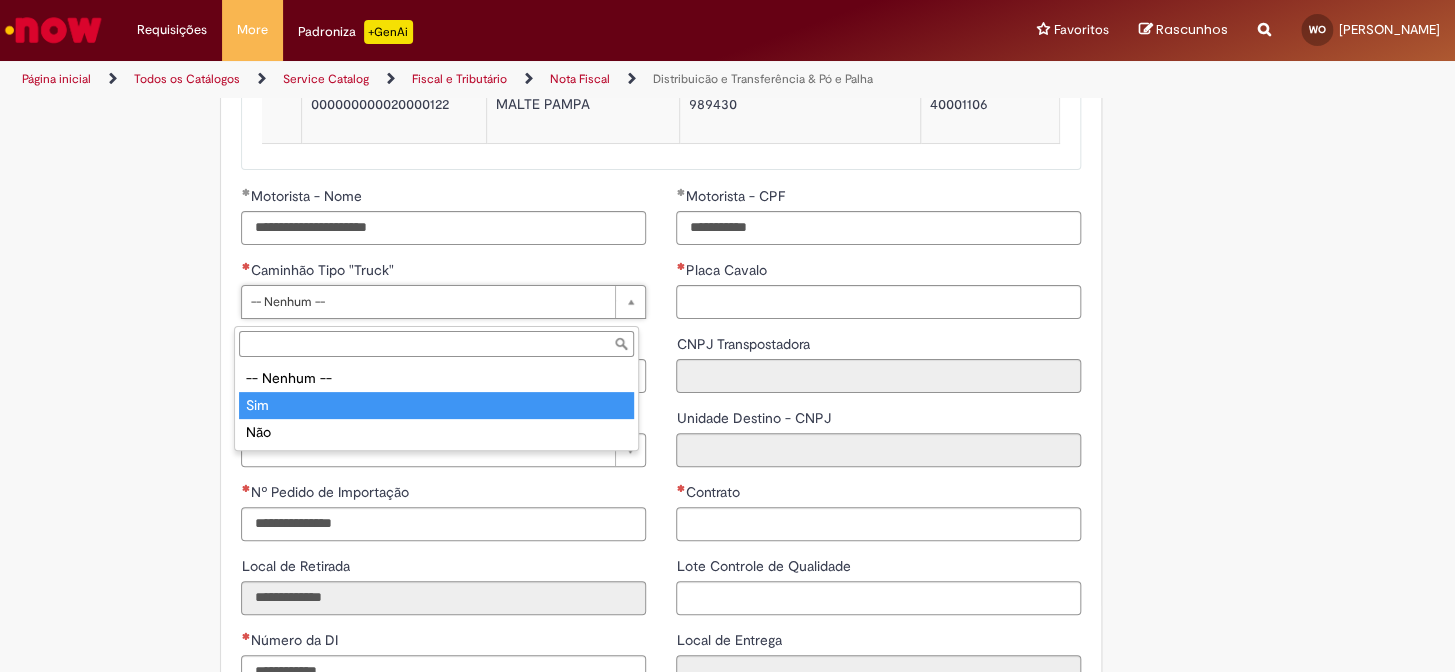 type on "***" 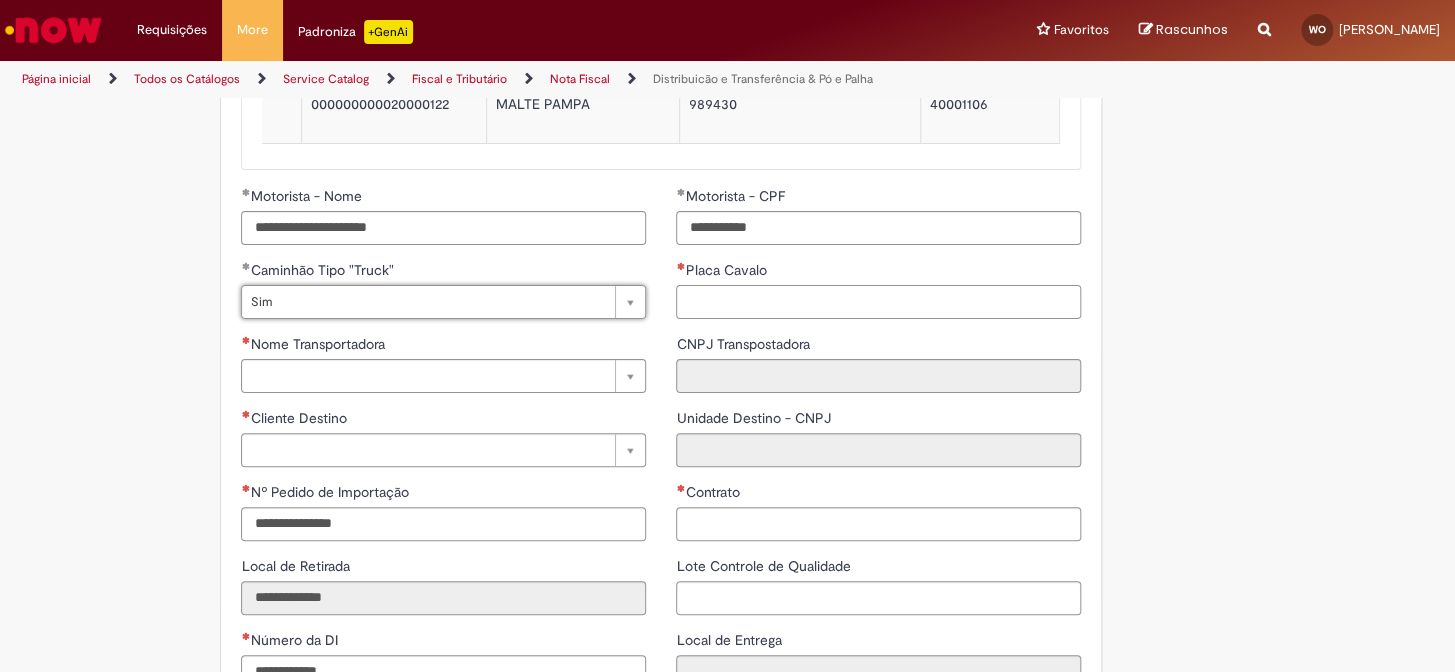 click on "Placa Cavalo" at bounding box center [878, 302] 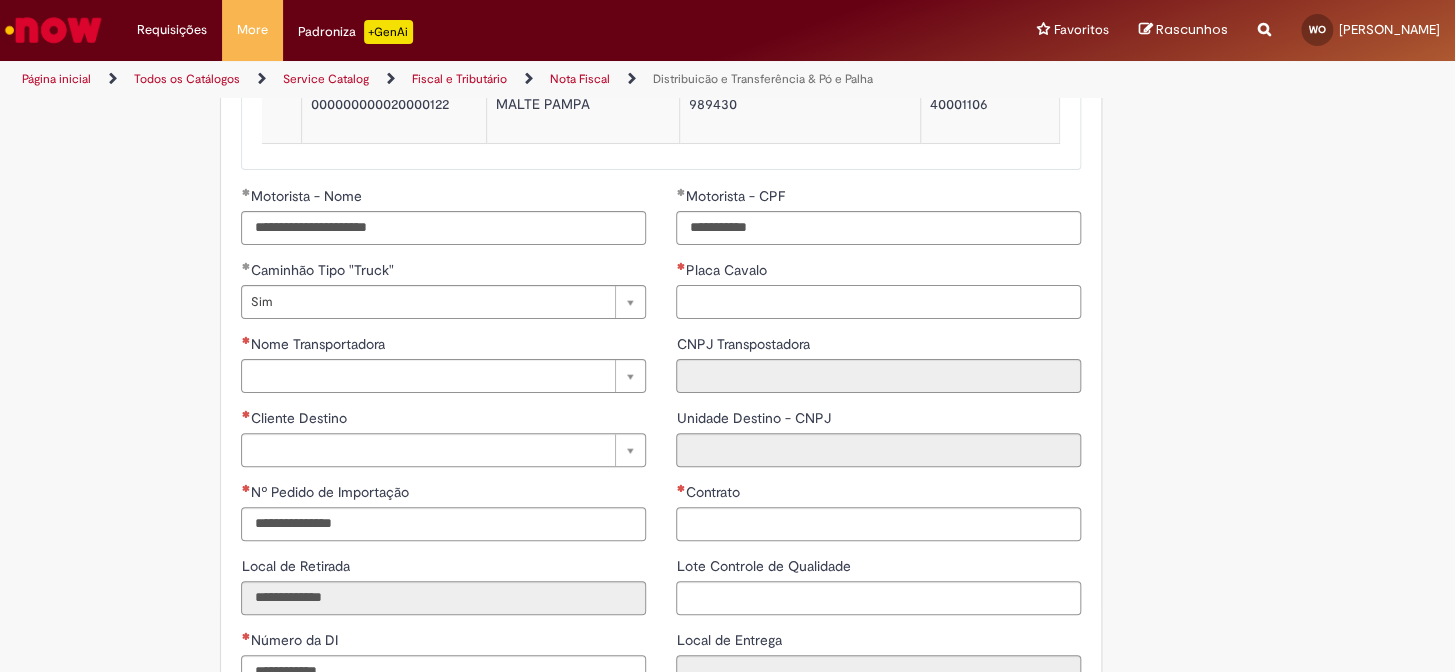 paste on "*******" 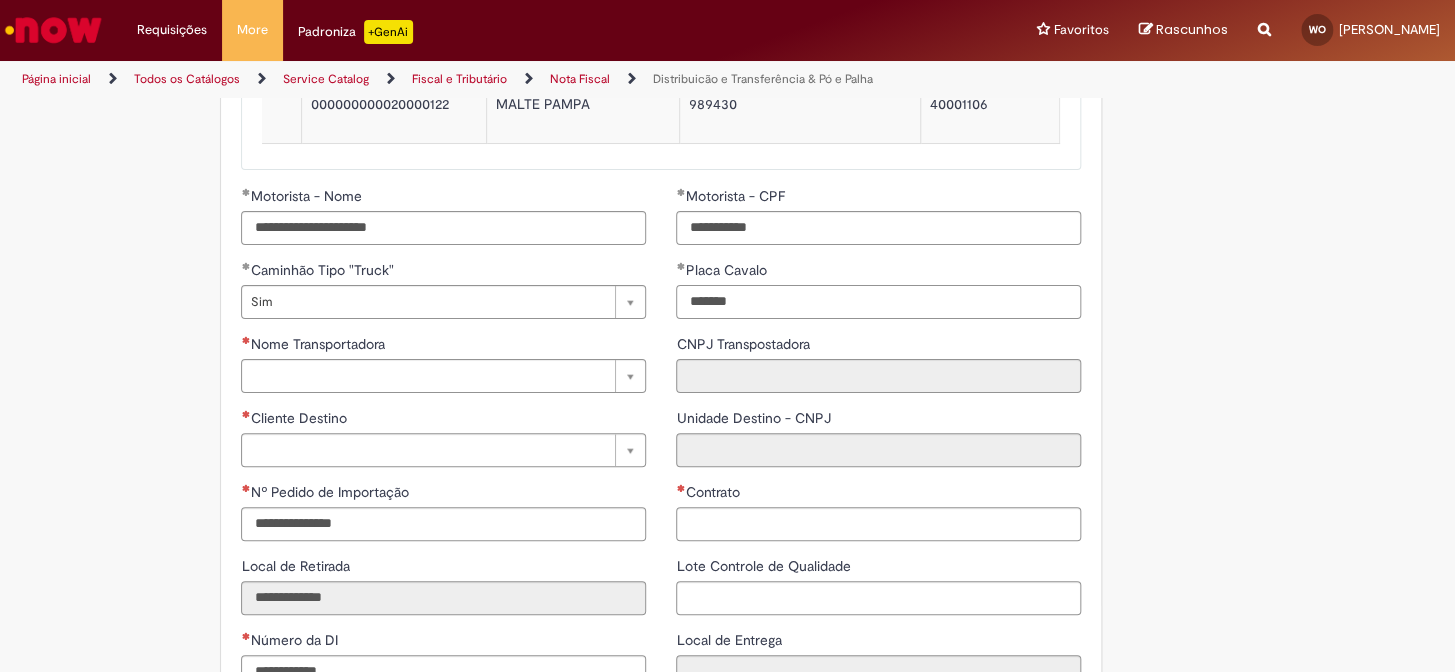 type on "*******" 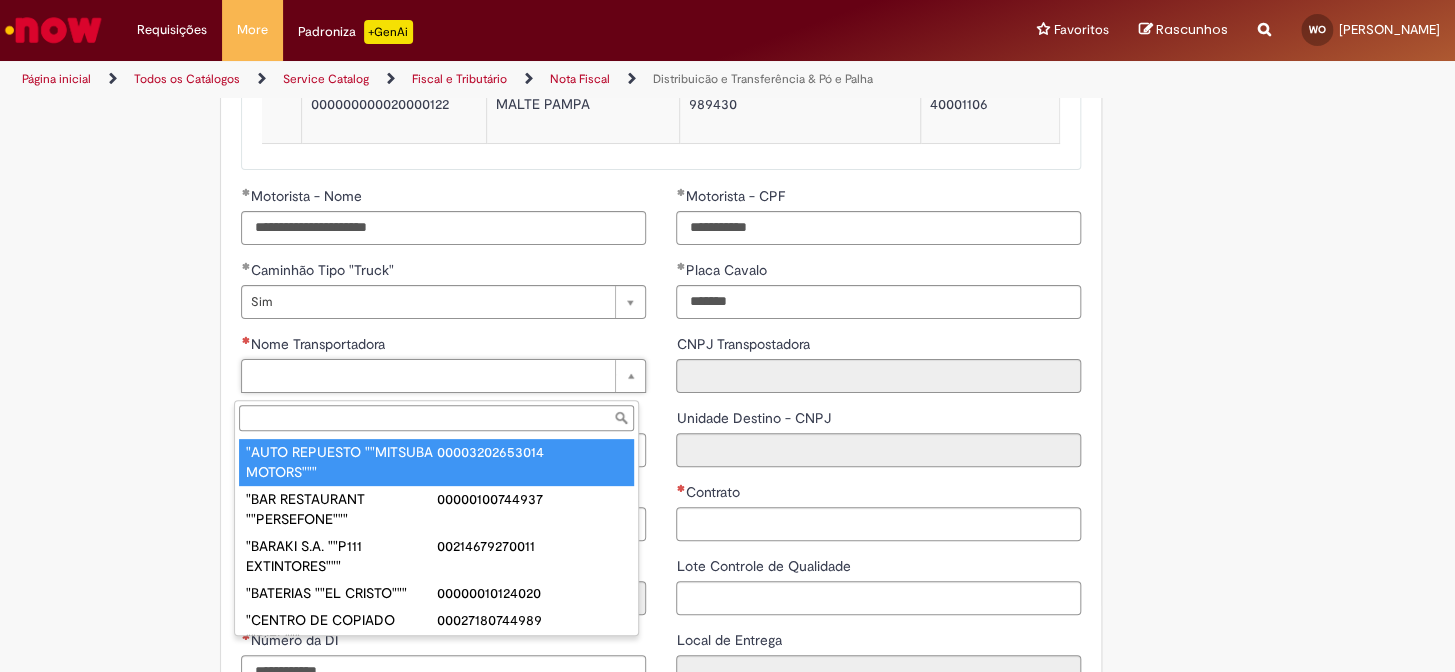 paste on "**********" 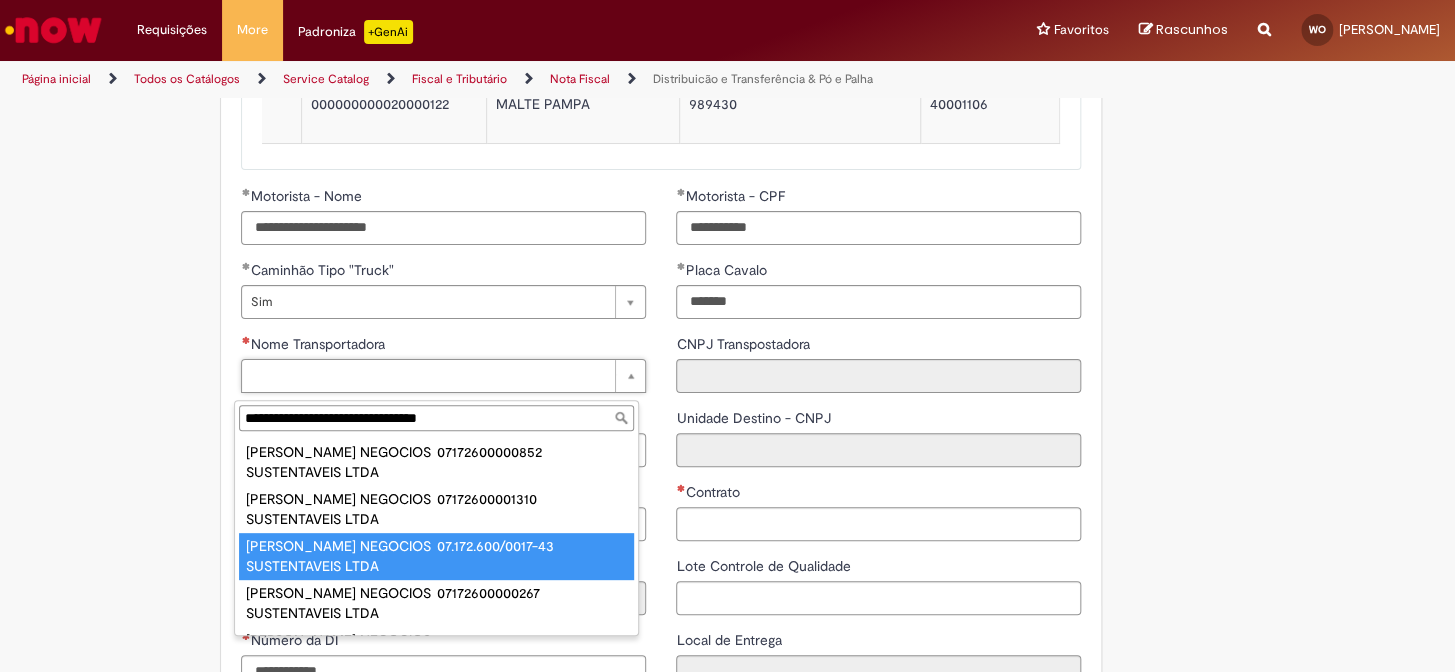 type on "**********" 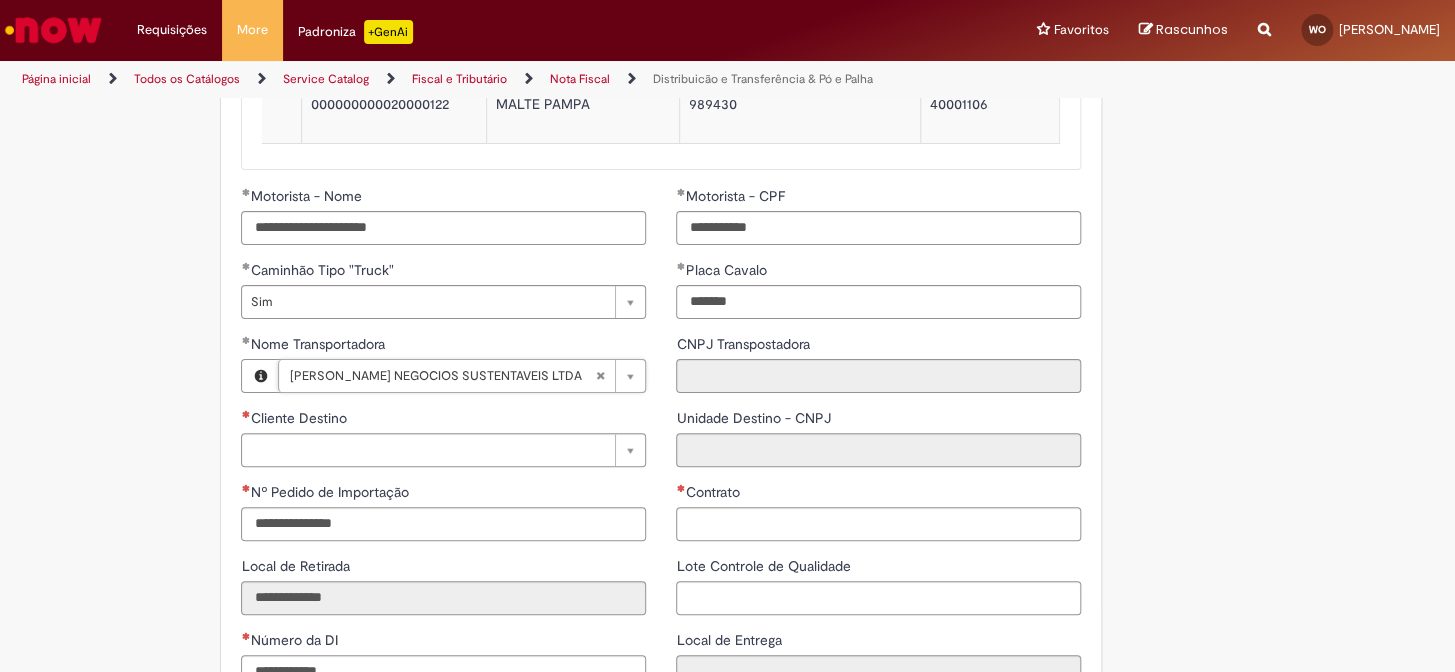 type on "**********" 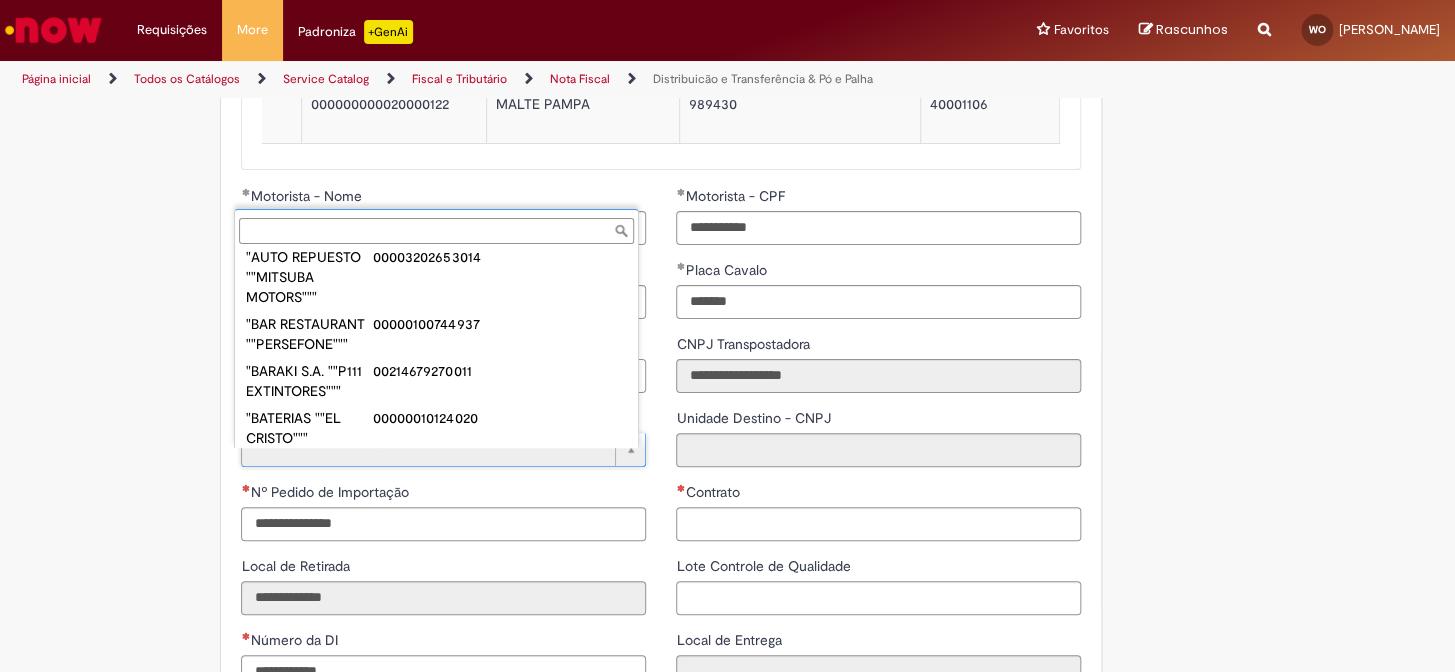 scroll, scrollTop: 54, scrollLeft: 0, axis: vertical 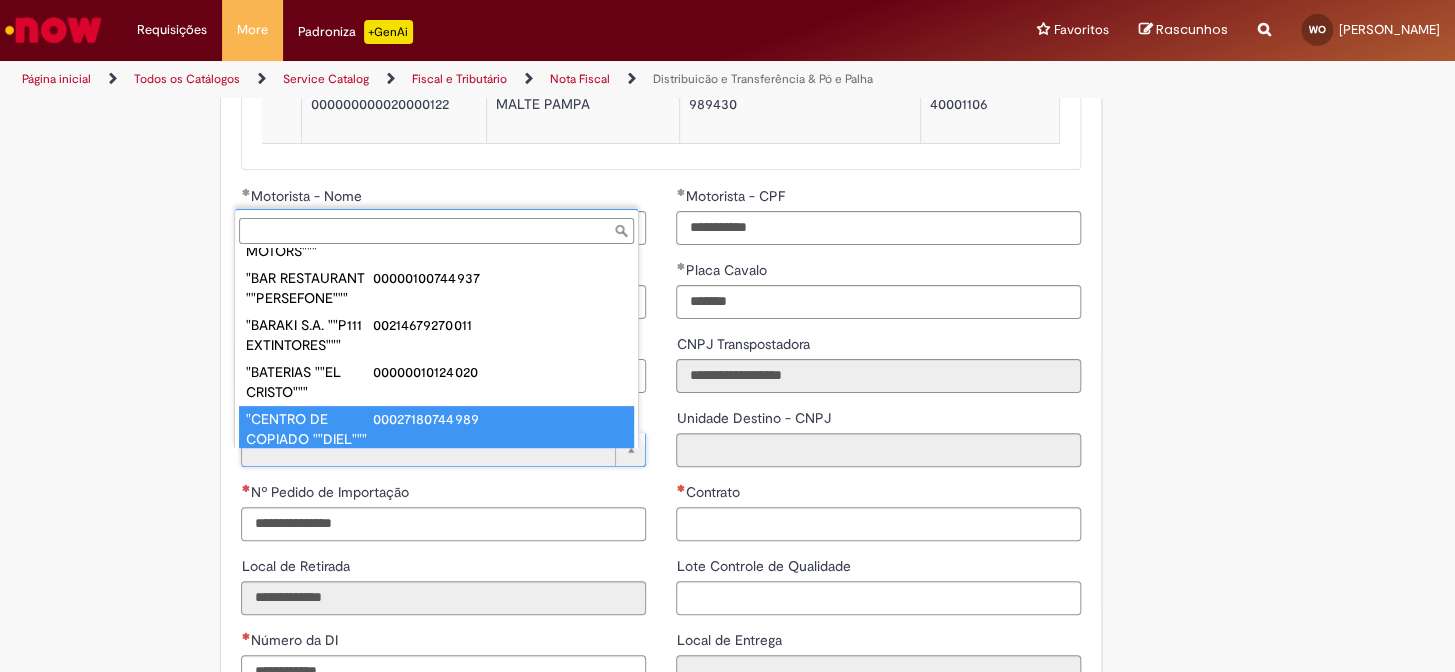 type on "**********" 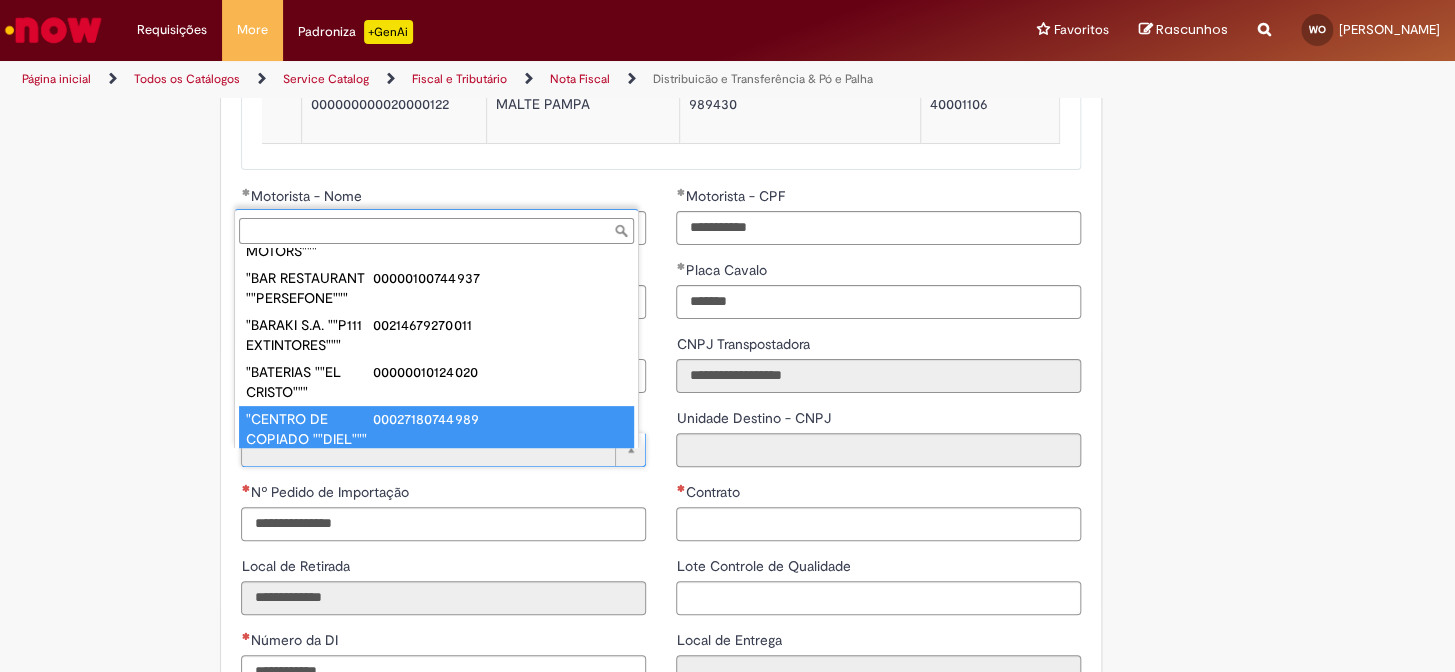 type on "**********" 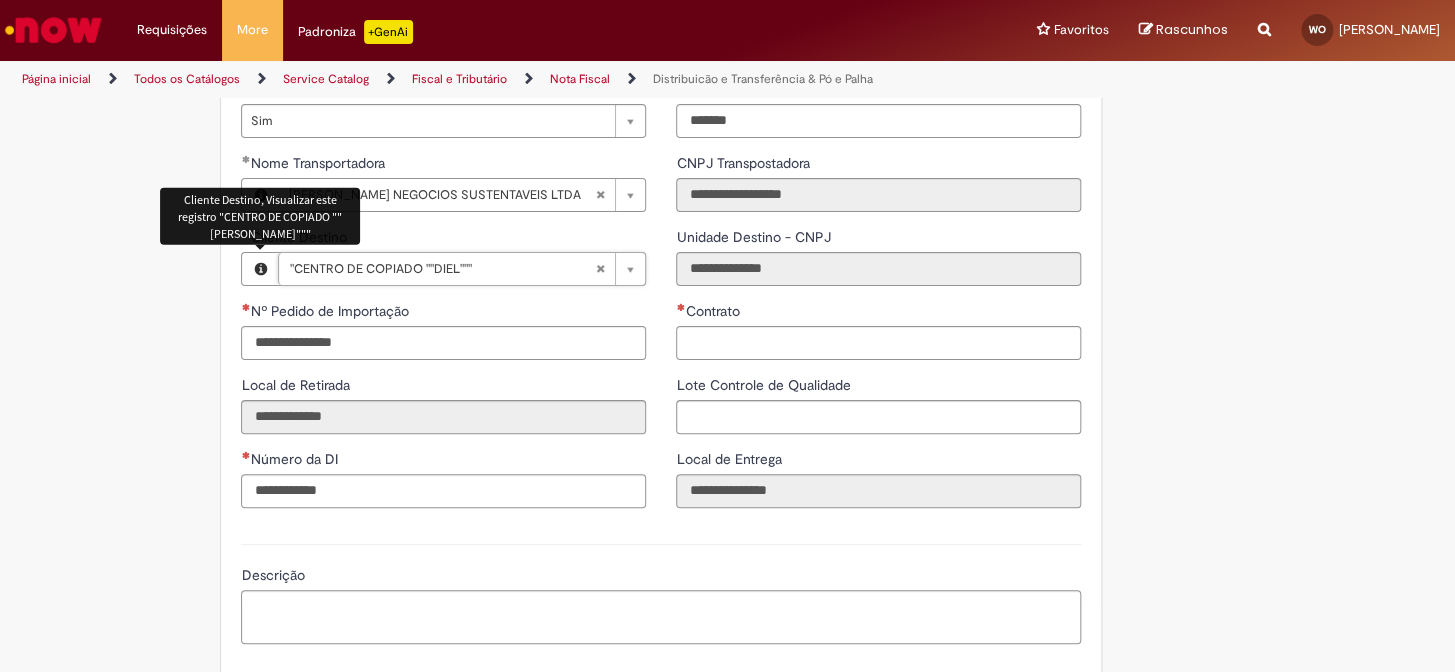 scroll, scrollTop: 2454, scrollLeft: 0, axis: vertical 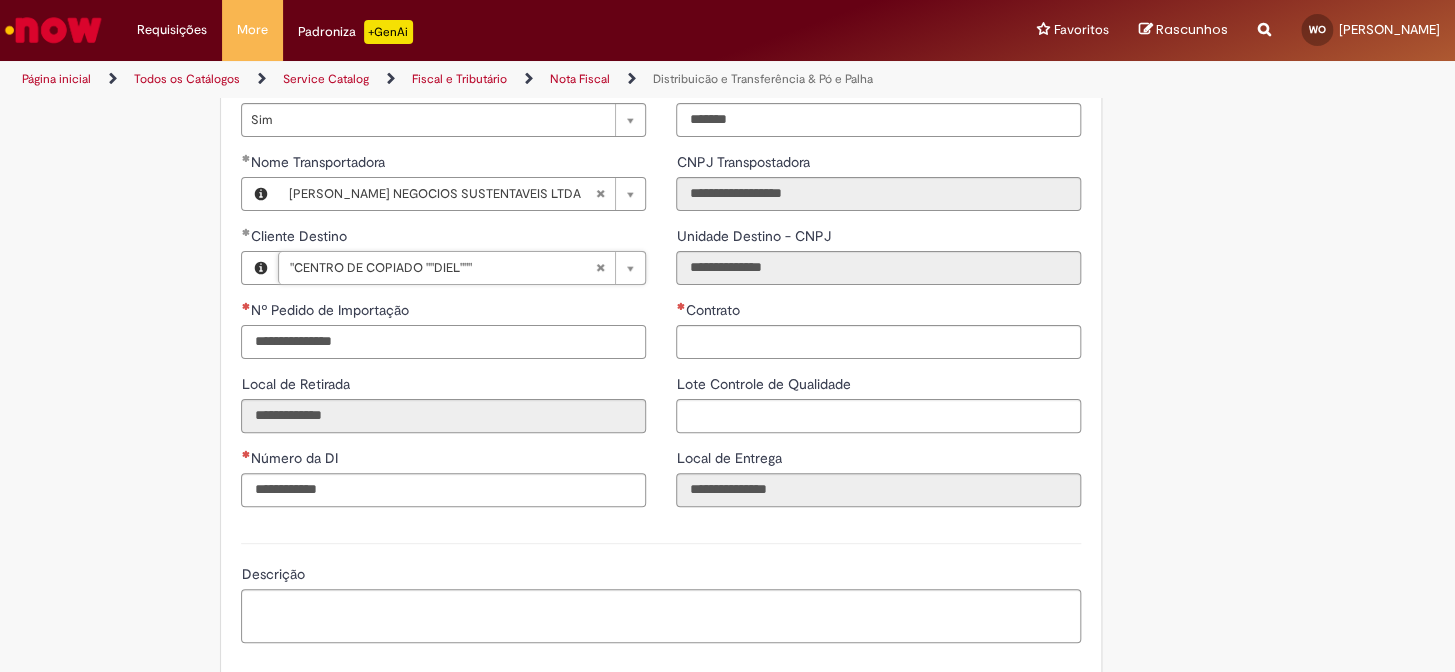 click on "Nº Pedido de Importação" at bounding box center (443, 342) 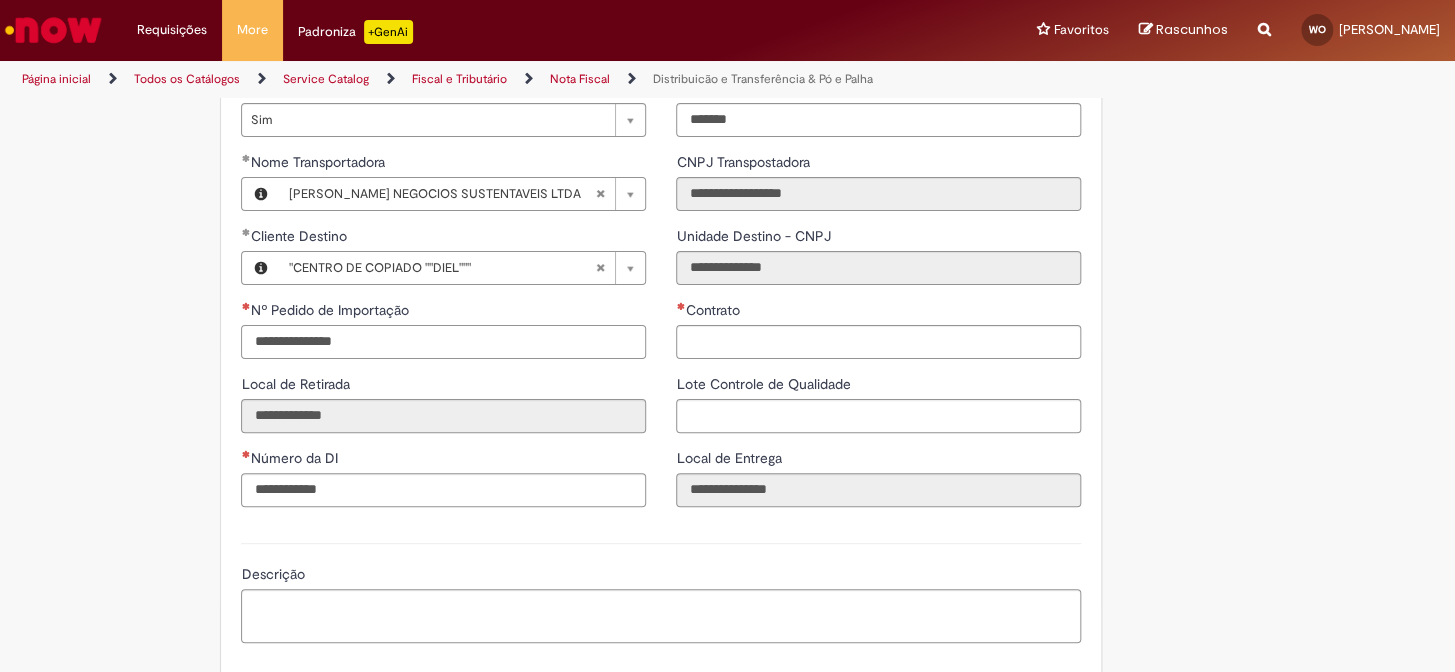 paste on "**********" 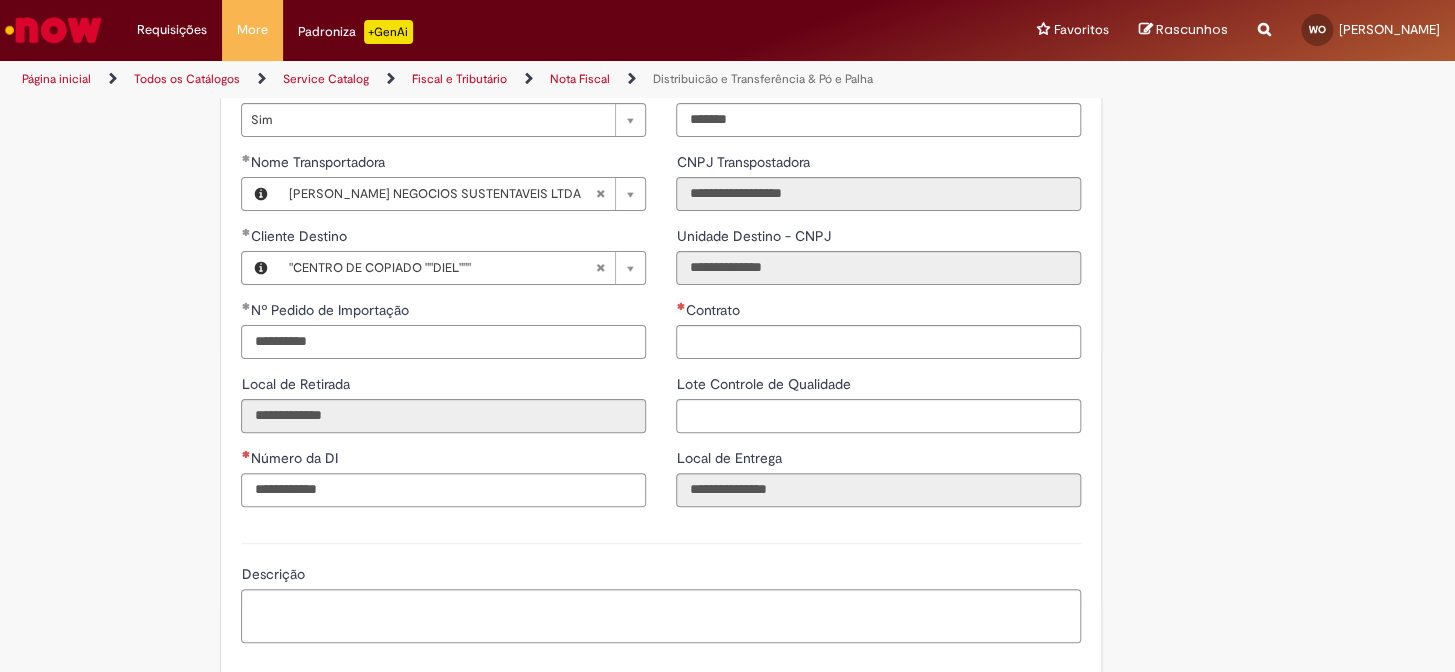 type on "**********" 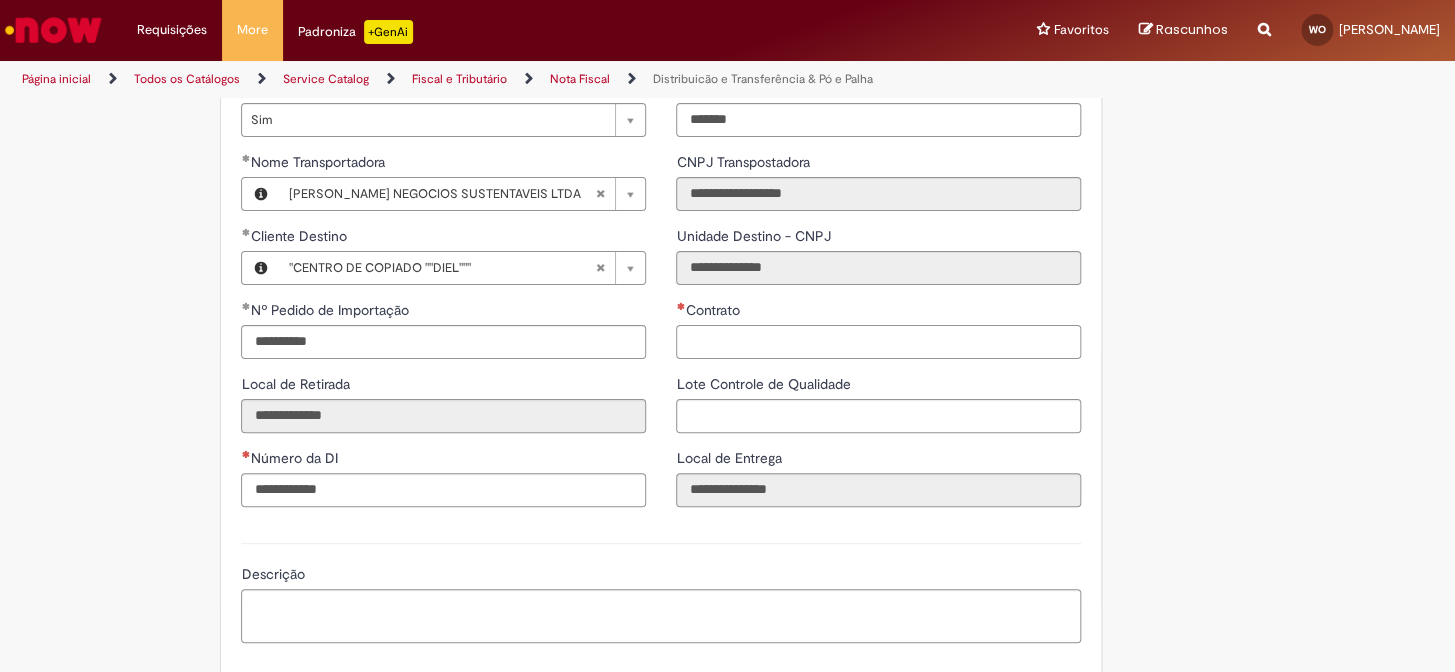 click on "Contrato" at bounding box center [878, 342] 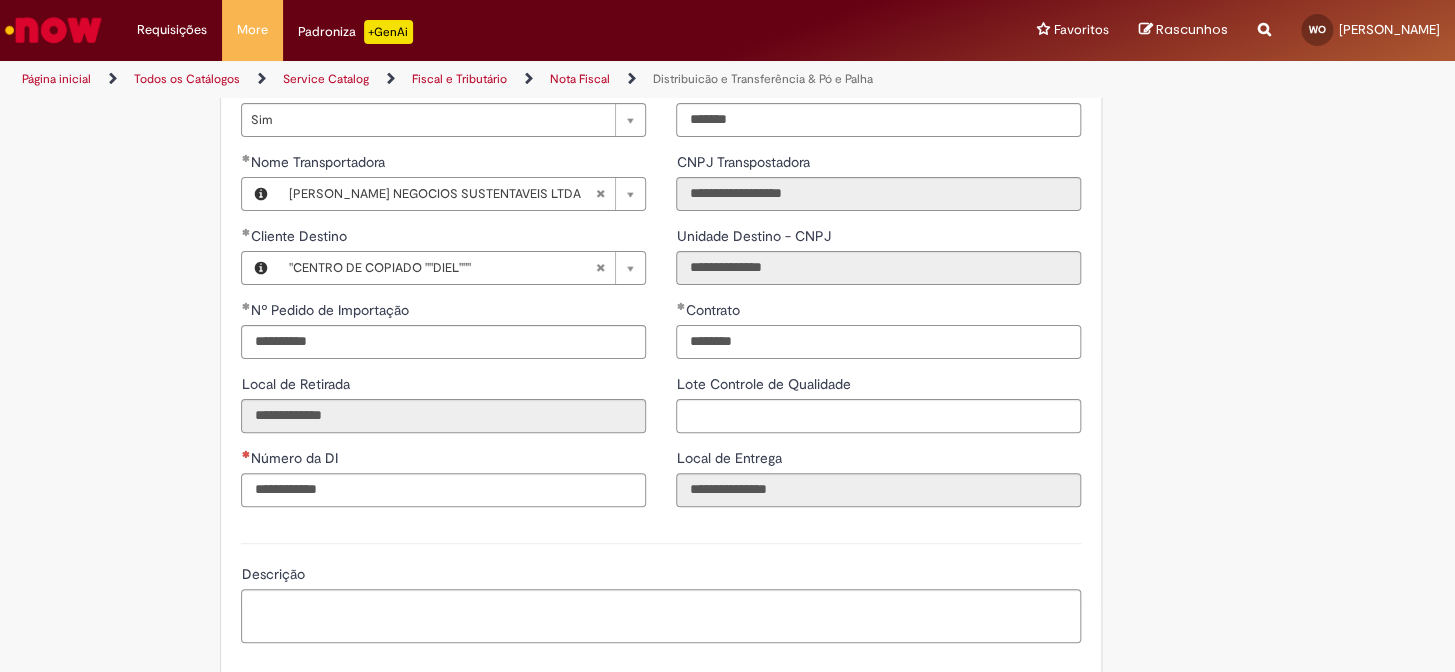 type on "********" 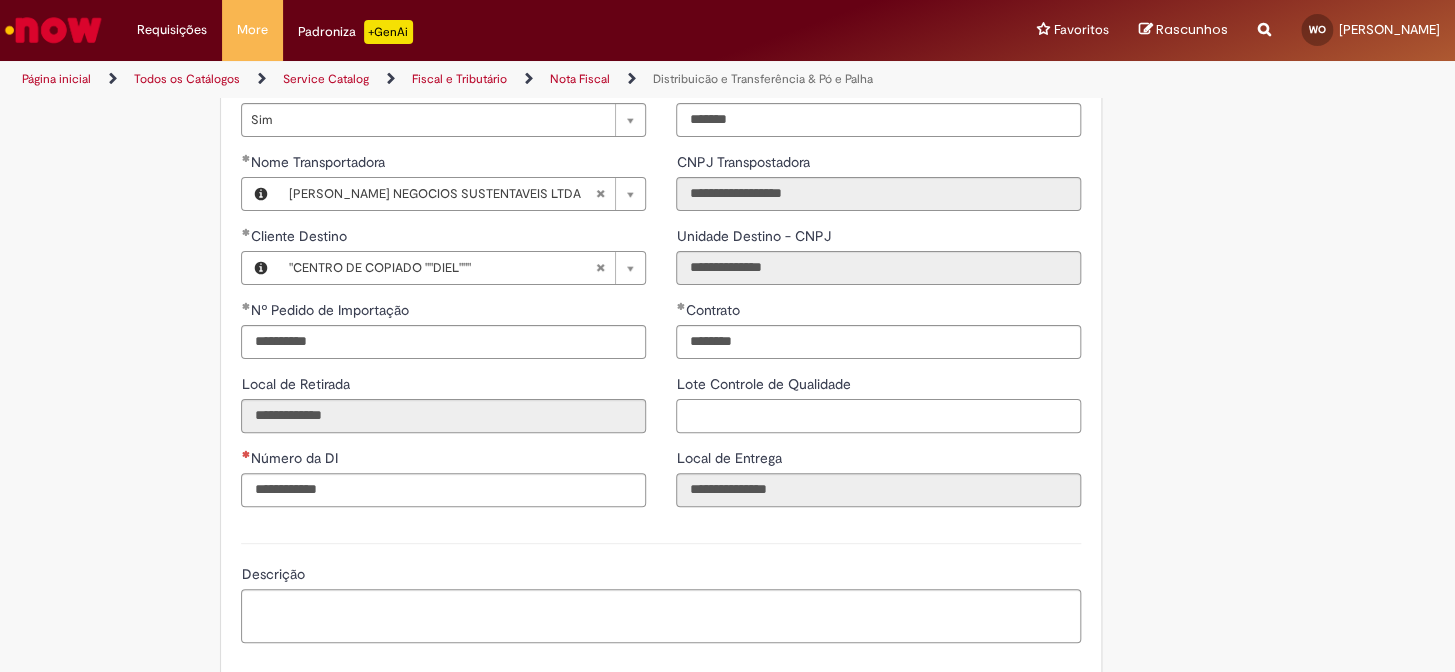 click on "Lote Controle de Qualidade" at bounding box center [878, 416] 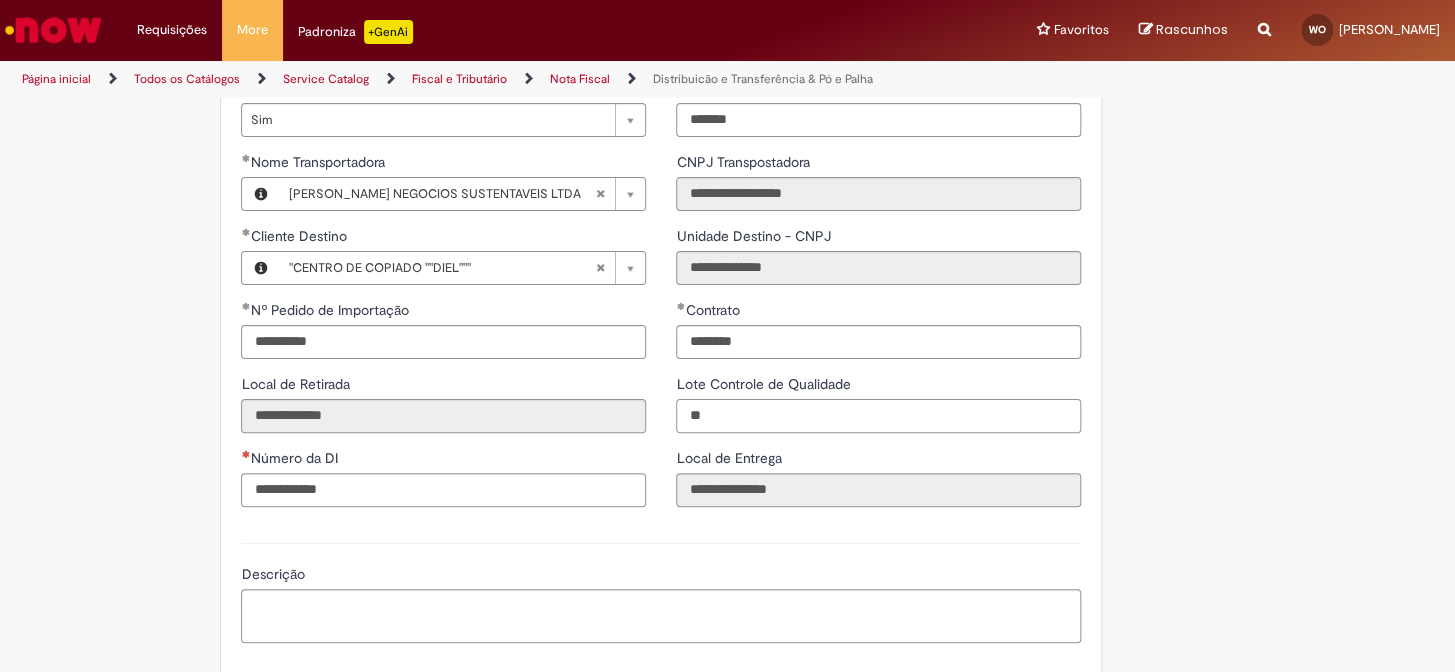 type on "**" 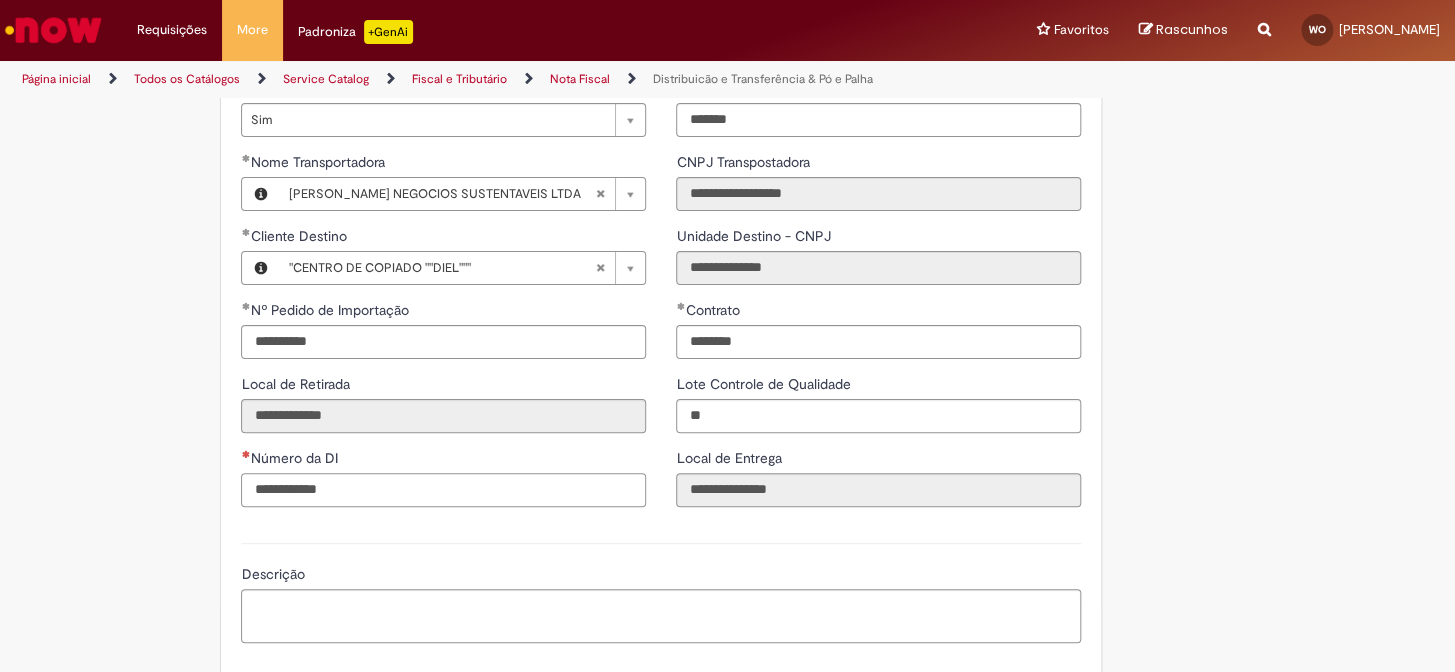 click on "Número da DI" at bounding box center [443, 490] 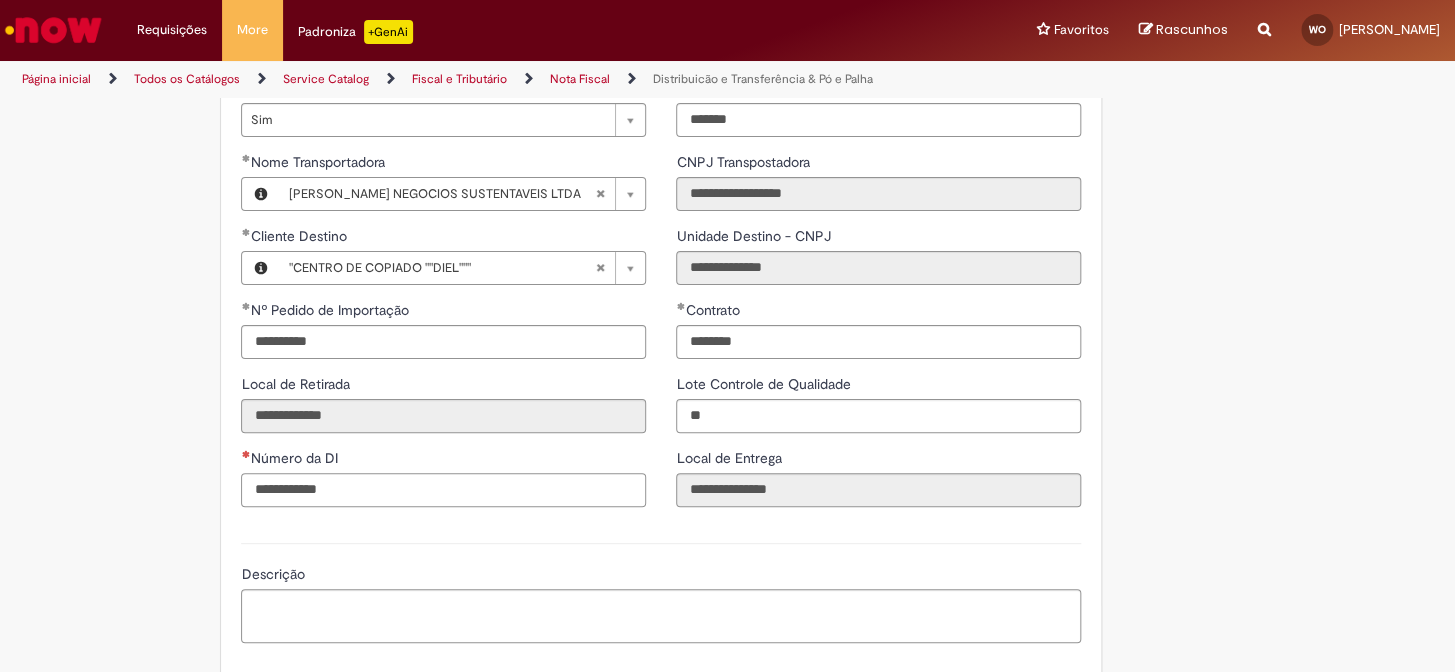 paste on "**********" 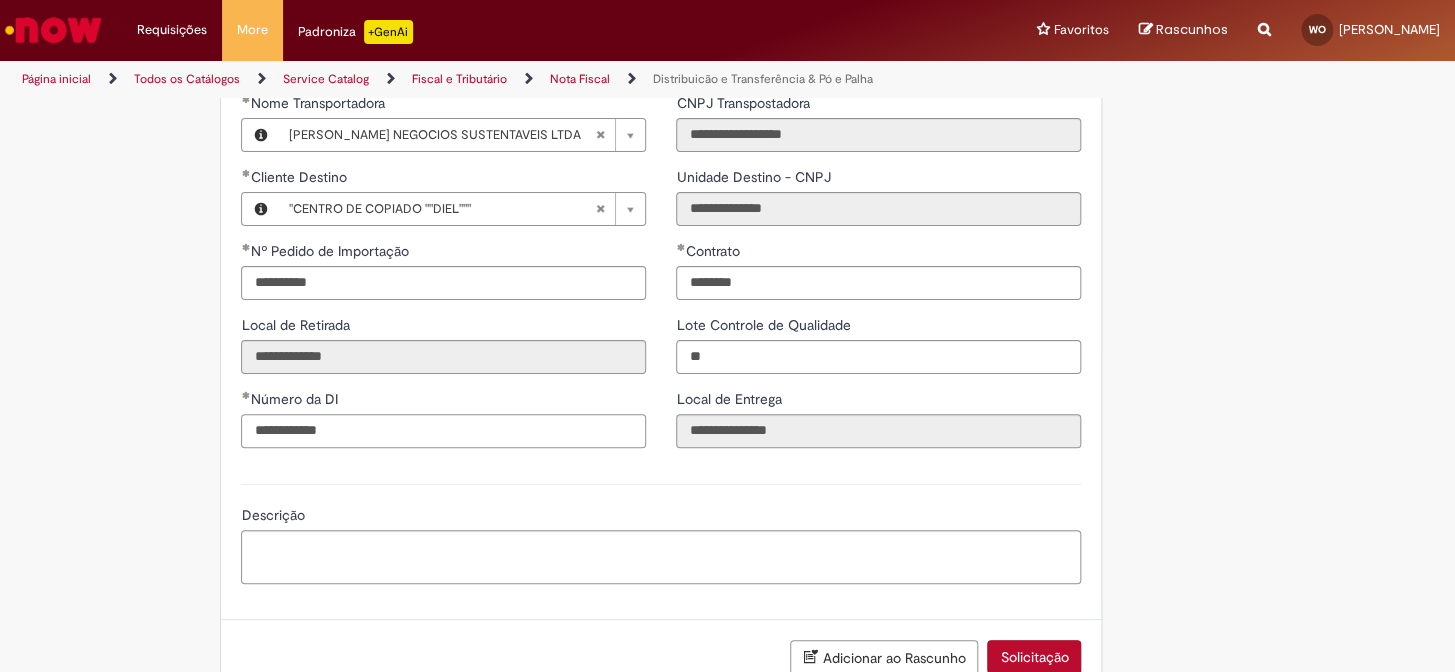 scroll, scrollTop: 2570, scrollLeft: 0, axis: vertical 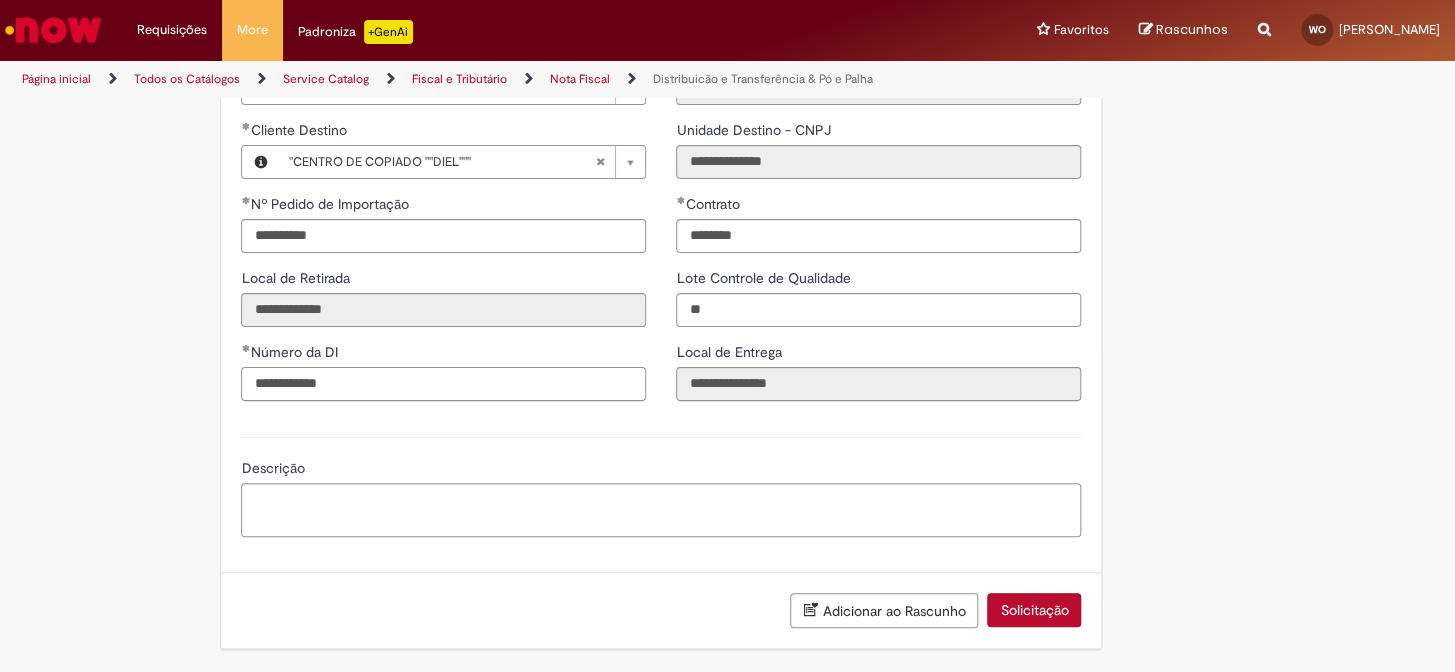 type on "**********" 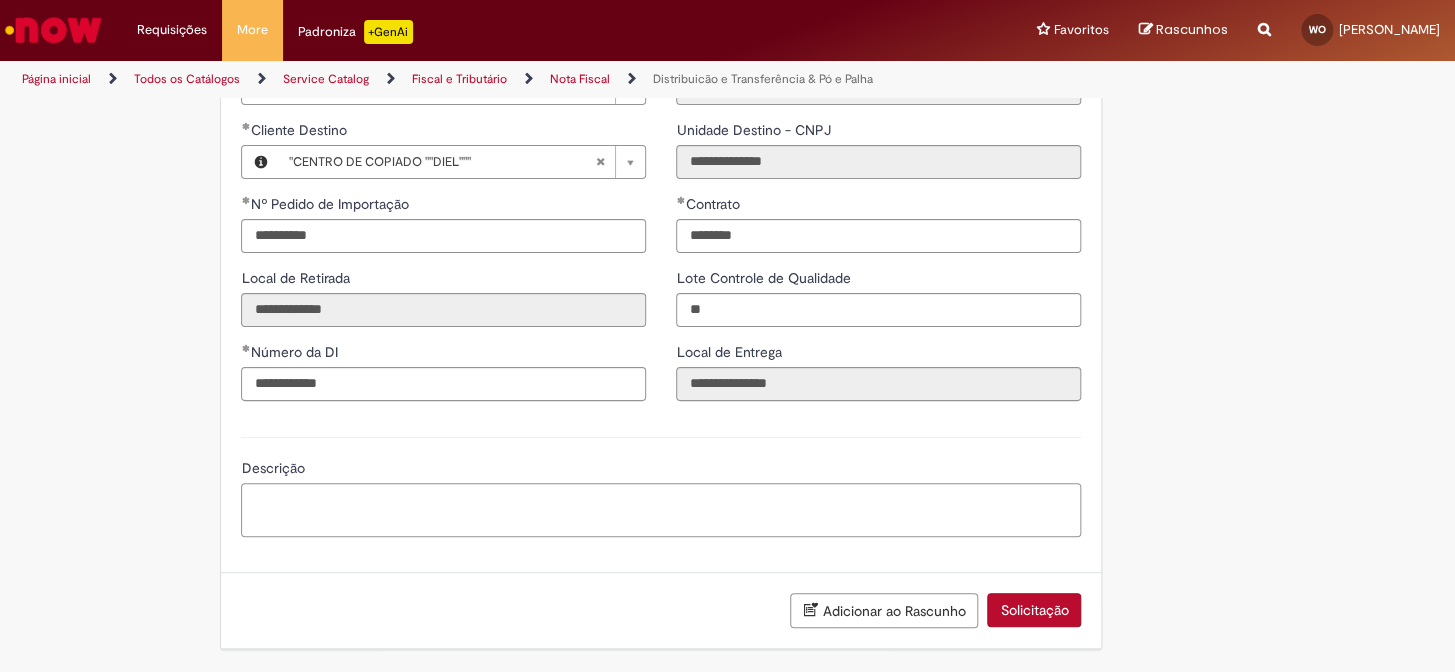 click on "Descrição" at bounding box center [661, 510] 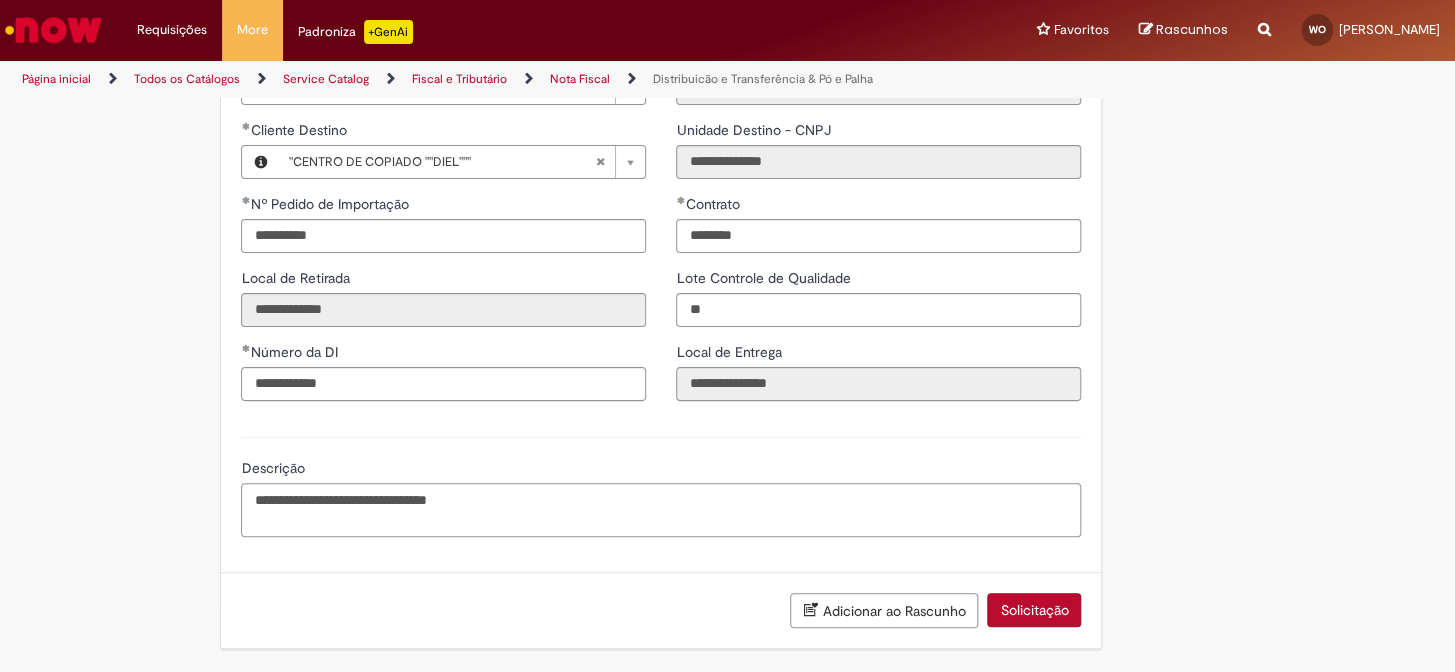 paste on "**********" 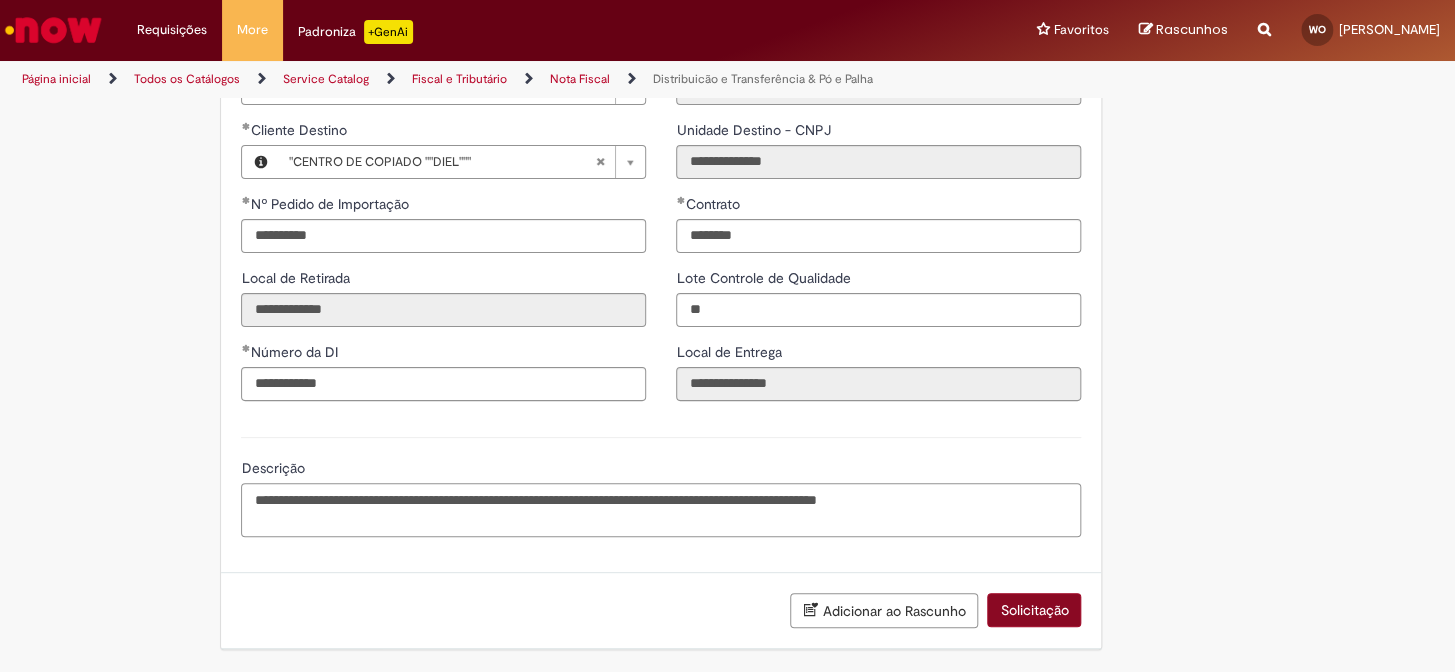 type on "**********" 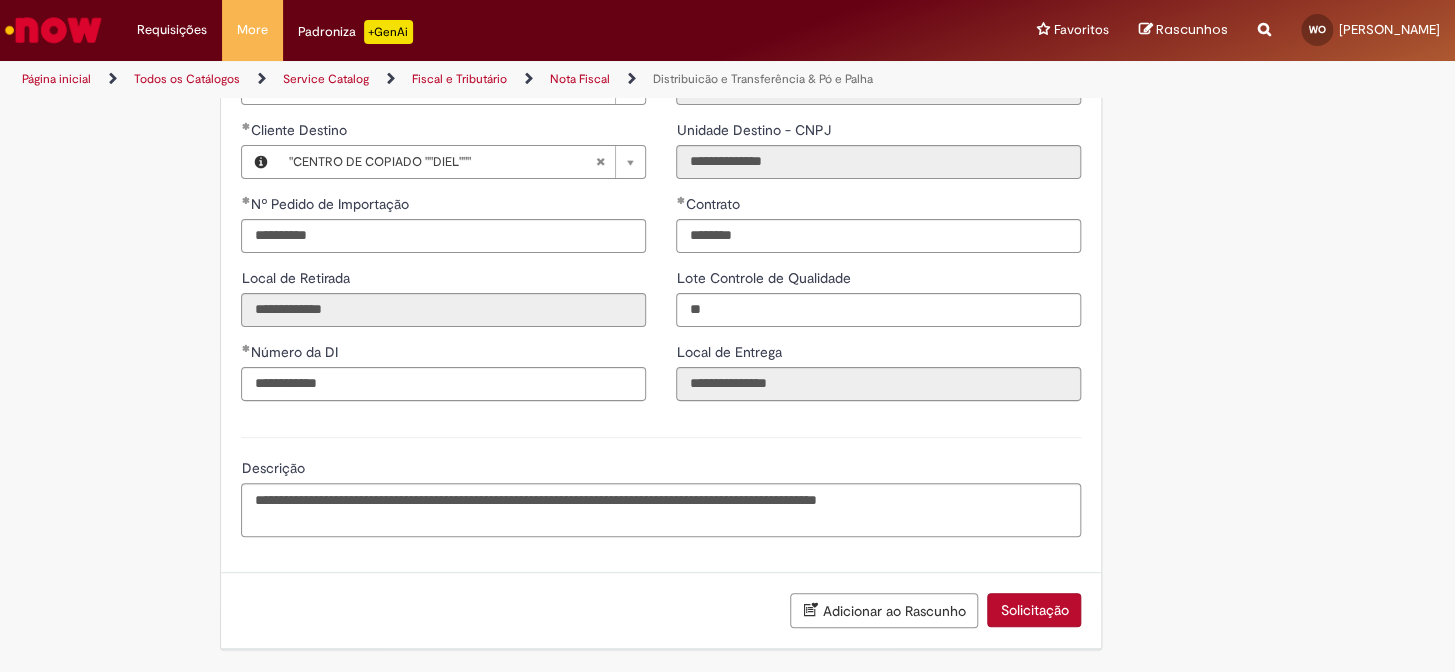 click on "Solicitação" at bounding box center [1034, 610] 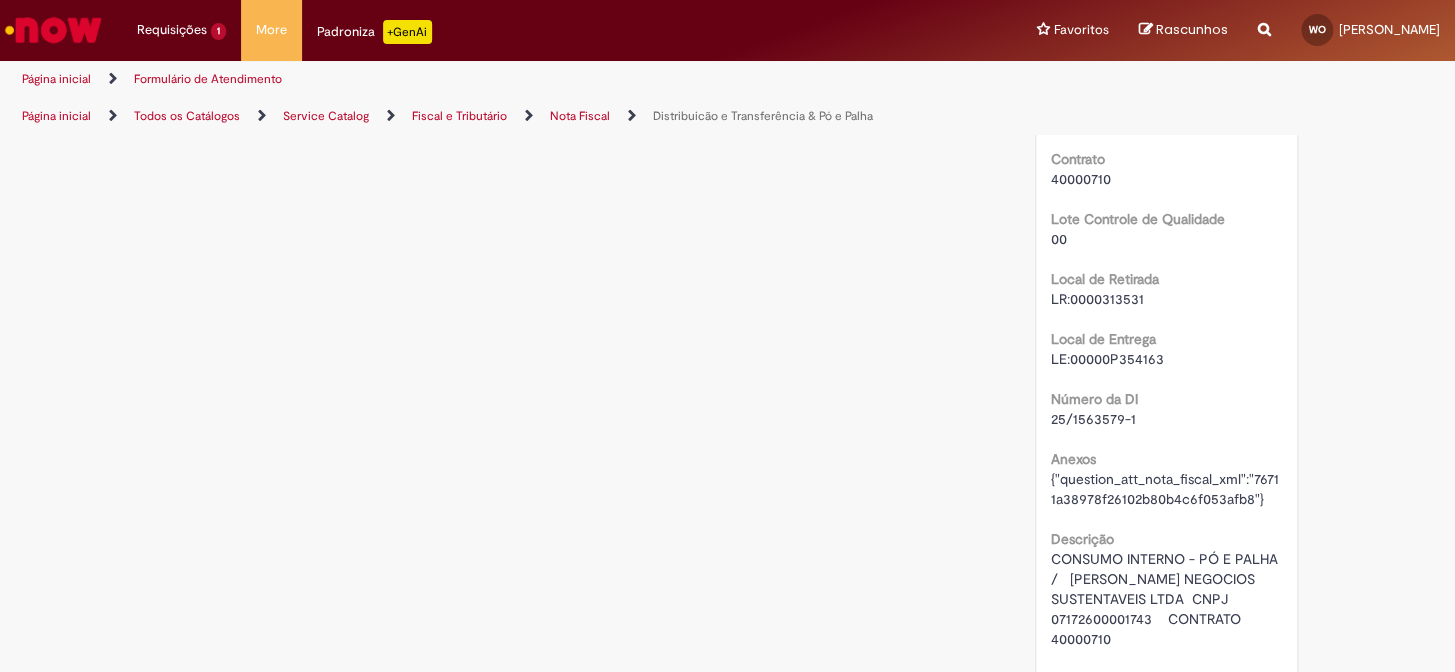 scroll, scrollTop: 0, scrollLeft: 0, axis: both 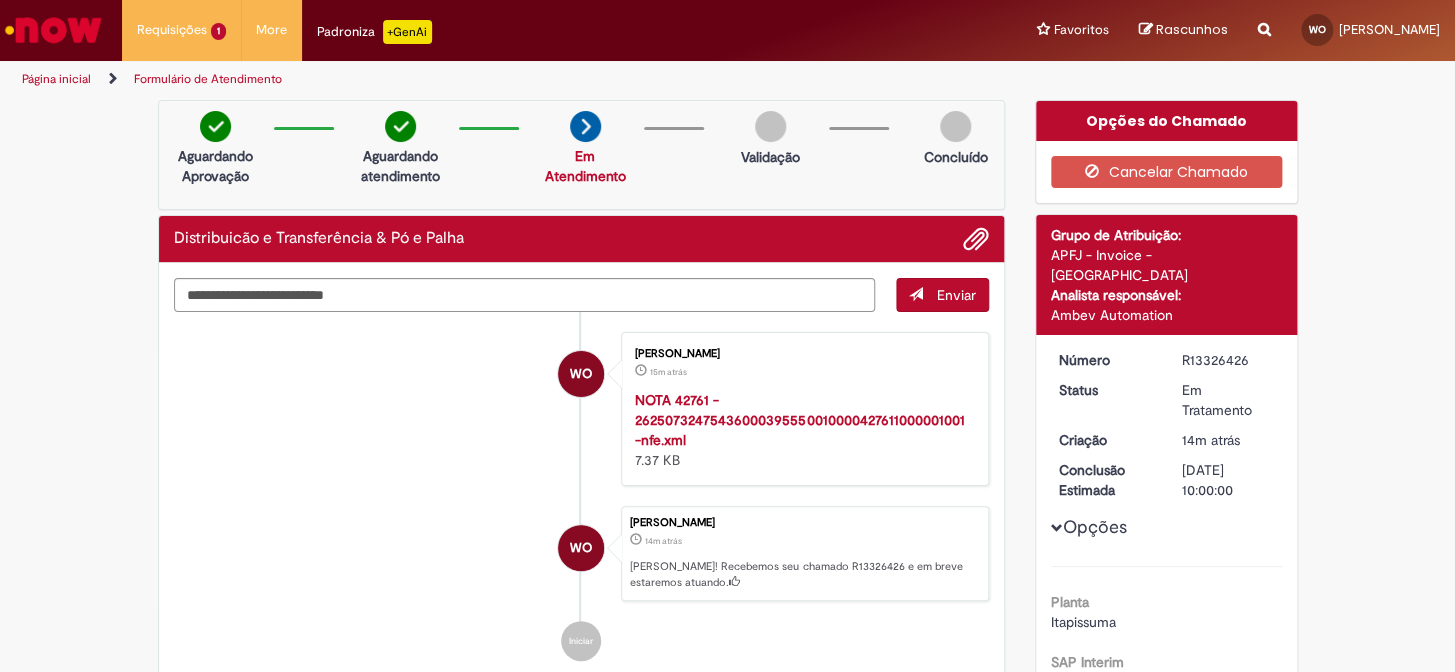 click at bounding box center (53, 30) 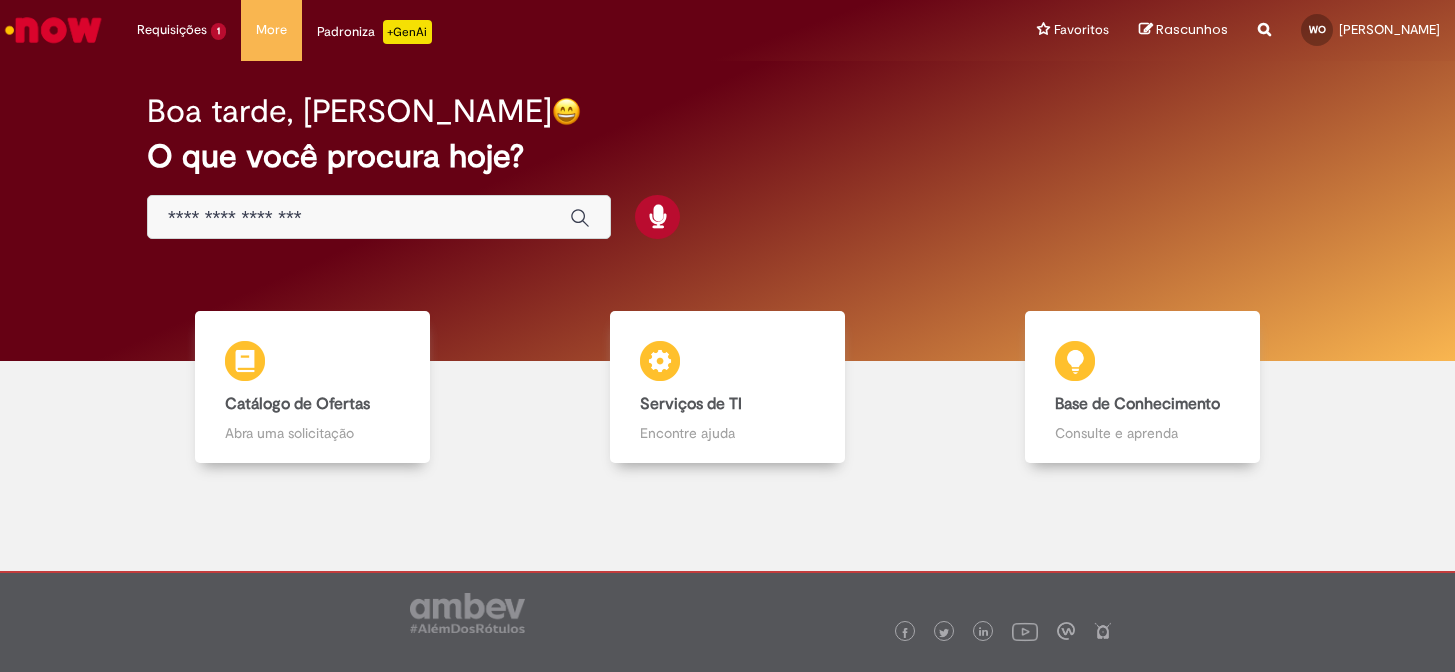 scroll, scrollTop: 0, scrollLeft: 0, axis: both 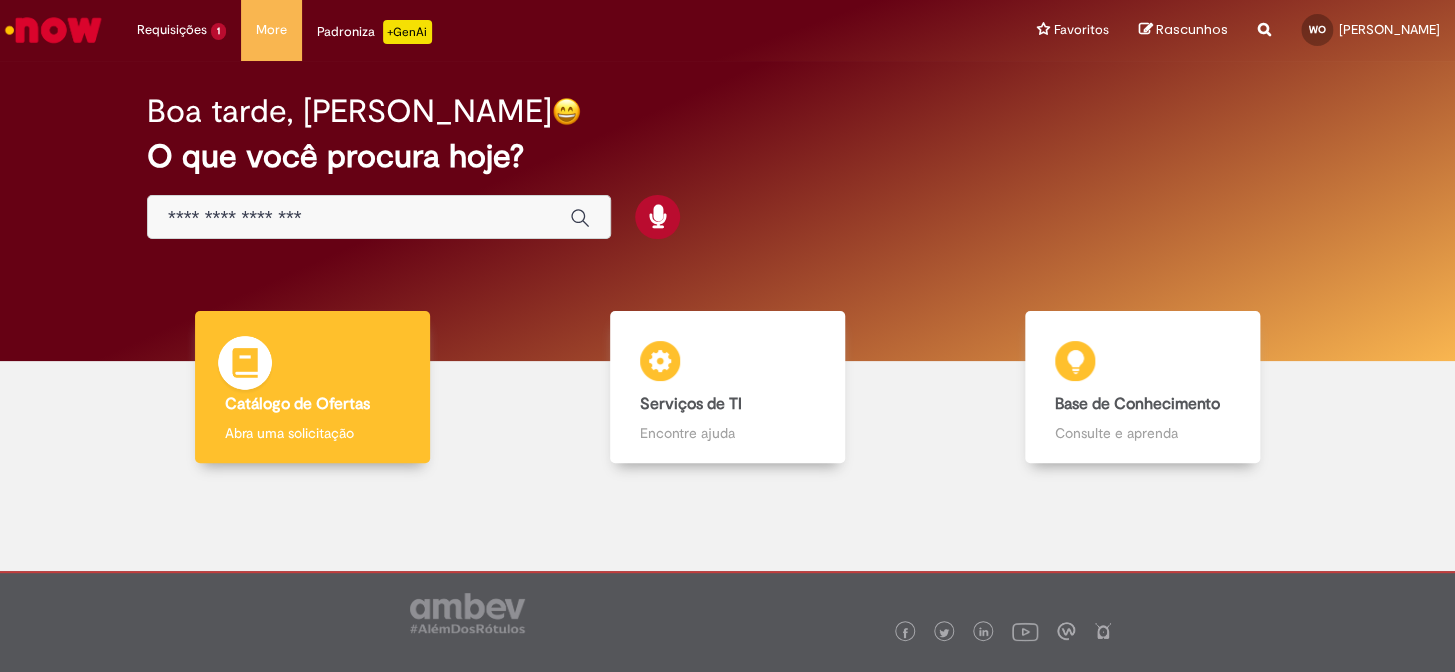 click on "Catálogo de Ofertas" at bounding box center [297, 404] 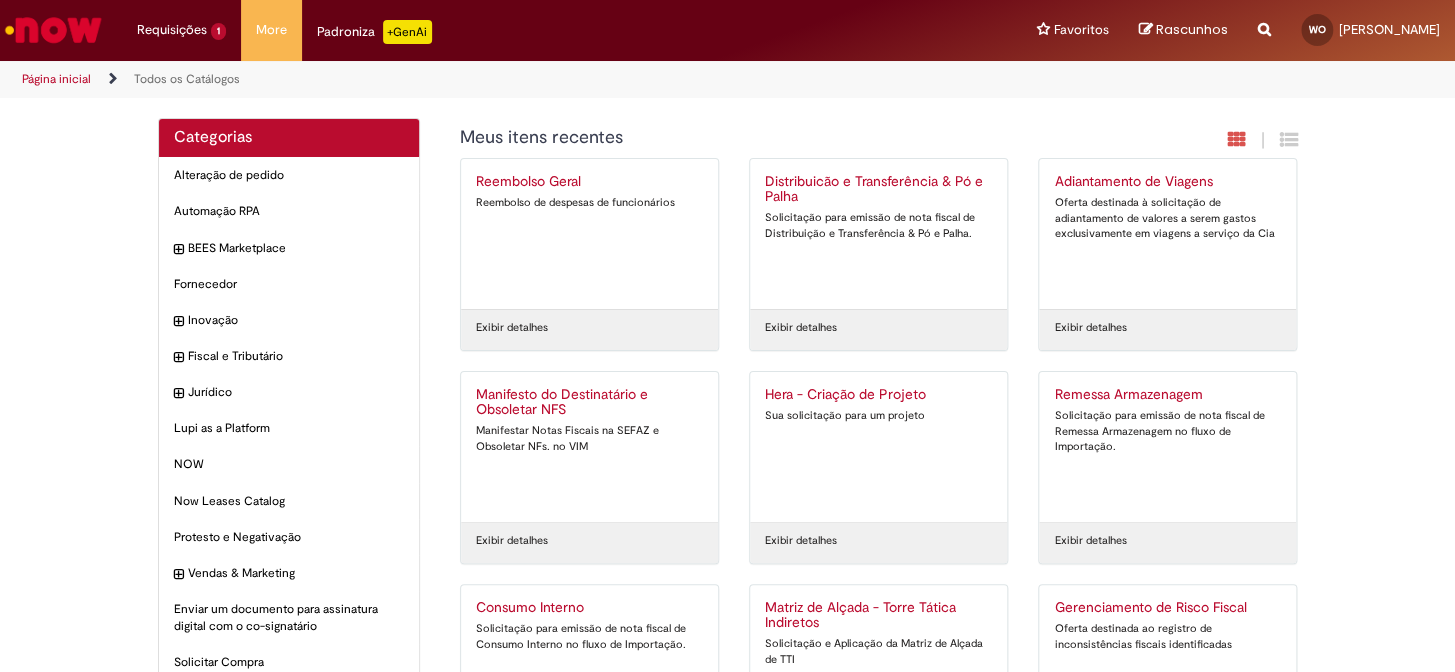 click on "Solicitação para emissão de nota fiscal de Consumo Interno no fluxo de Importação." at bounding box center (589, 636) 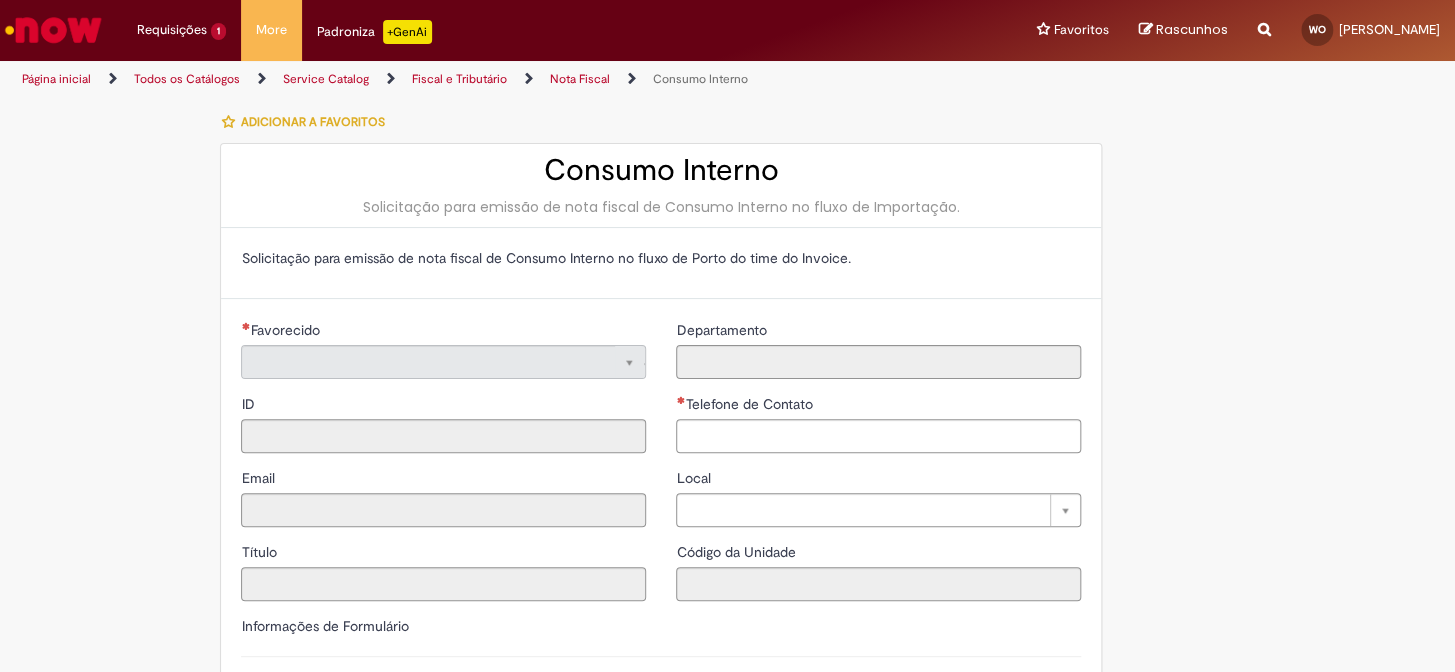 type on "**********" 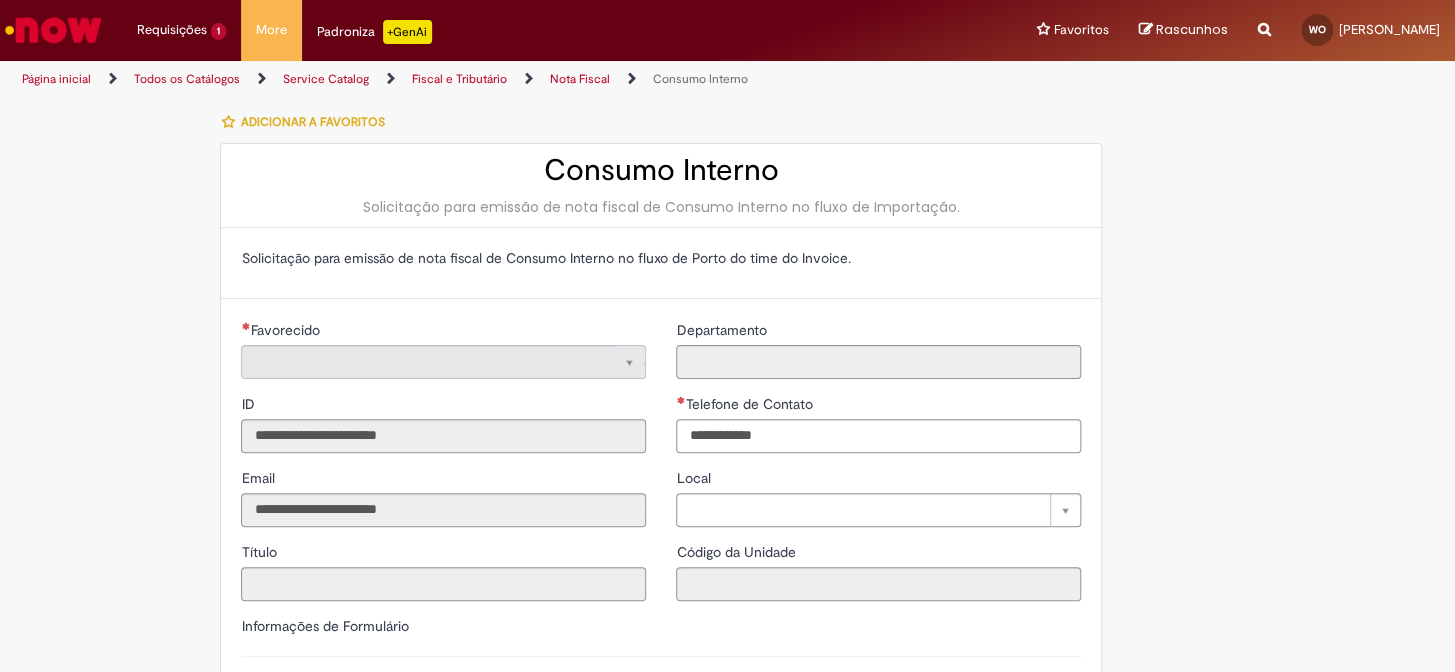 type on "**********" 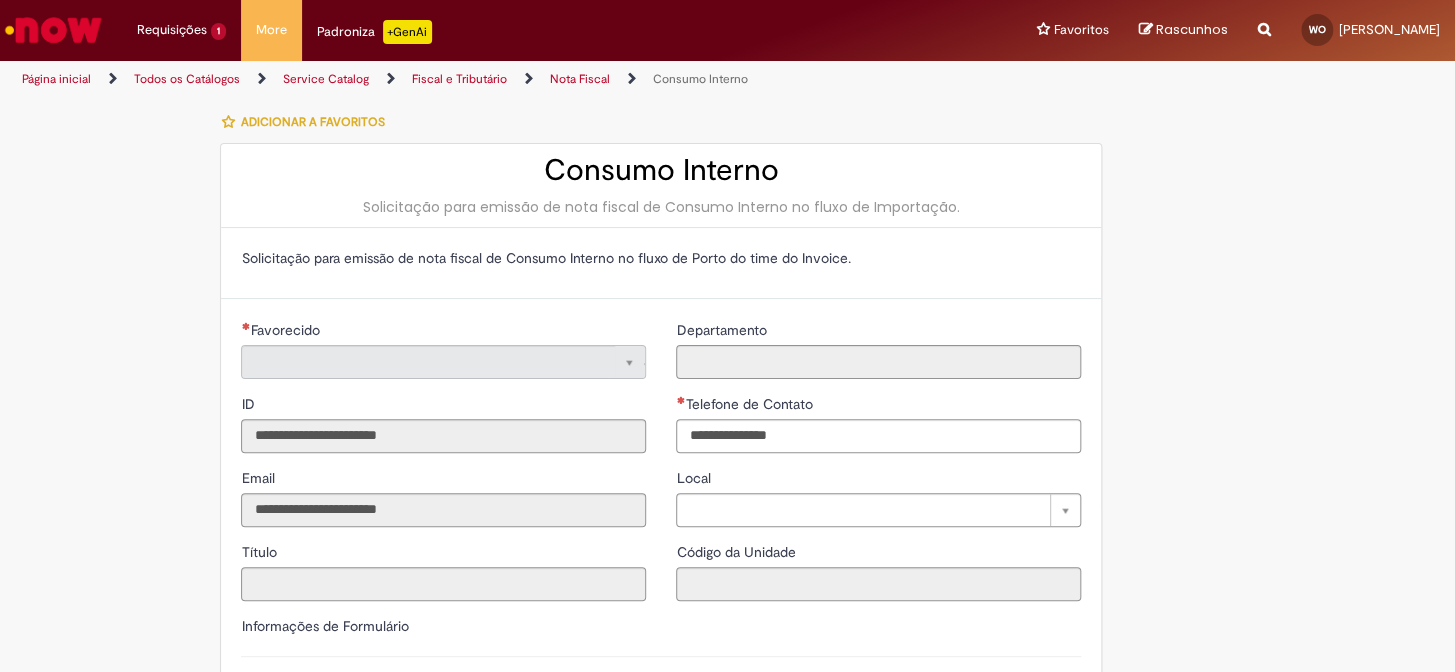 type on "**********" 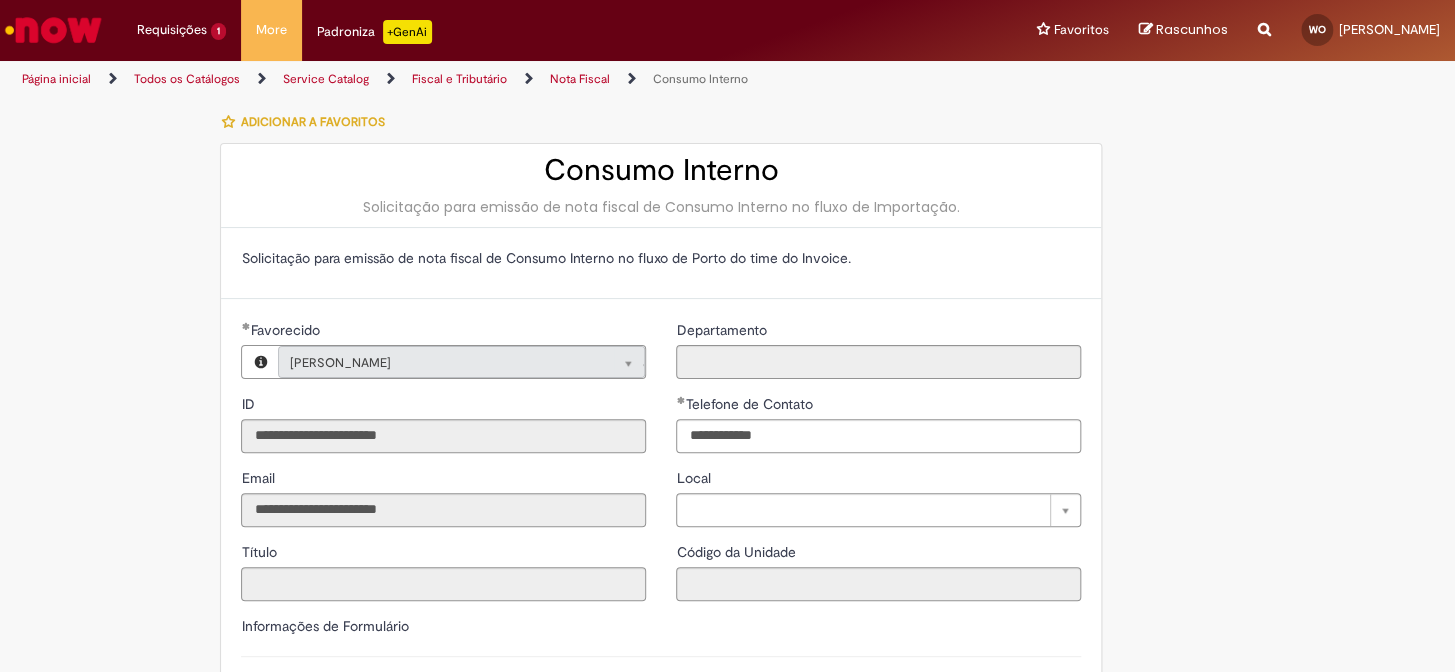 type on "**********" 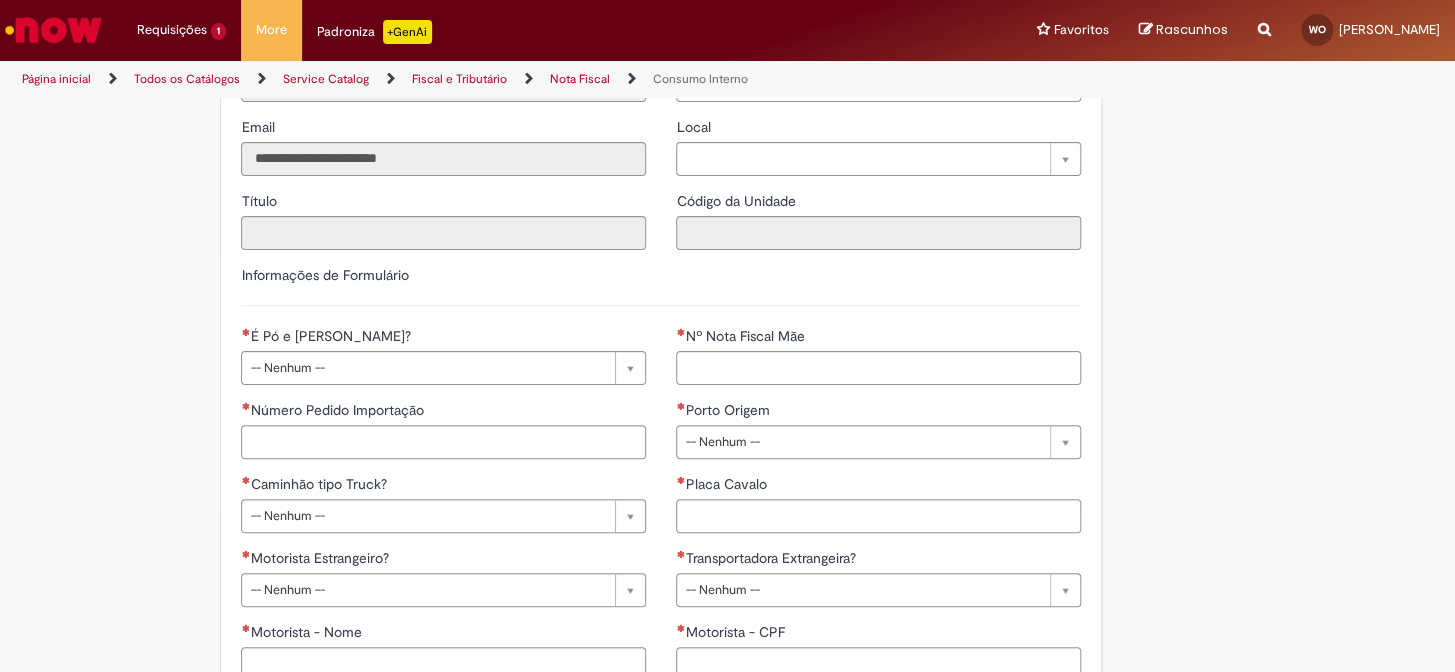 scroll, scrollTop: 363, scrollLeft: 0, axis: vertical 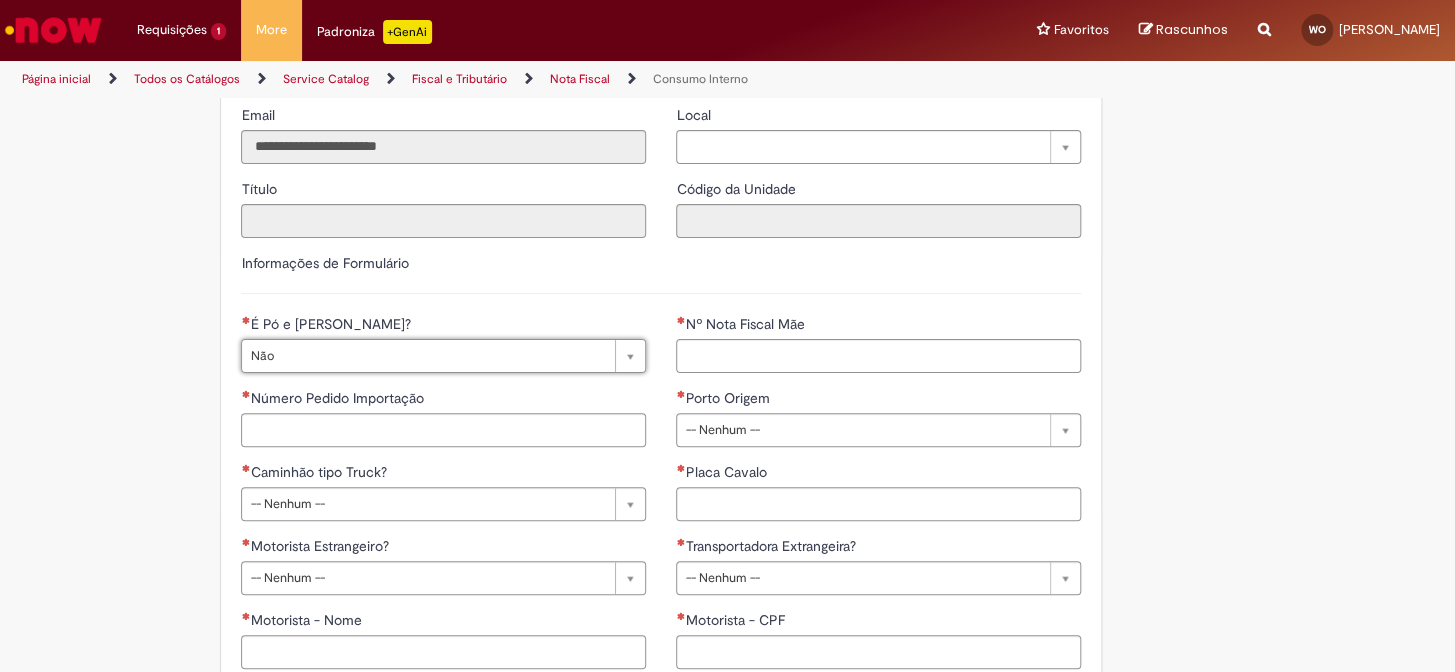 type on "***" 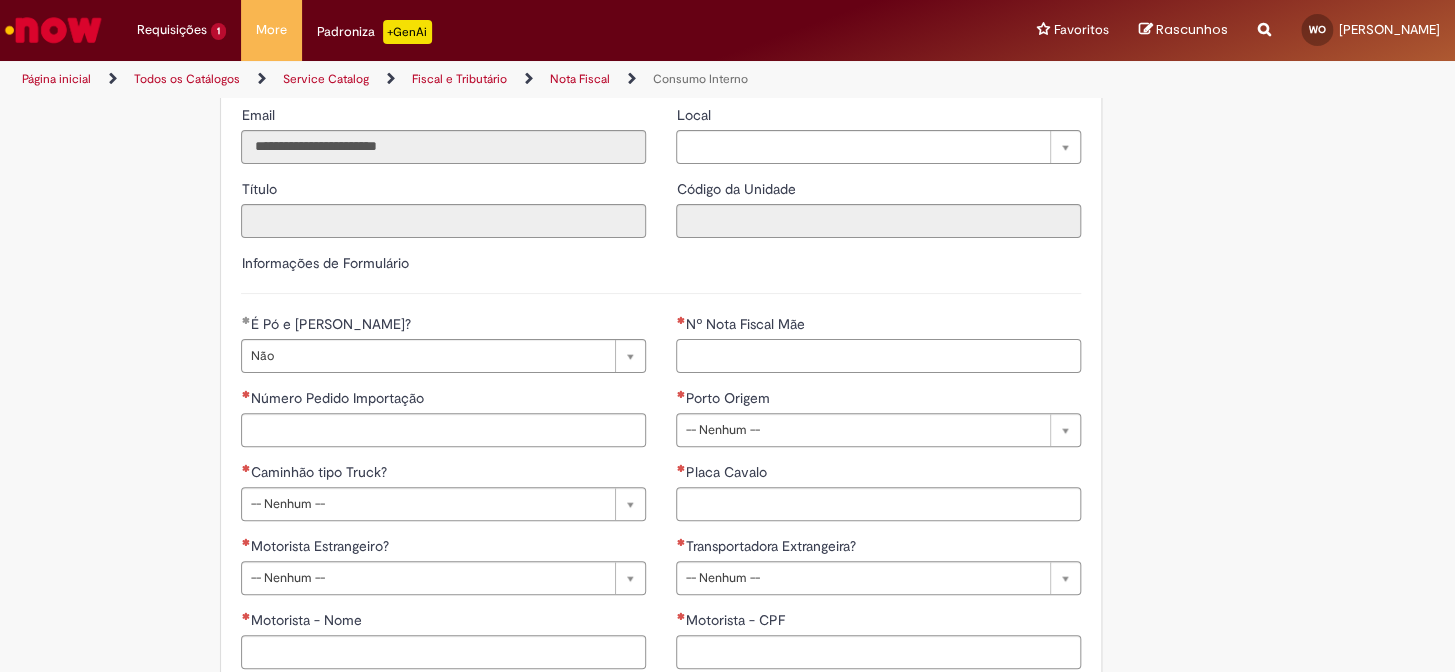 click on "Nº Nota Fiscal Mãe" at bounding box center (878, 356) 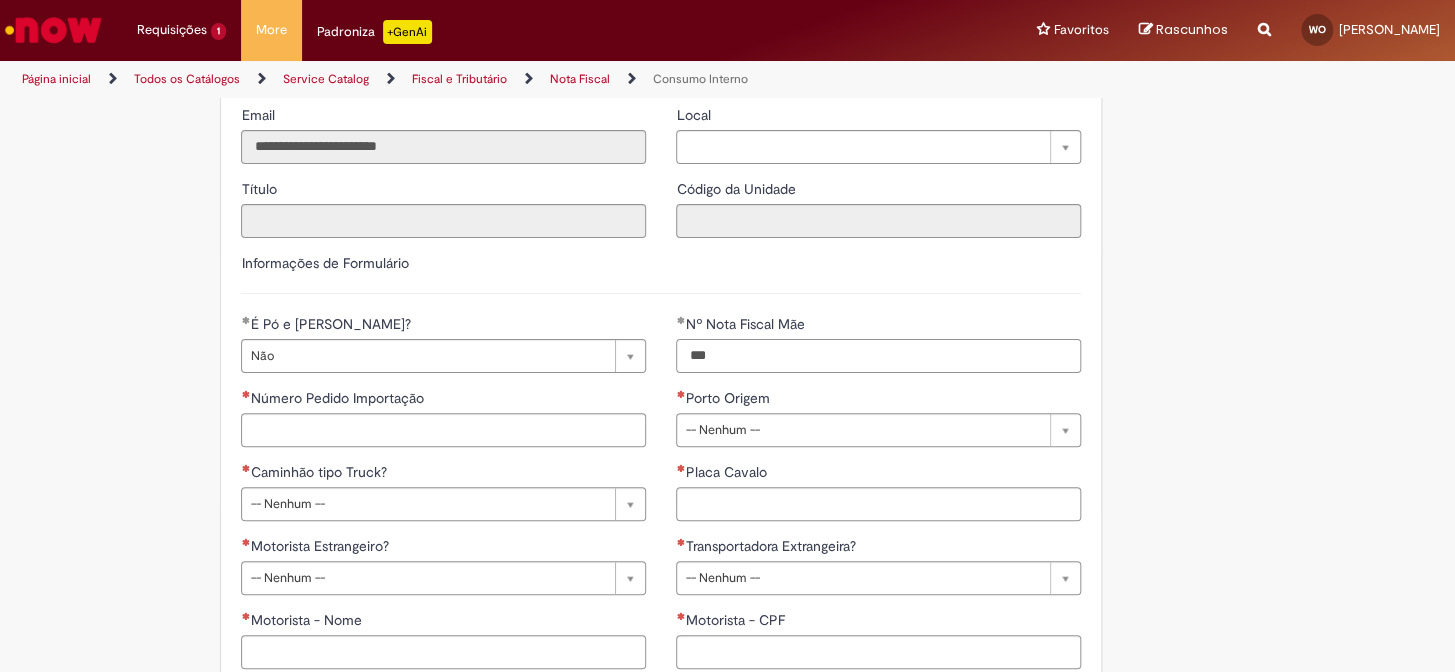 paste on "******" 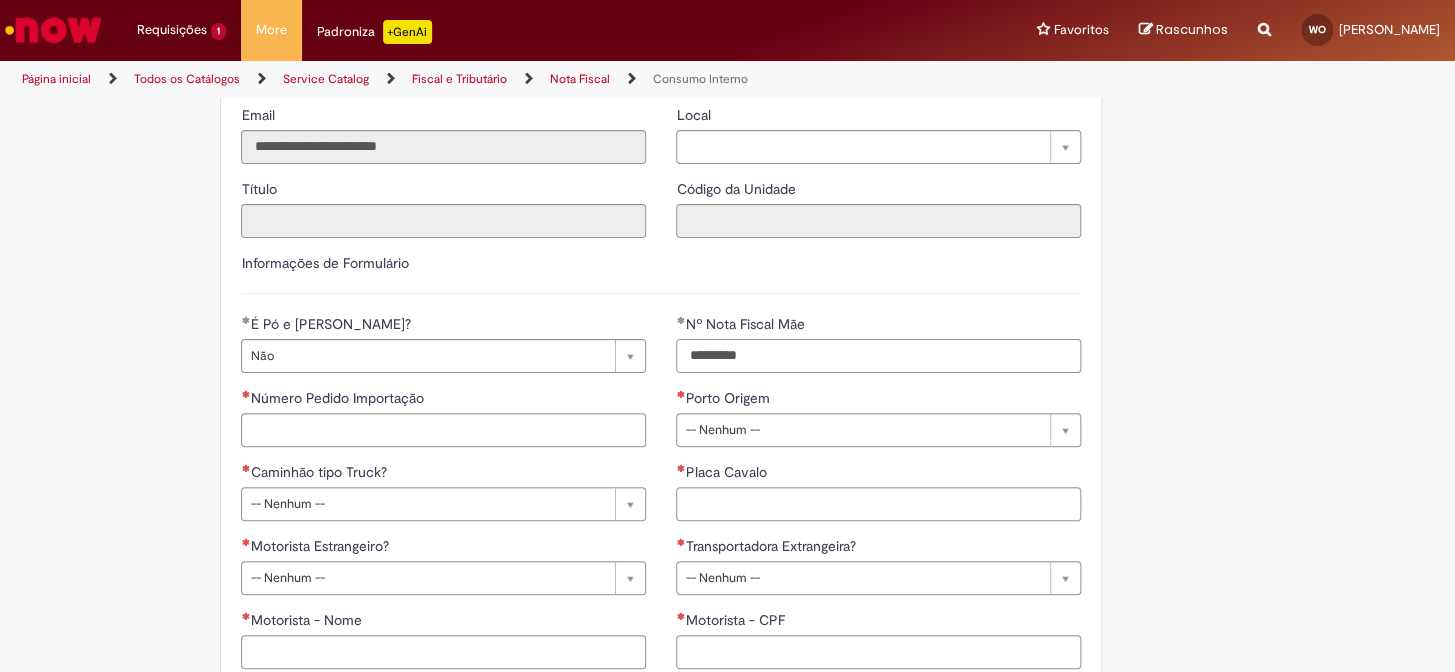 type on "*********" 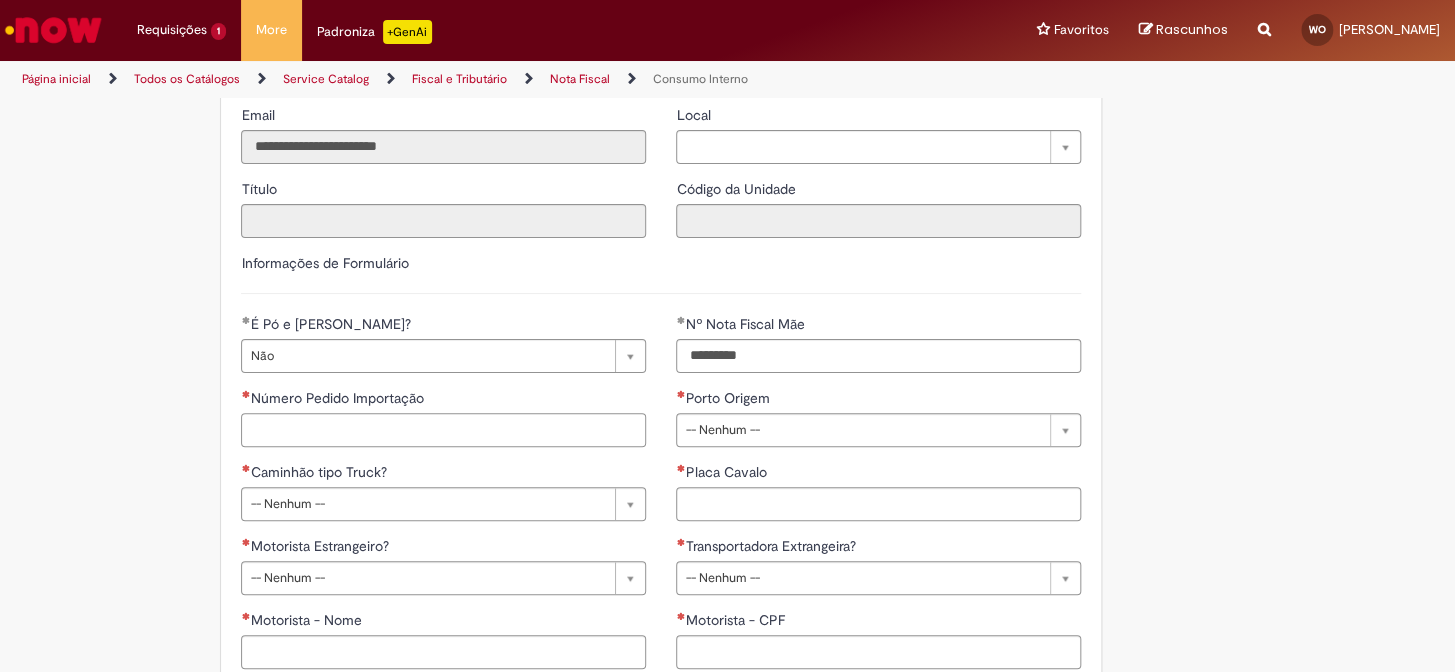 click on "Número Pedido Importação" at bounding box center (443, 430) 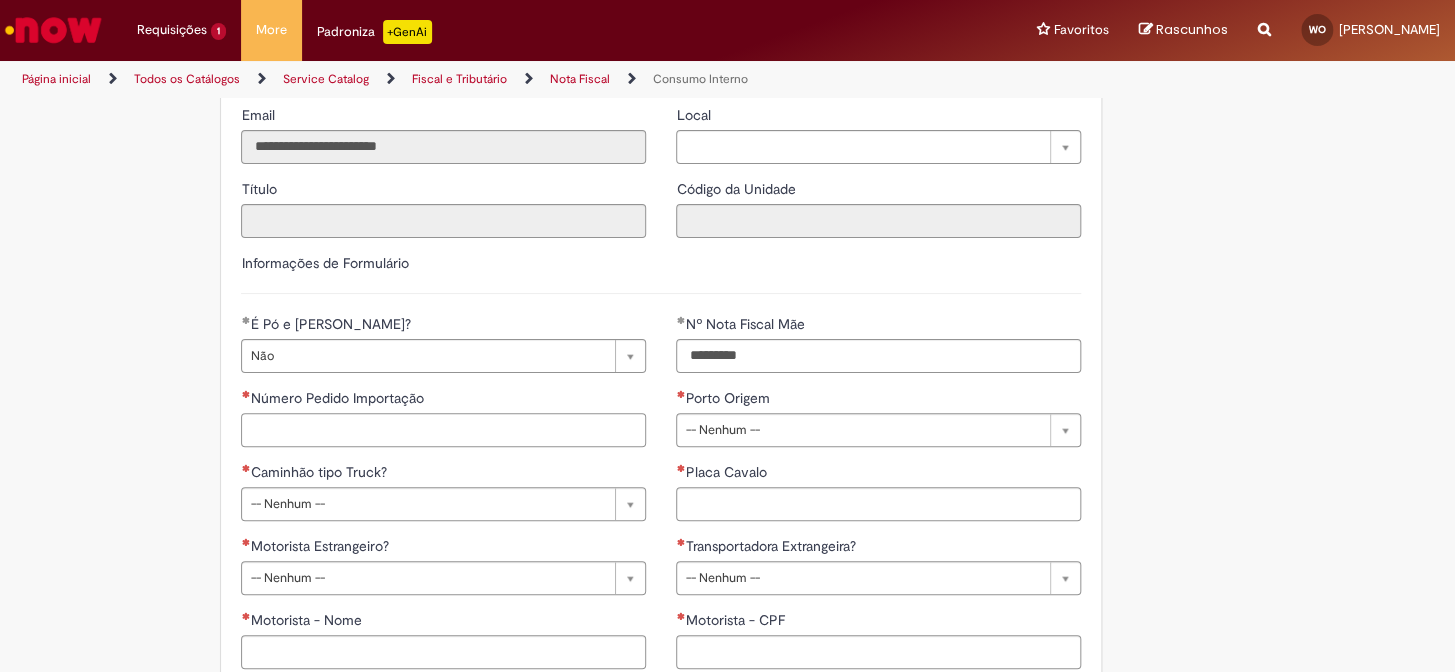 paste on "**********" 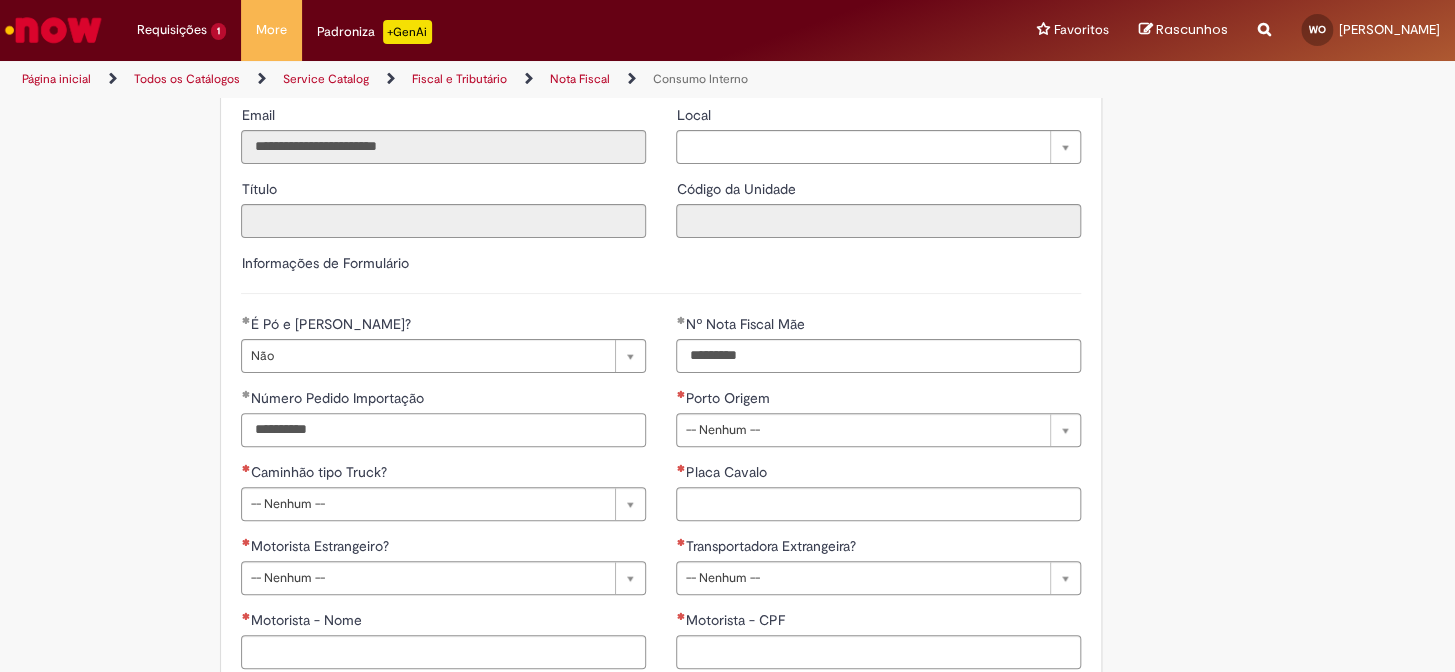 type on "**********" 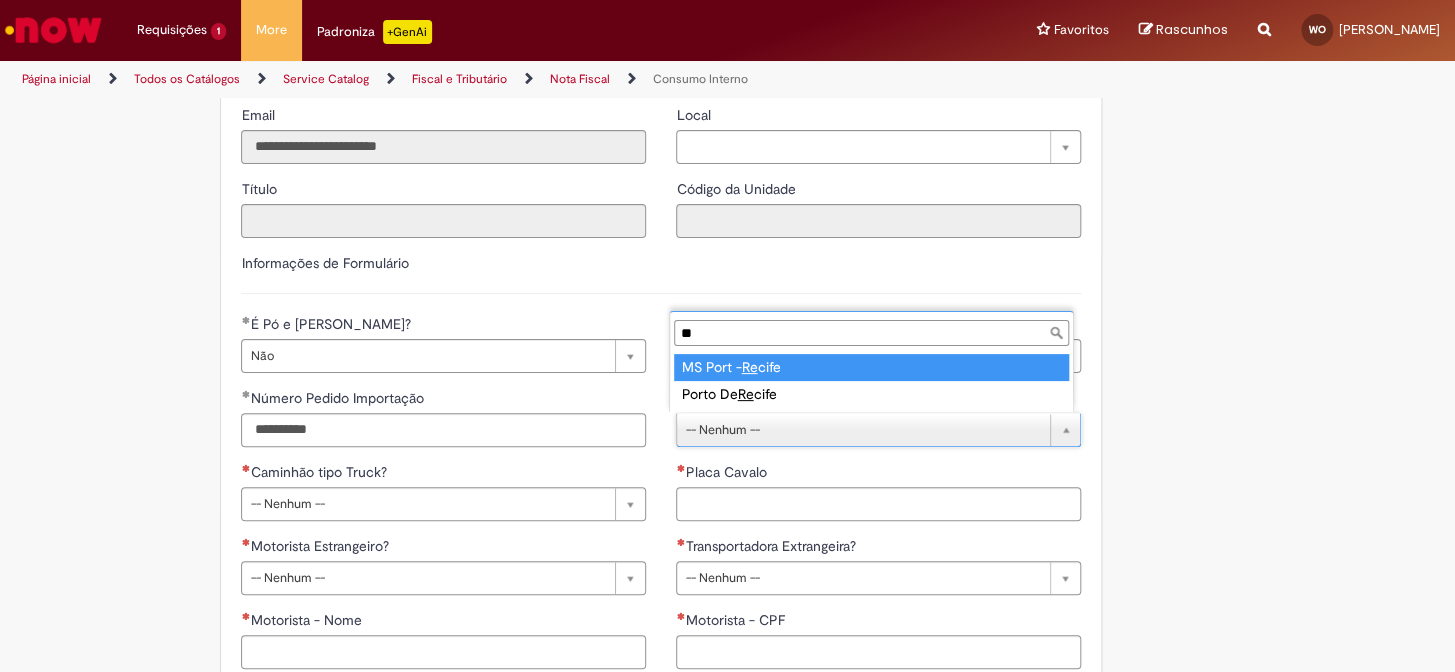 type on "***" 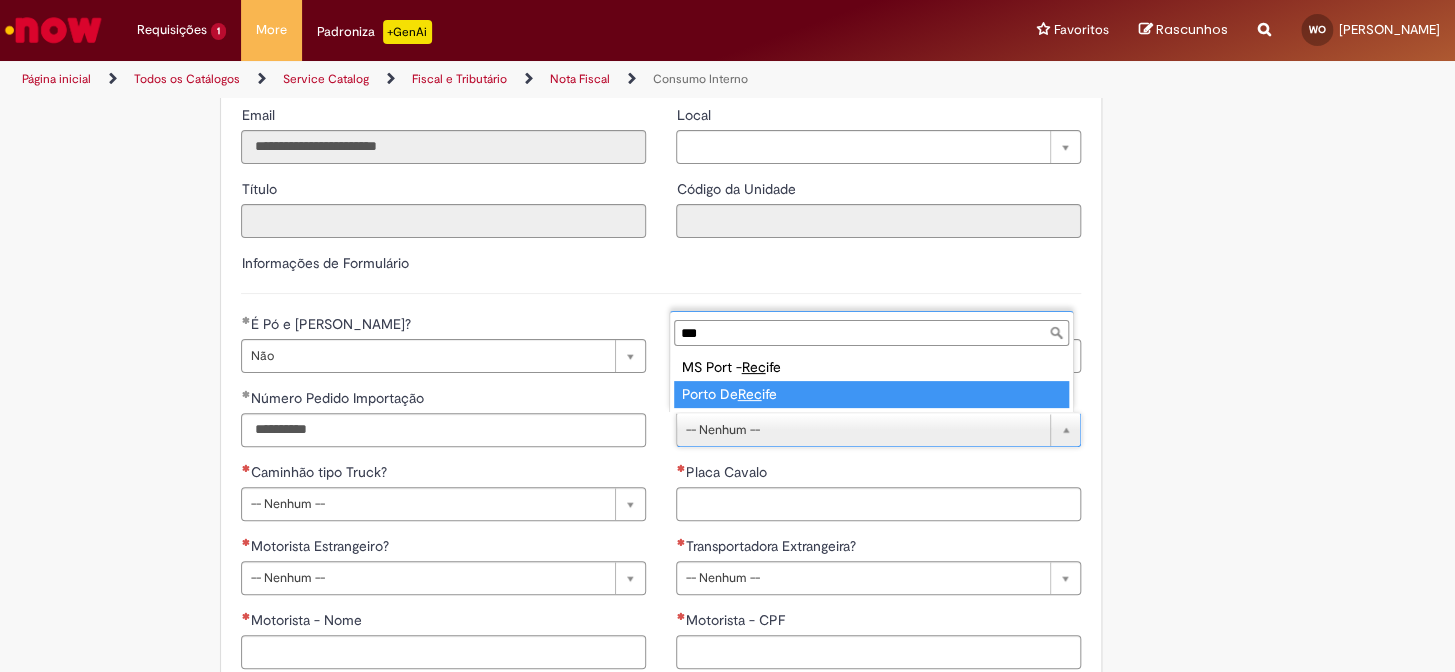 type on "**********" 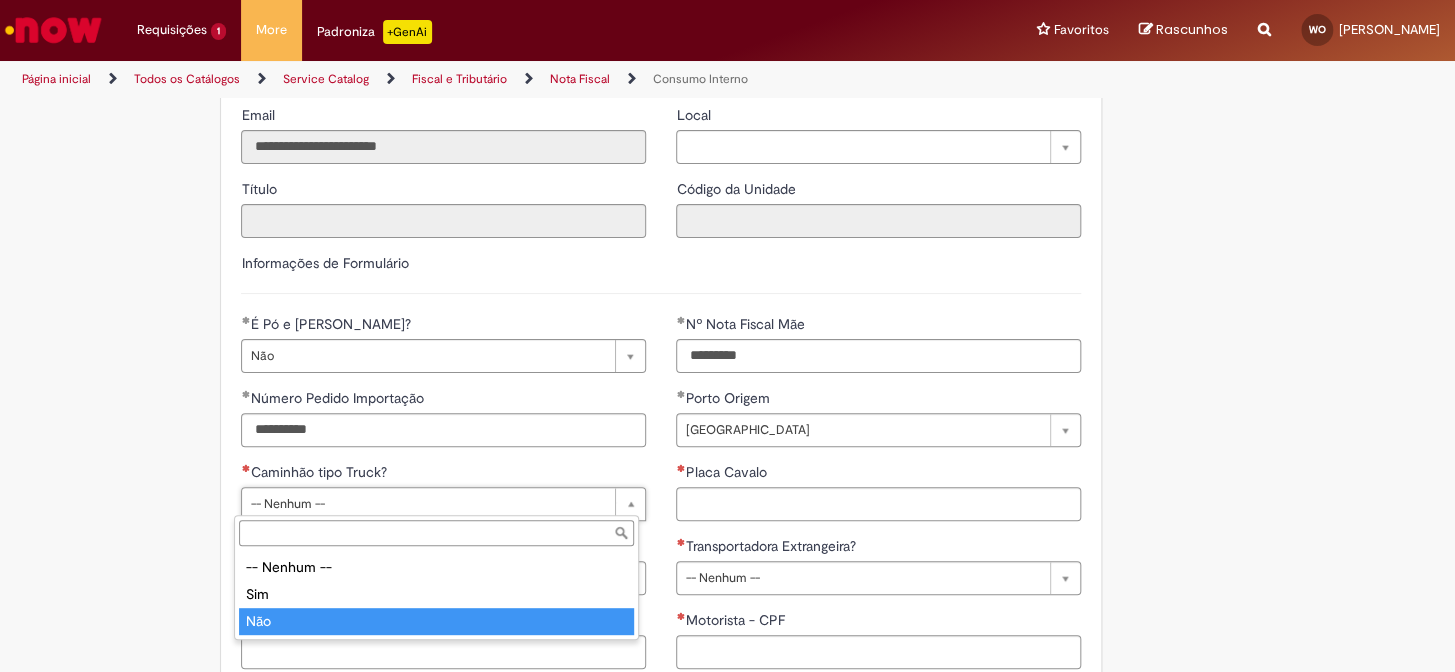 type on "***" 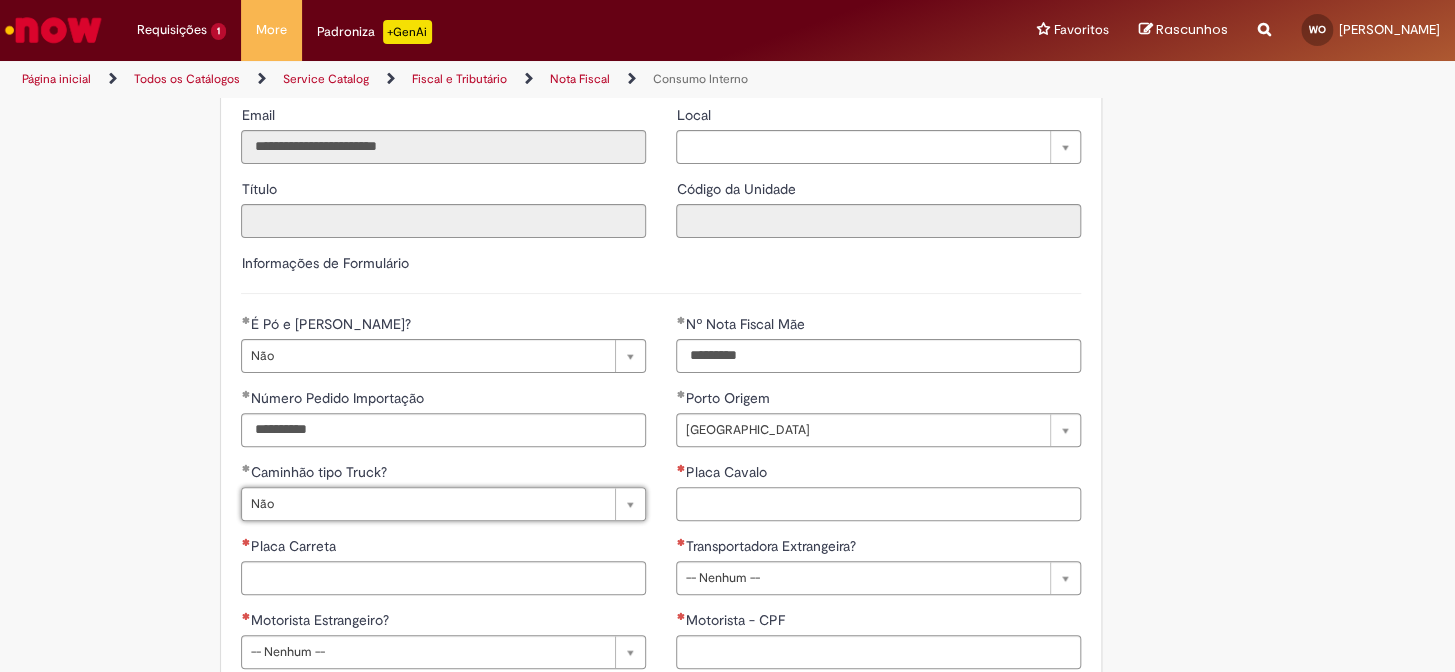 click on "Placa Cavalo" at bounding box center [878, 504] 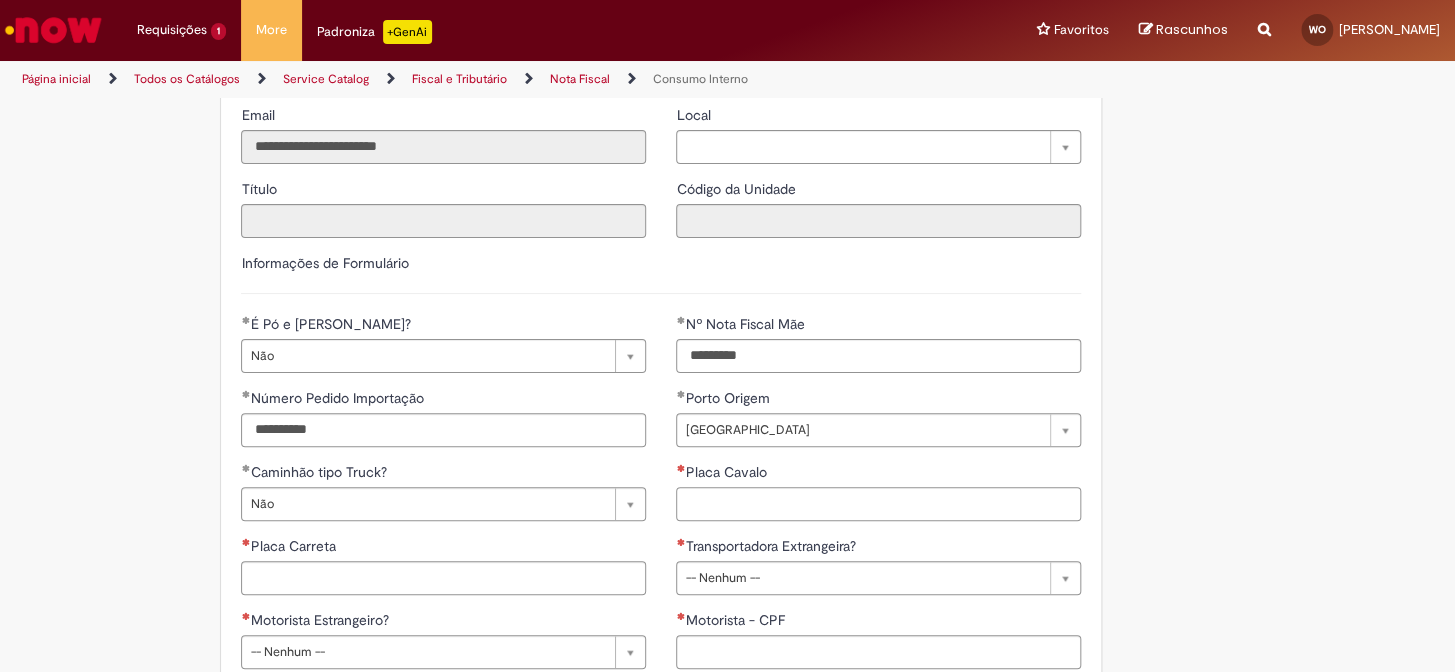 paste on "*******" 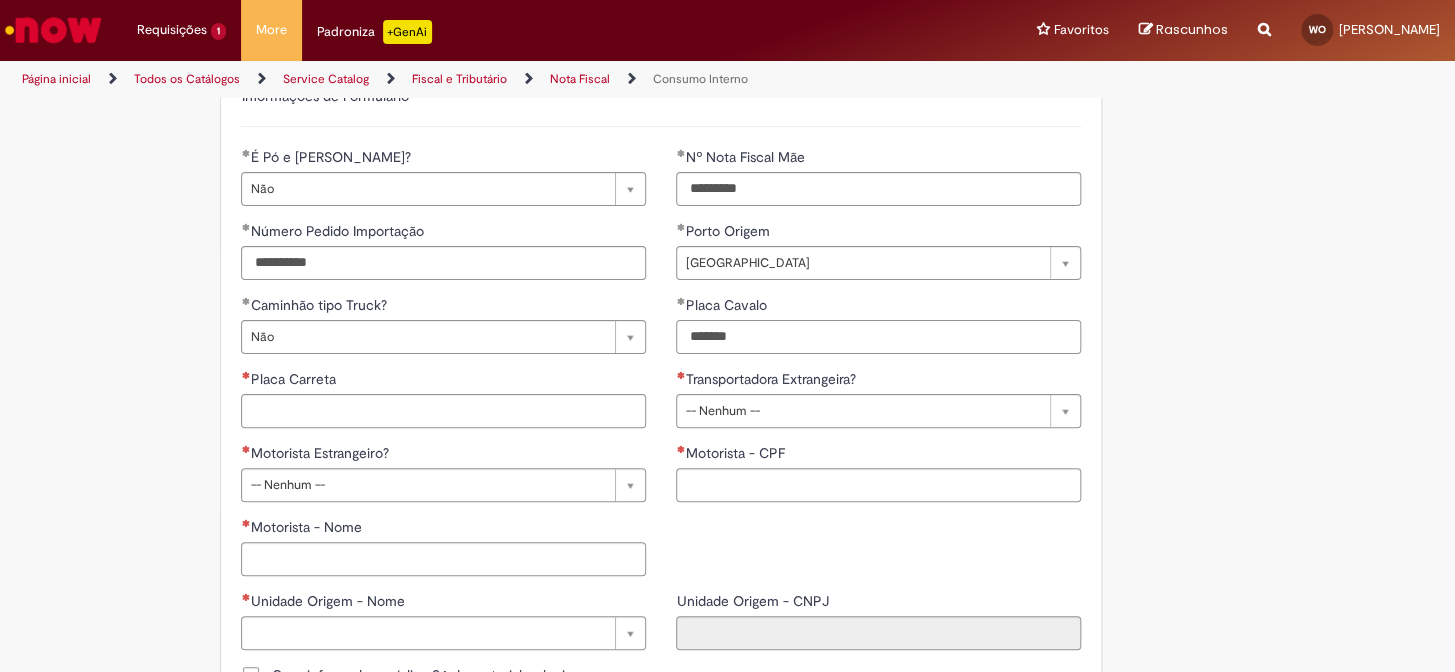 scroll, scrollTop: 545, scrollLeft: 0, axis: vertical 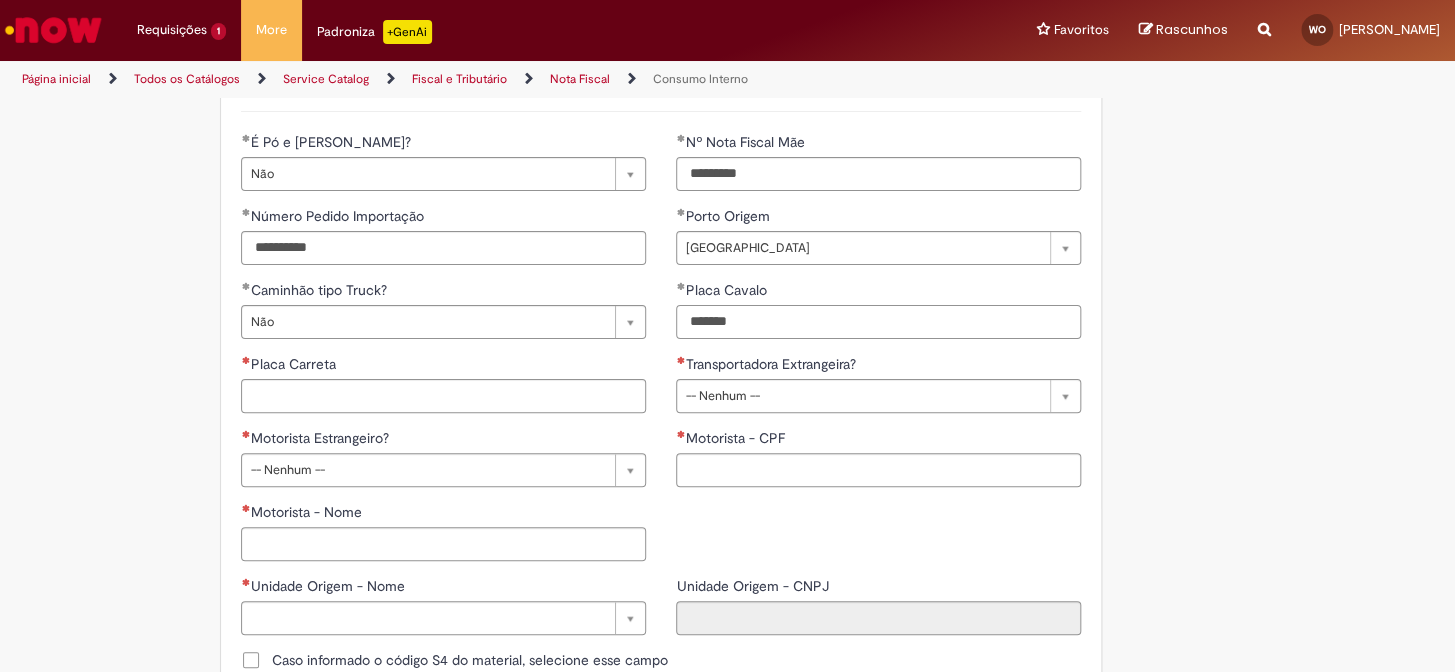 type on "*******" 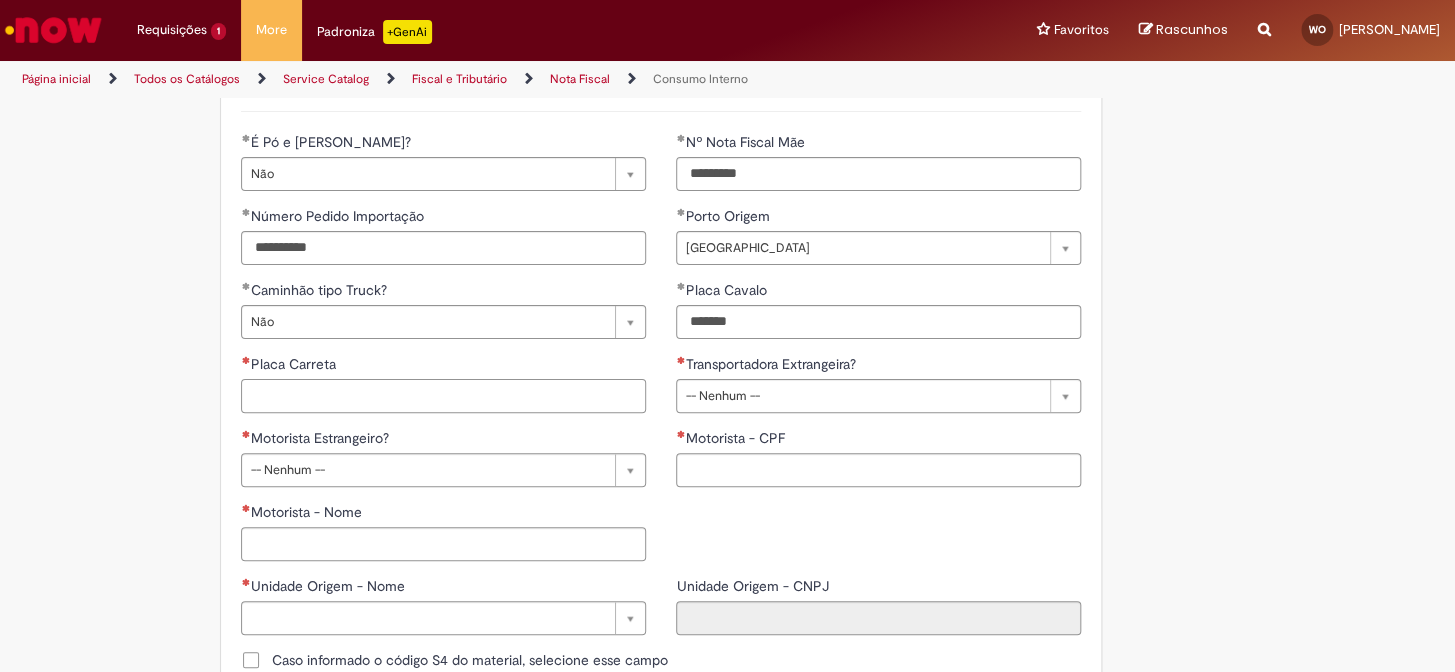 click on "Placa Carreta" at bounding box center [443, 396] 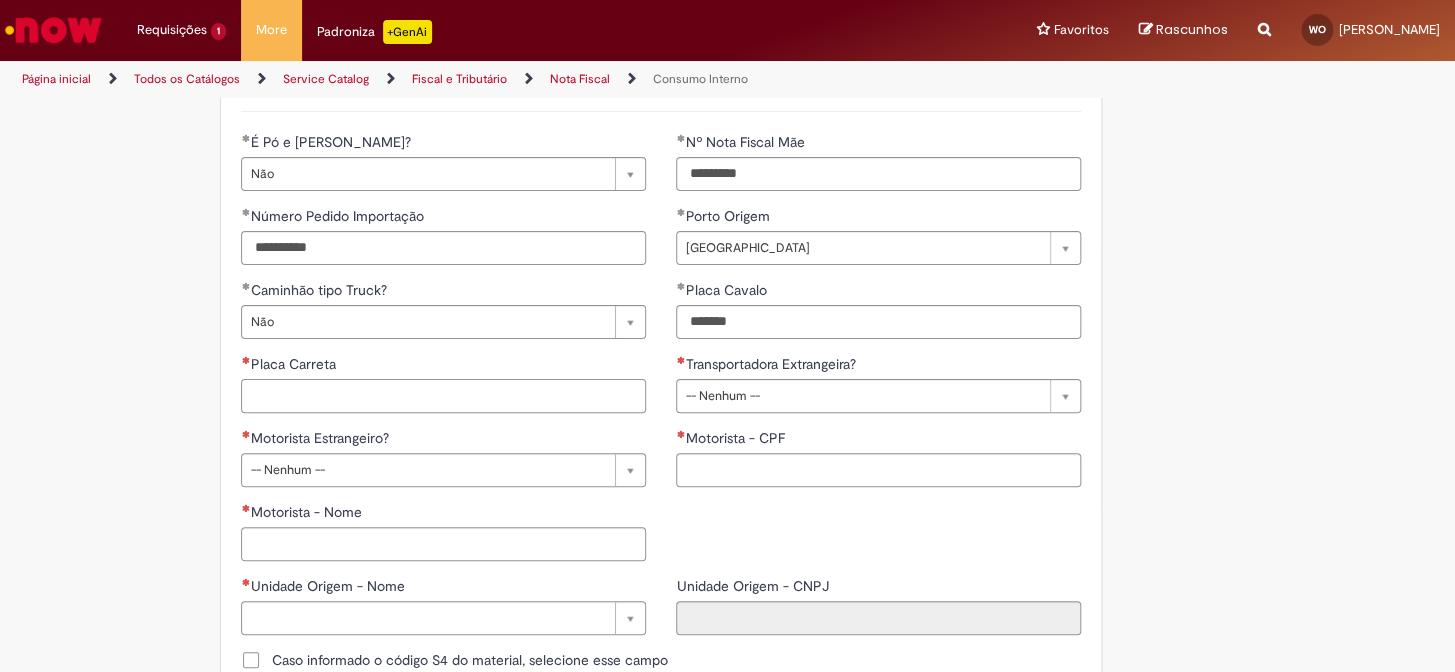 paste on "*******" 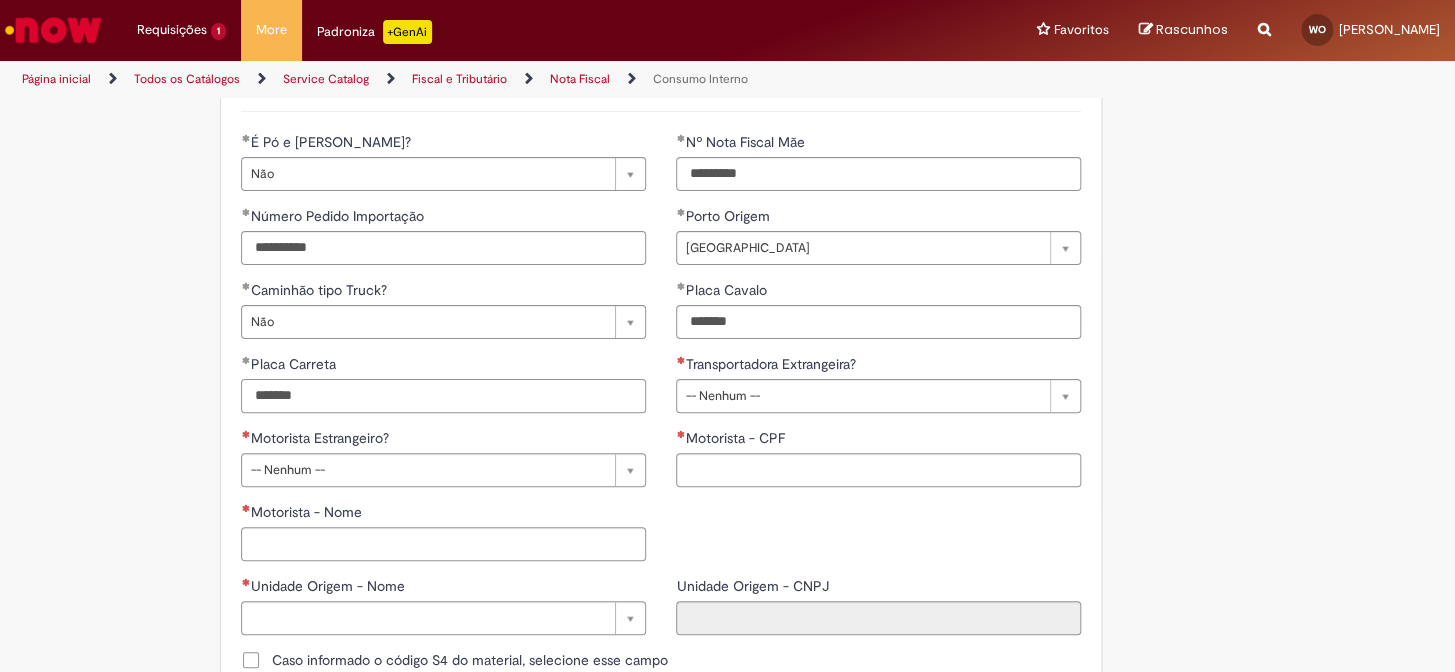 type on "*******" 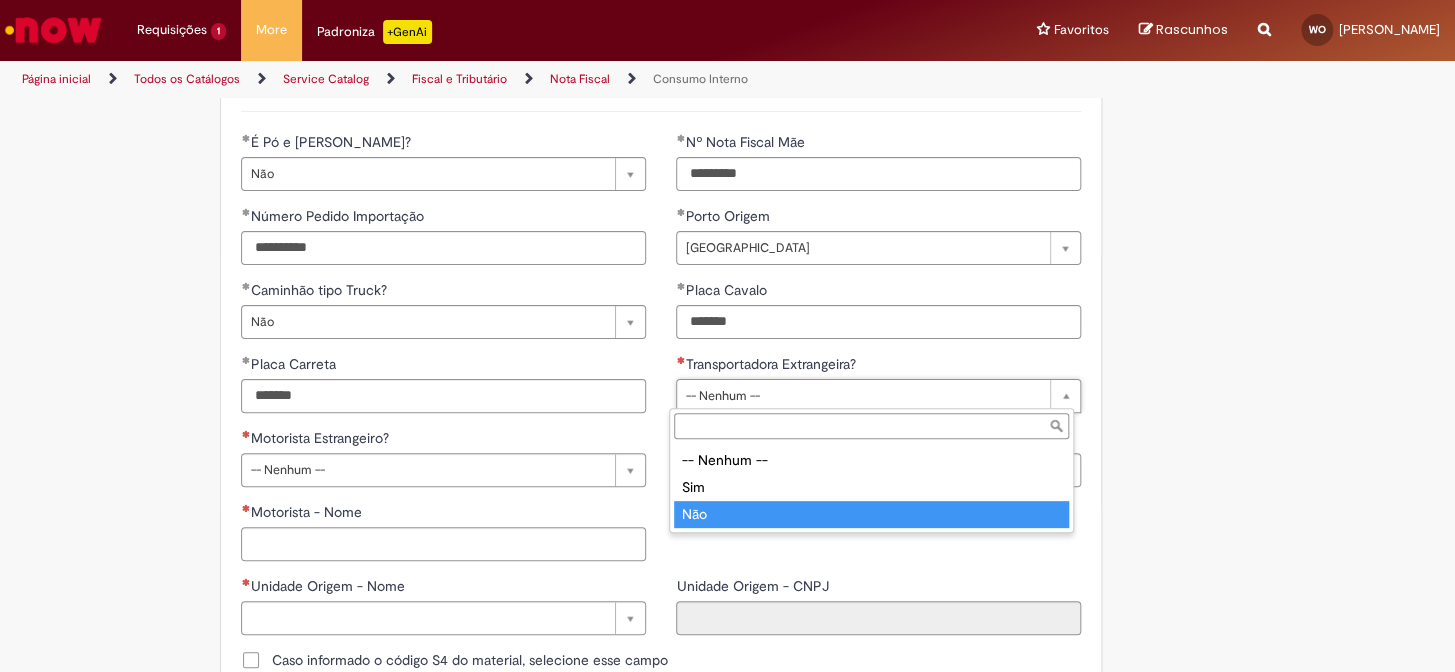 type on "***" 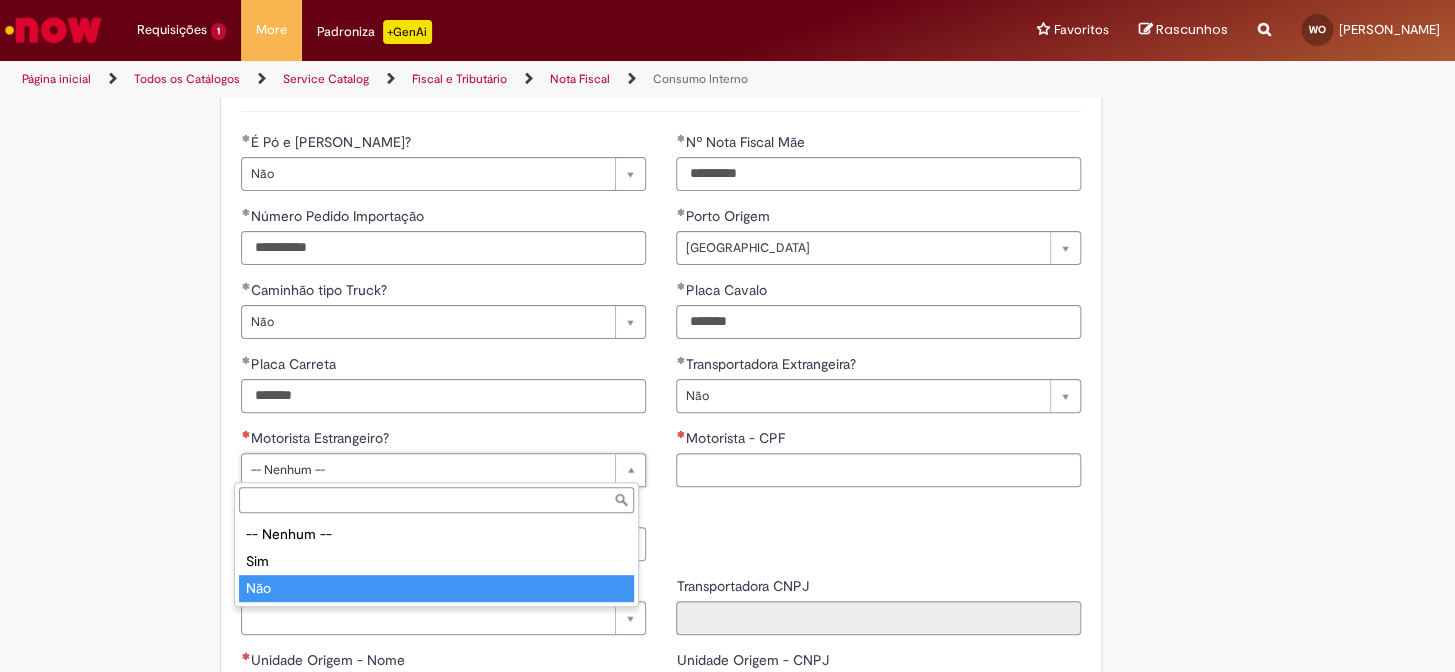 type on "***" 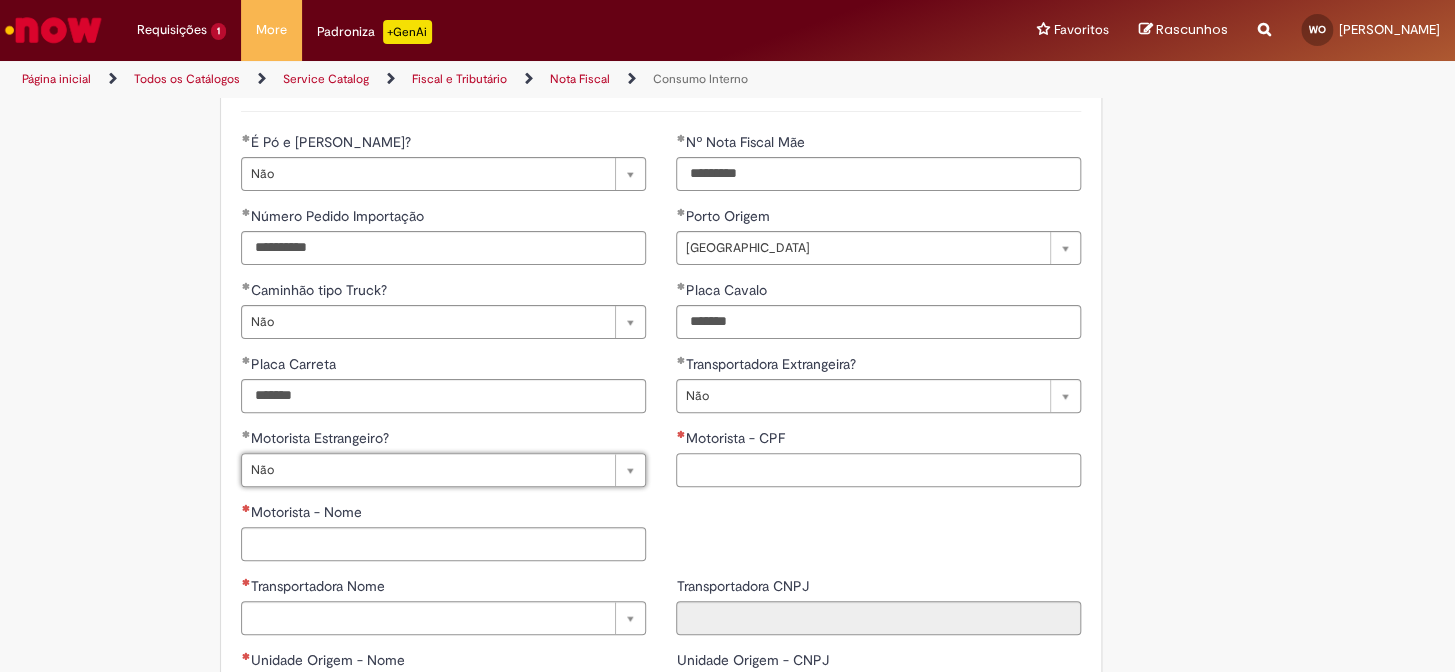 click on "Motorista - CPF" at bounding box center (878, 470) 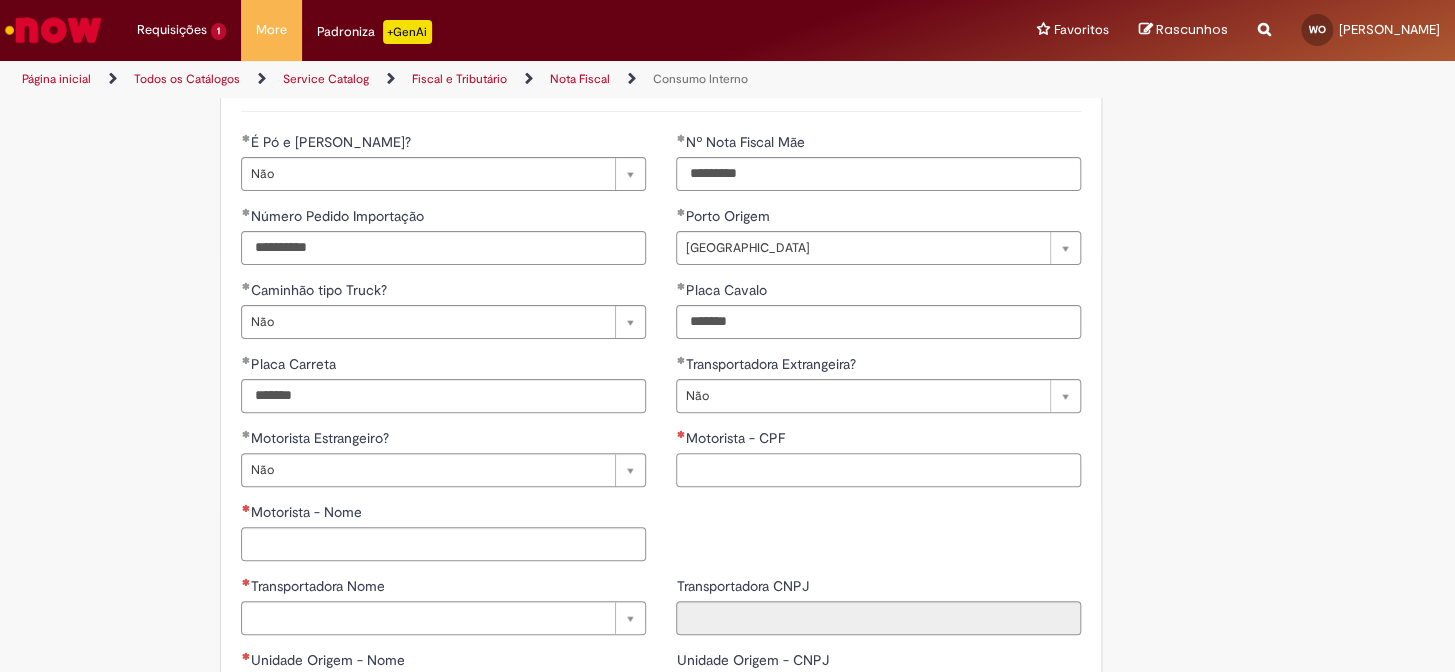 paste on "**********" 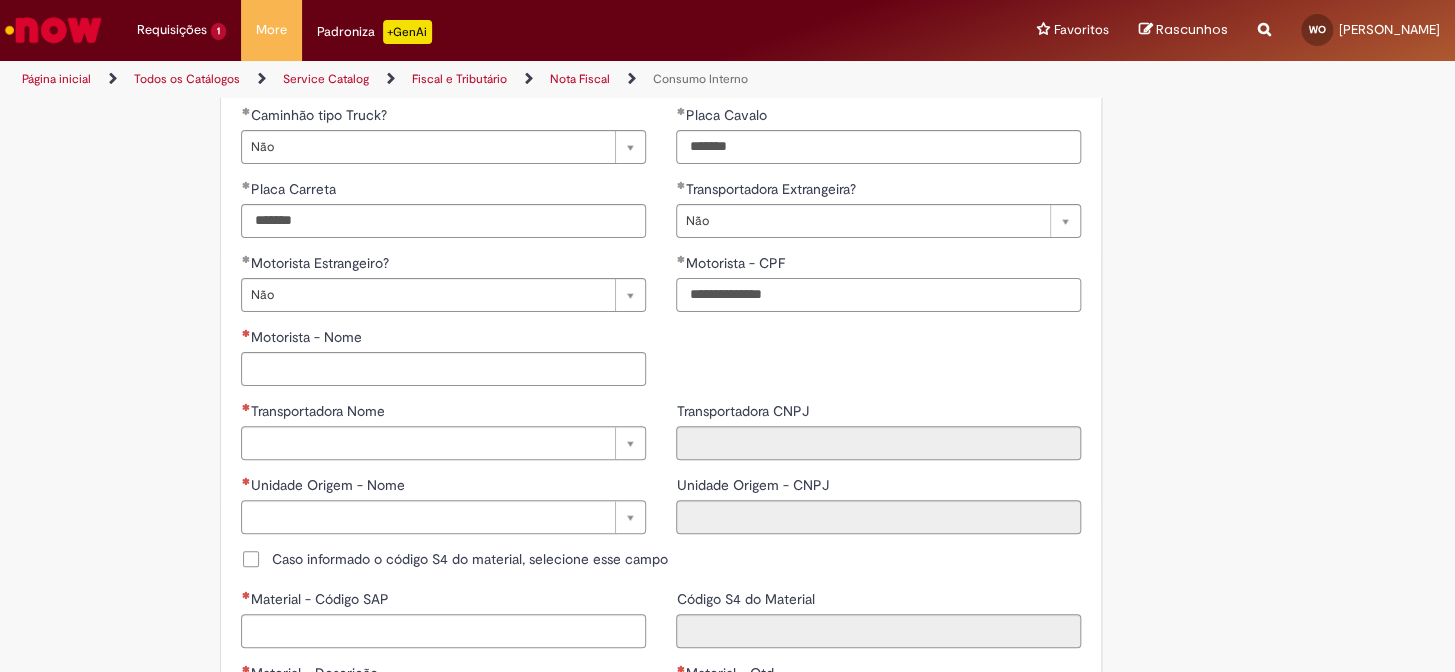 scroll, scrollTop: 727, scrollLeft: 0, axis: vertical 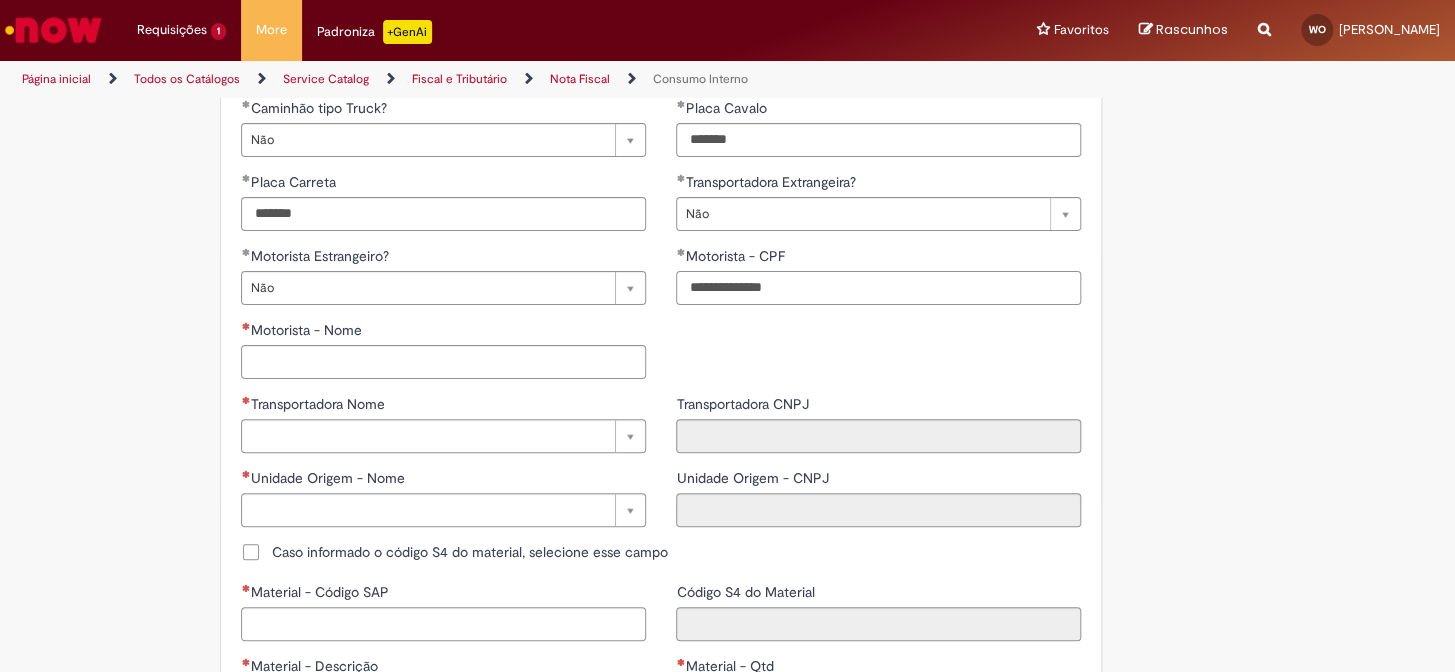 type on "**********" 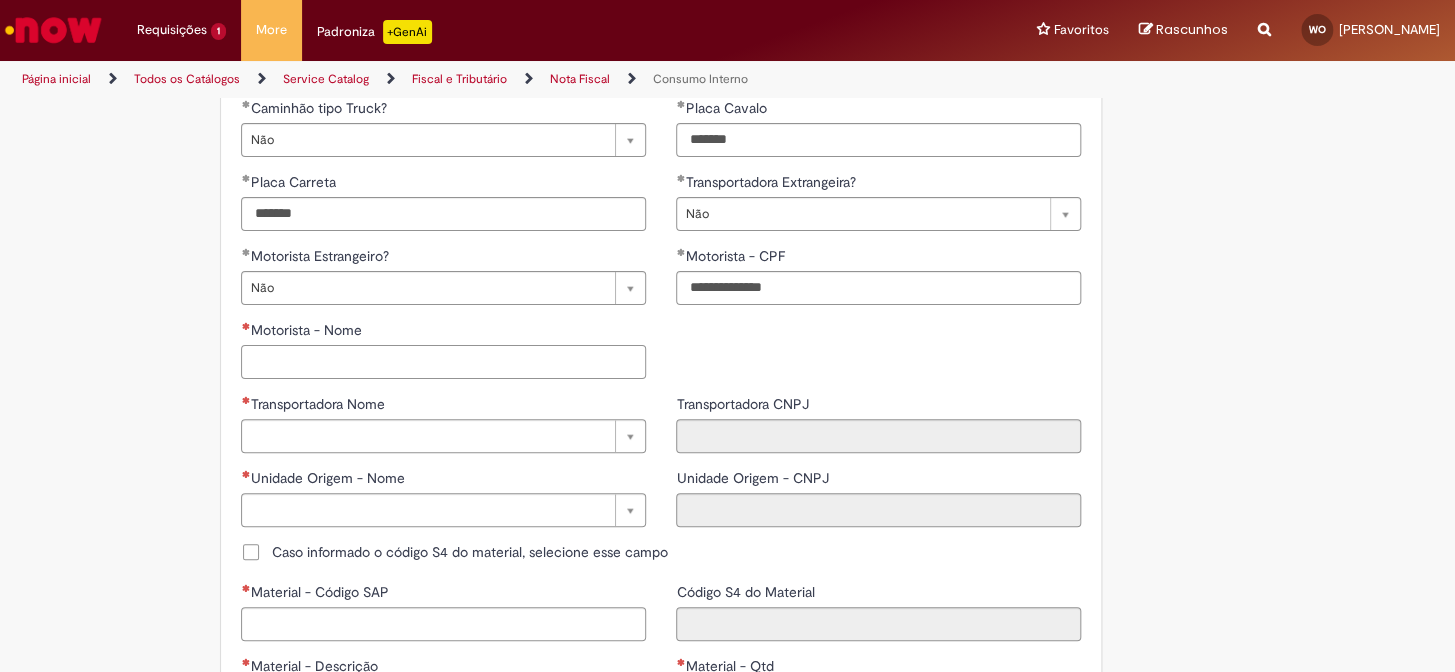 click on "Motorista - Nome" at bounding box center [443, 362] 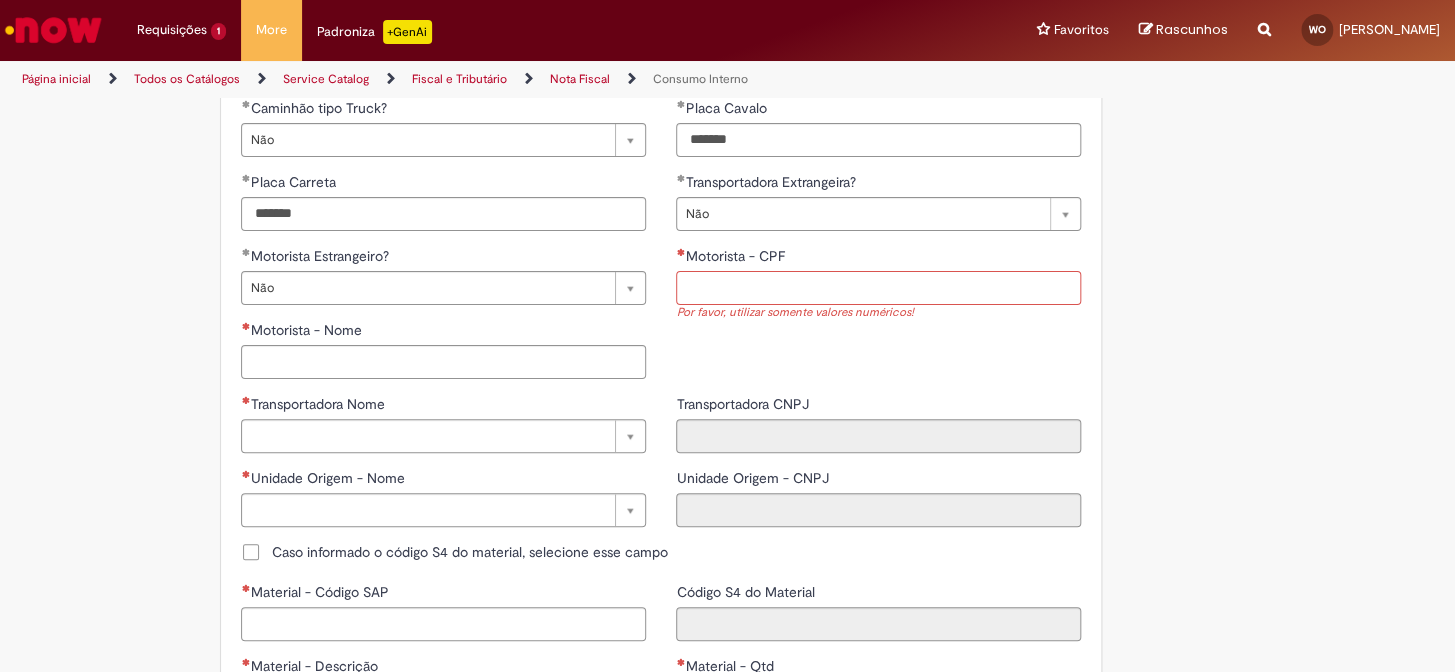 click on "Motorista - CPF" at bounding box center [878, 288] 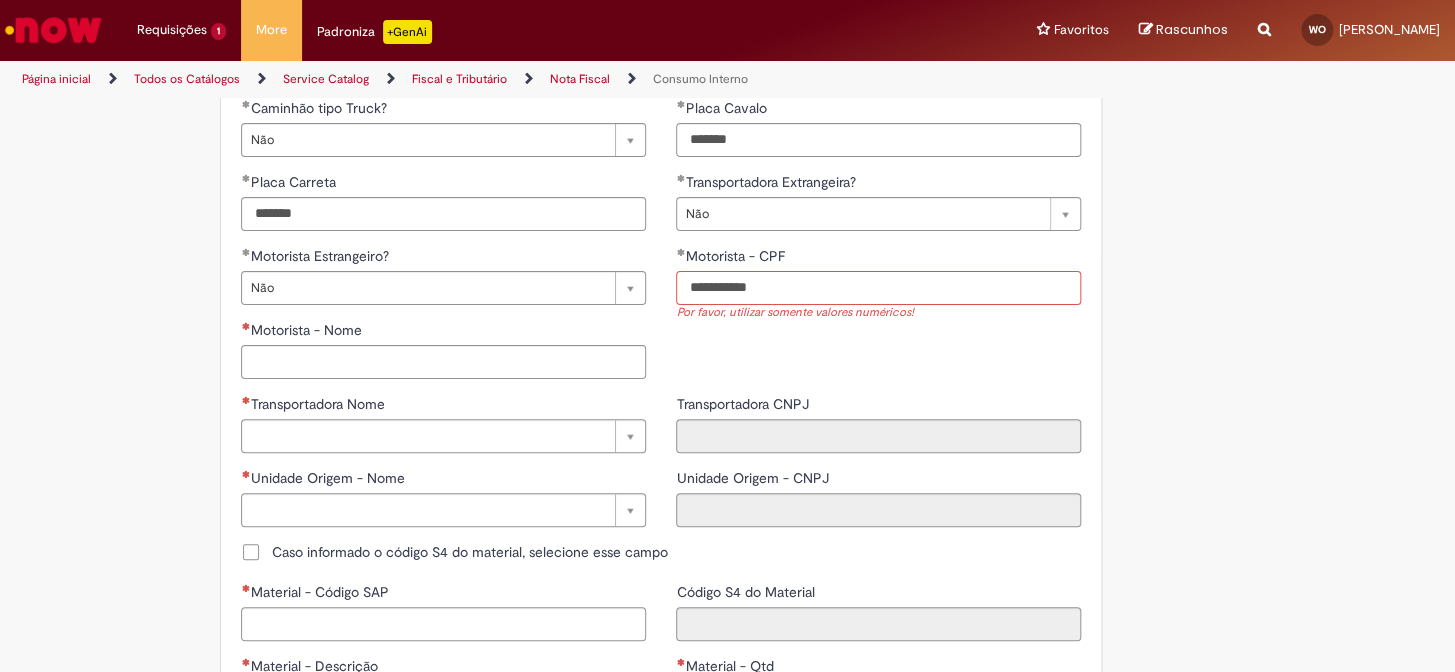 type on "**********" 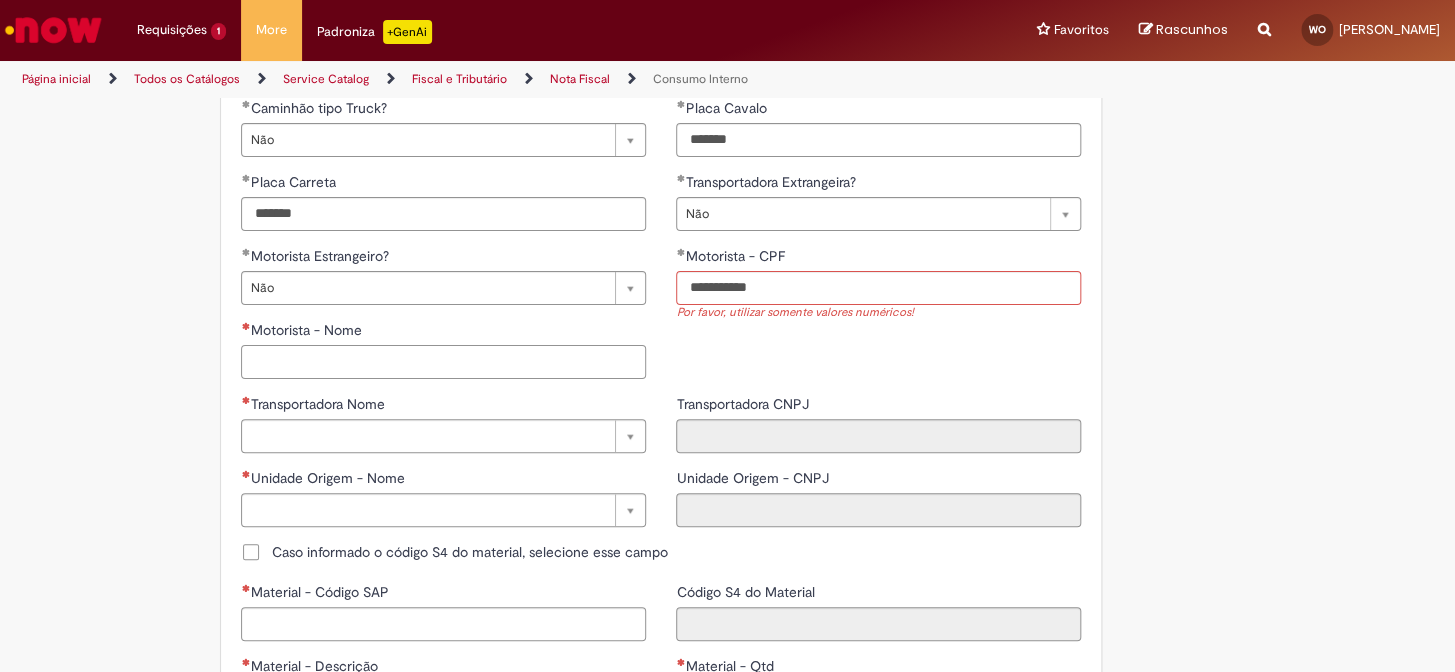 click on "Motorista - Nome" at bounding box center [443, 362] 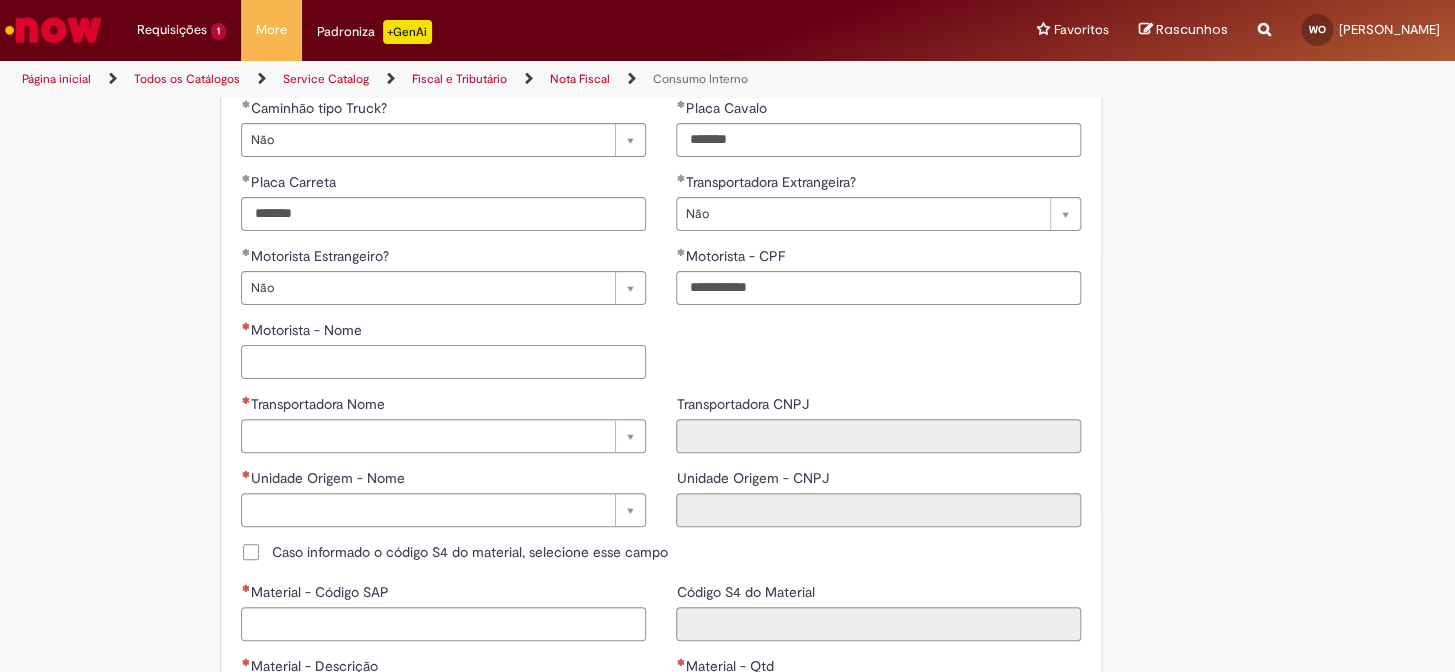 paste on "**********" 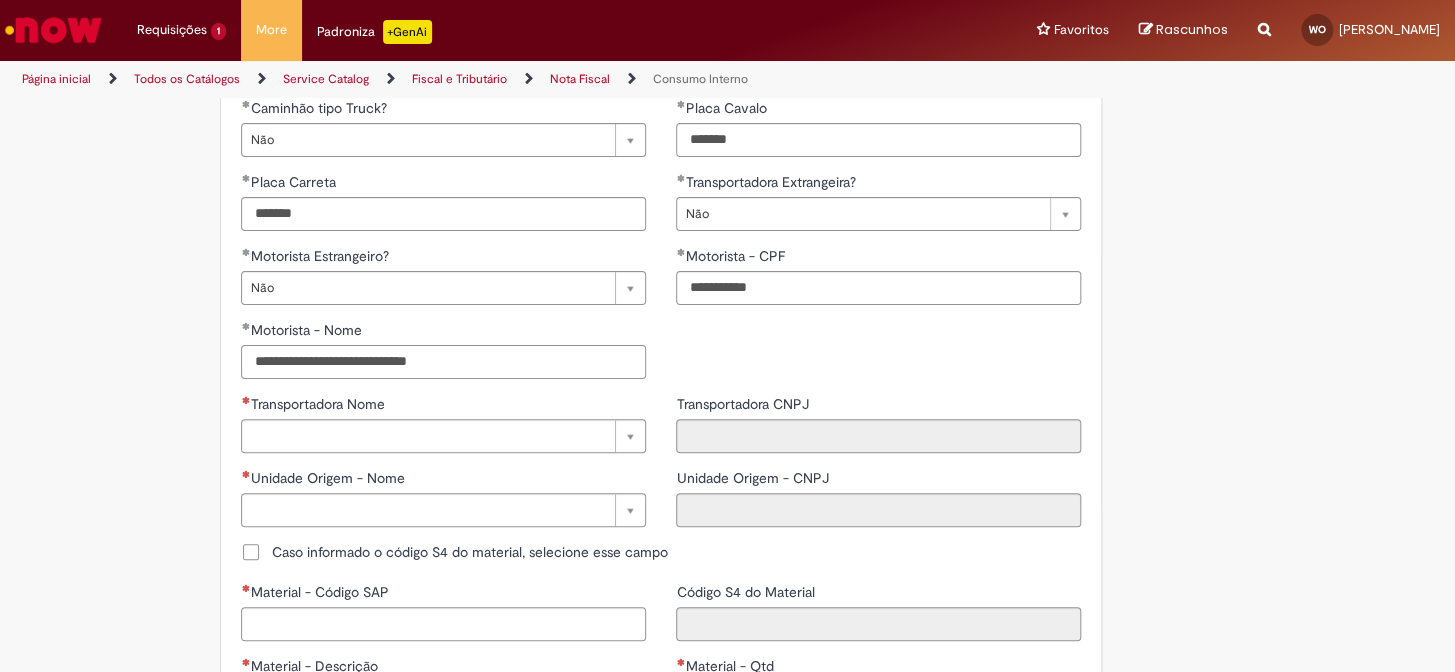type on "**********" 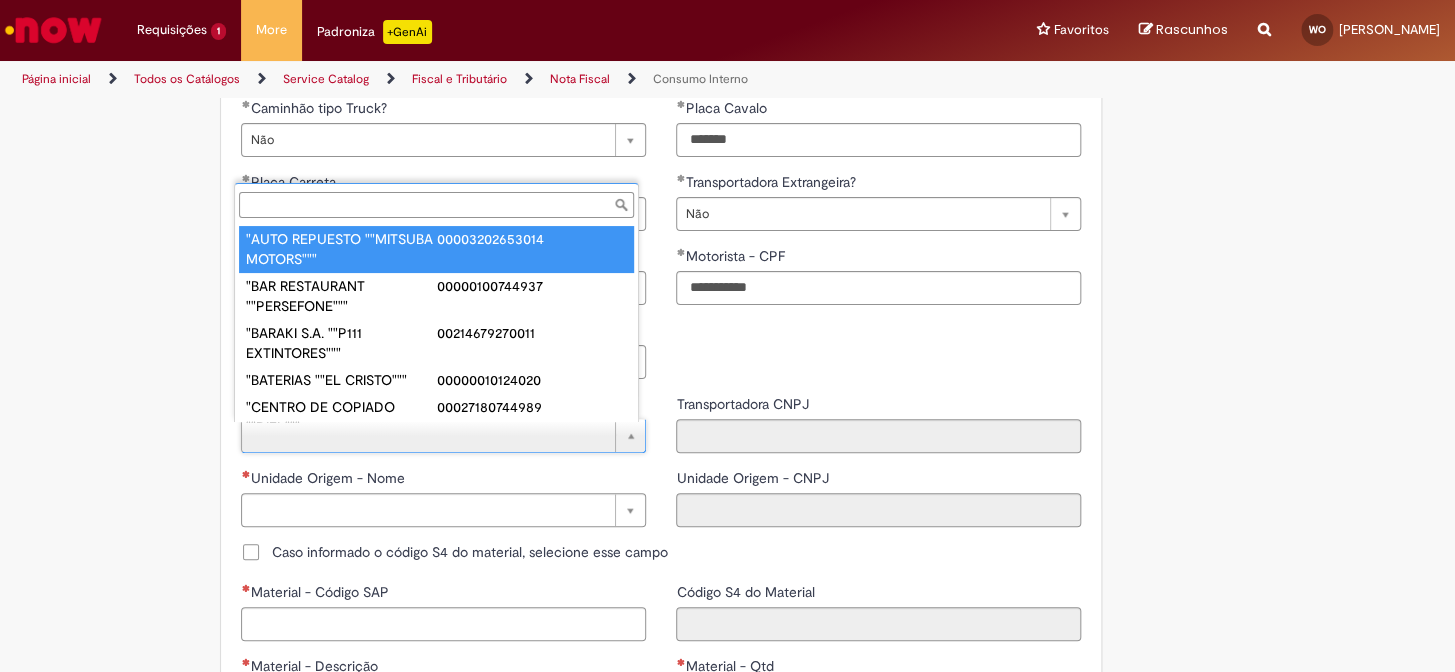 paste on "**********" 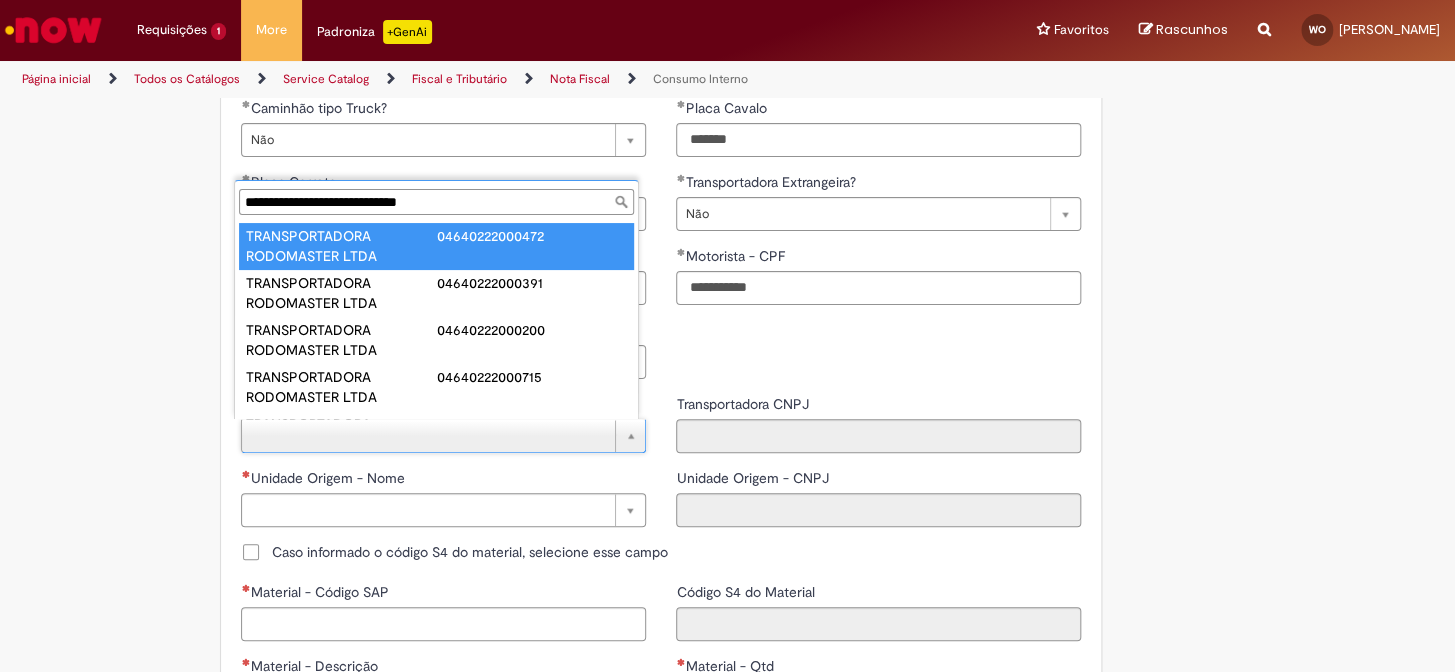 scroll, scrollTop: 81, scrollLeft: 0, axis: vertical 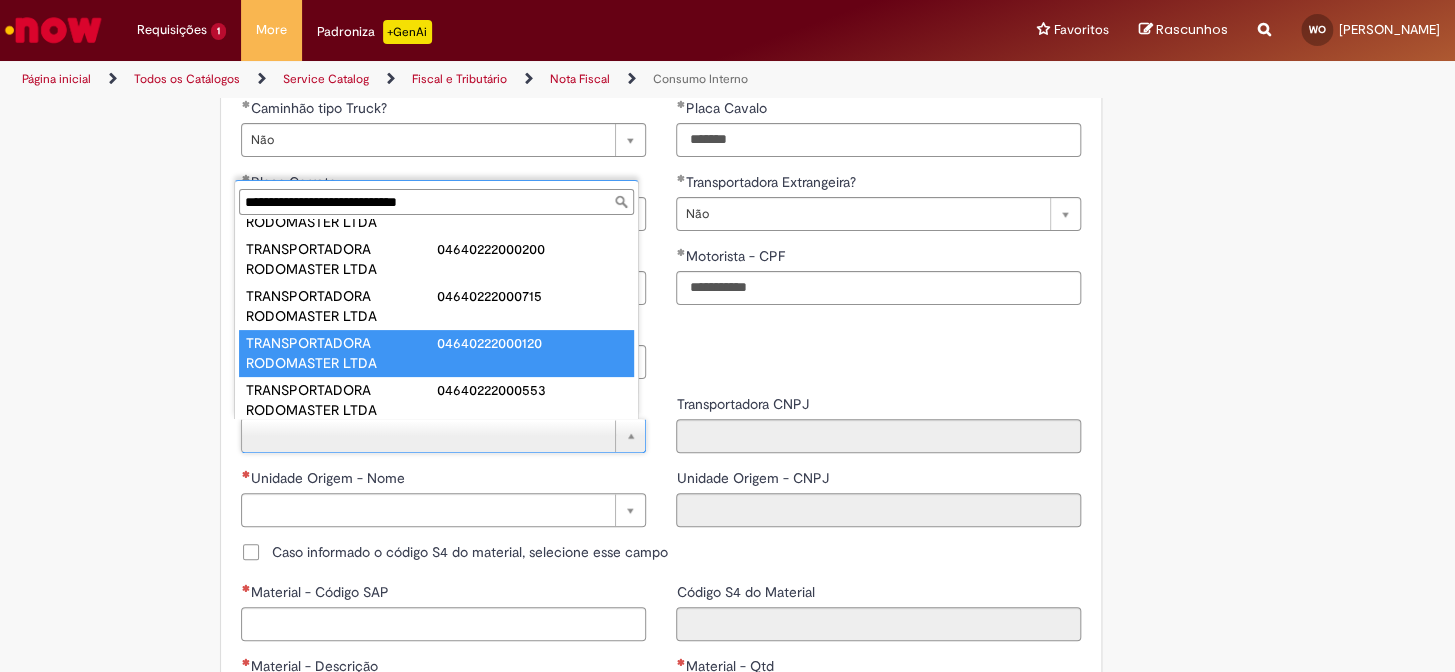 type on "**********" 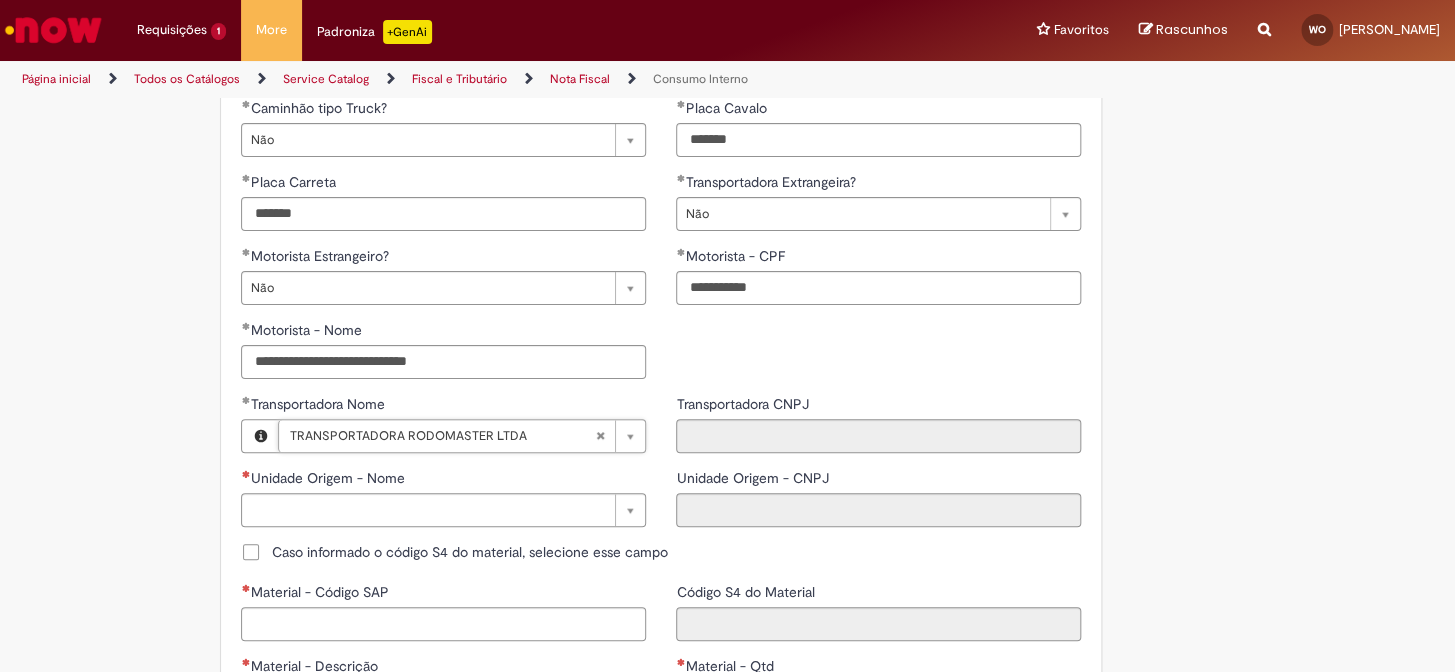 type on "**********" 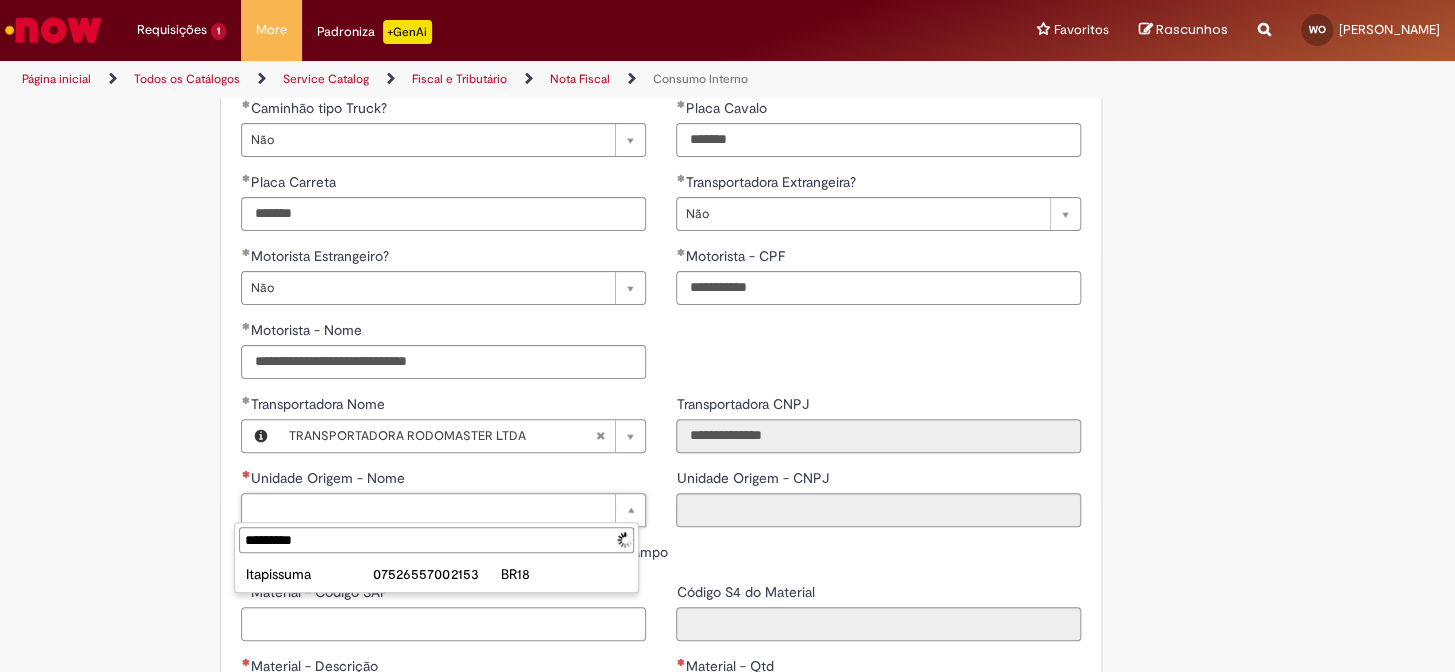 type on "**********" 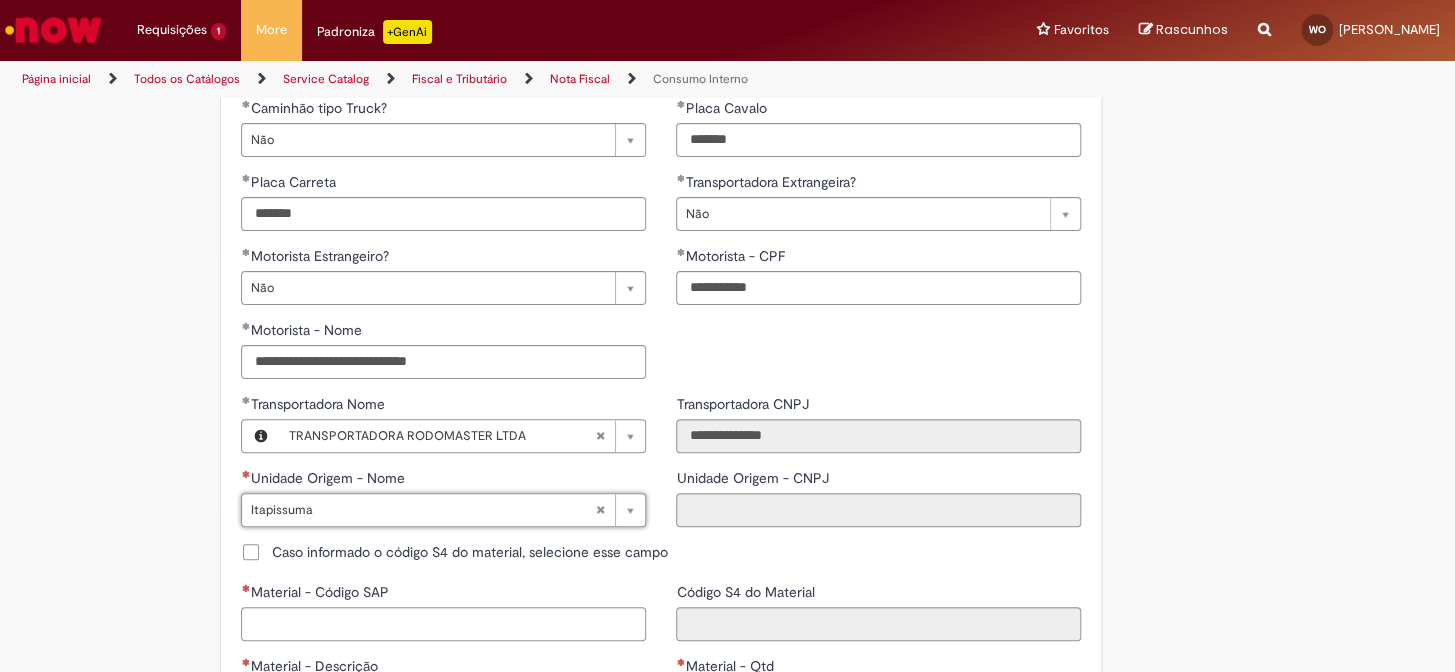 type on "**********" 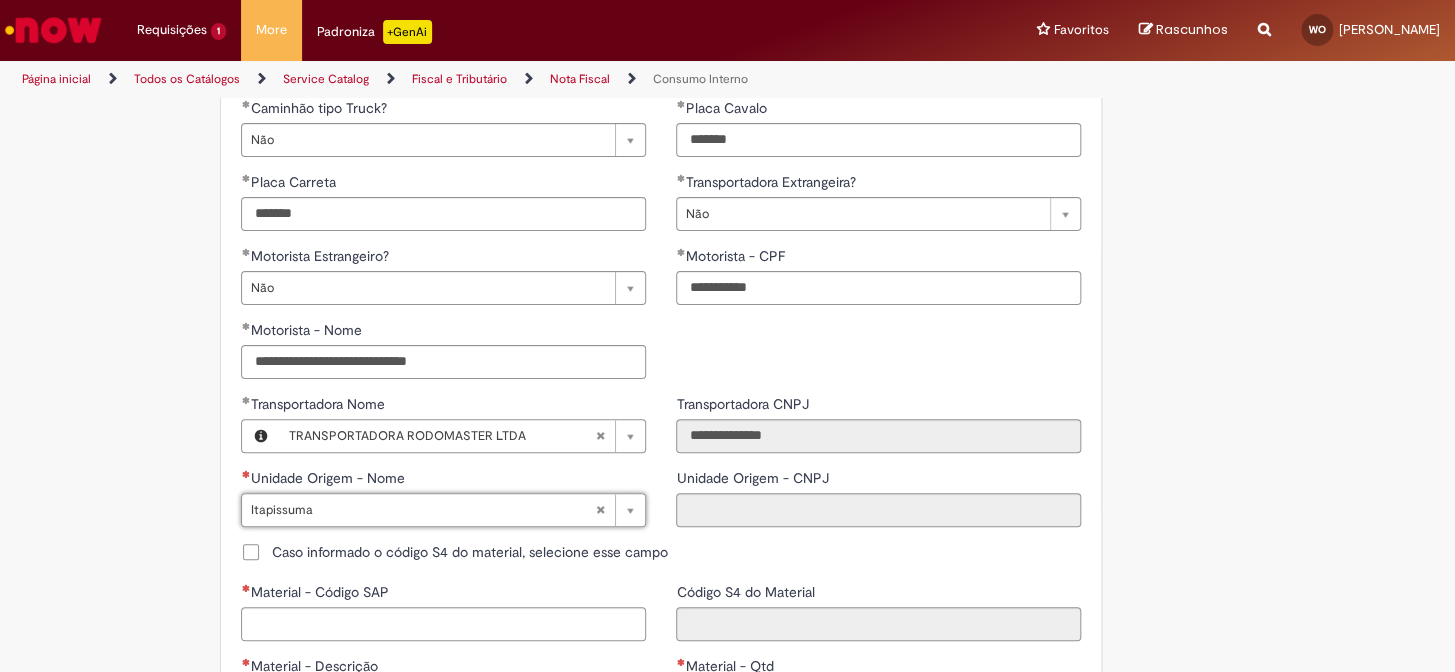 type on "**********" 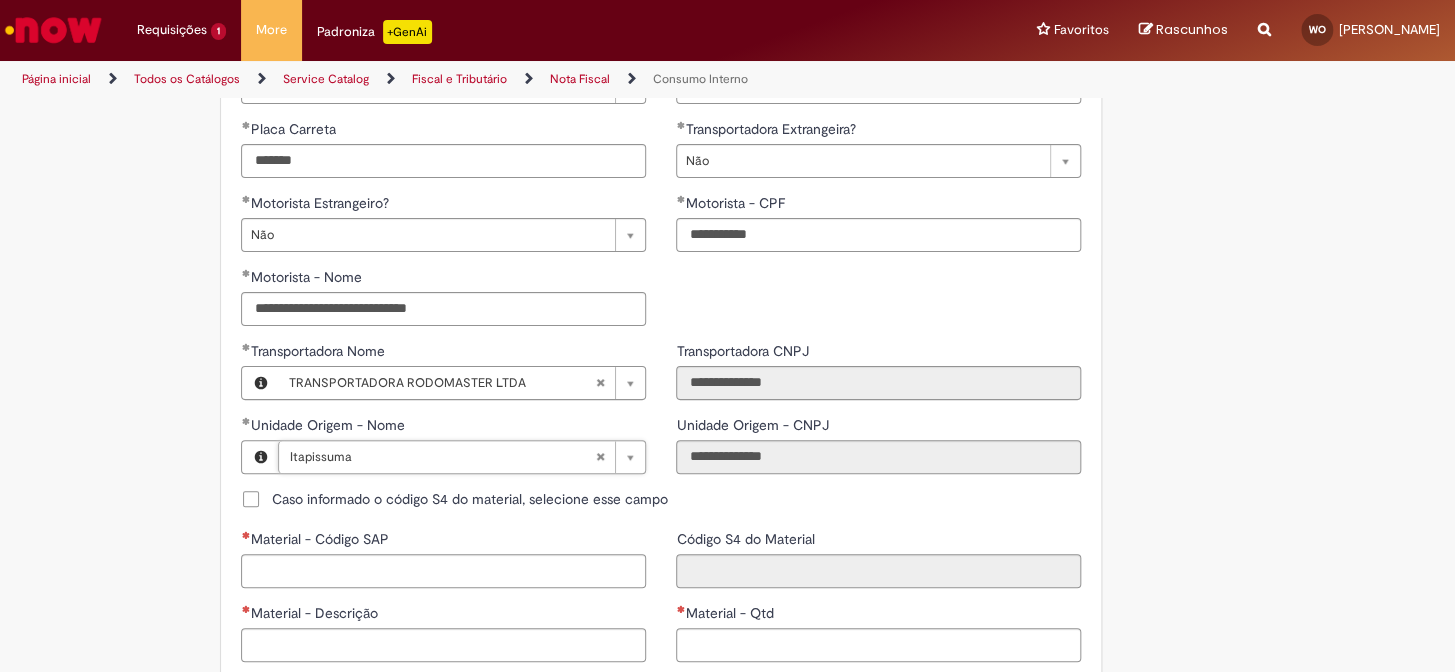 scroll, scrollTop: 818, scrollLeft: 0, axis: vertical 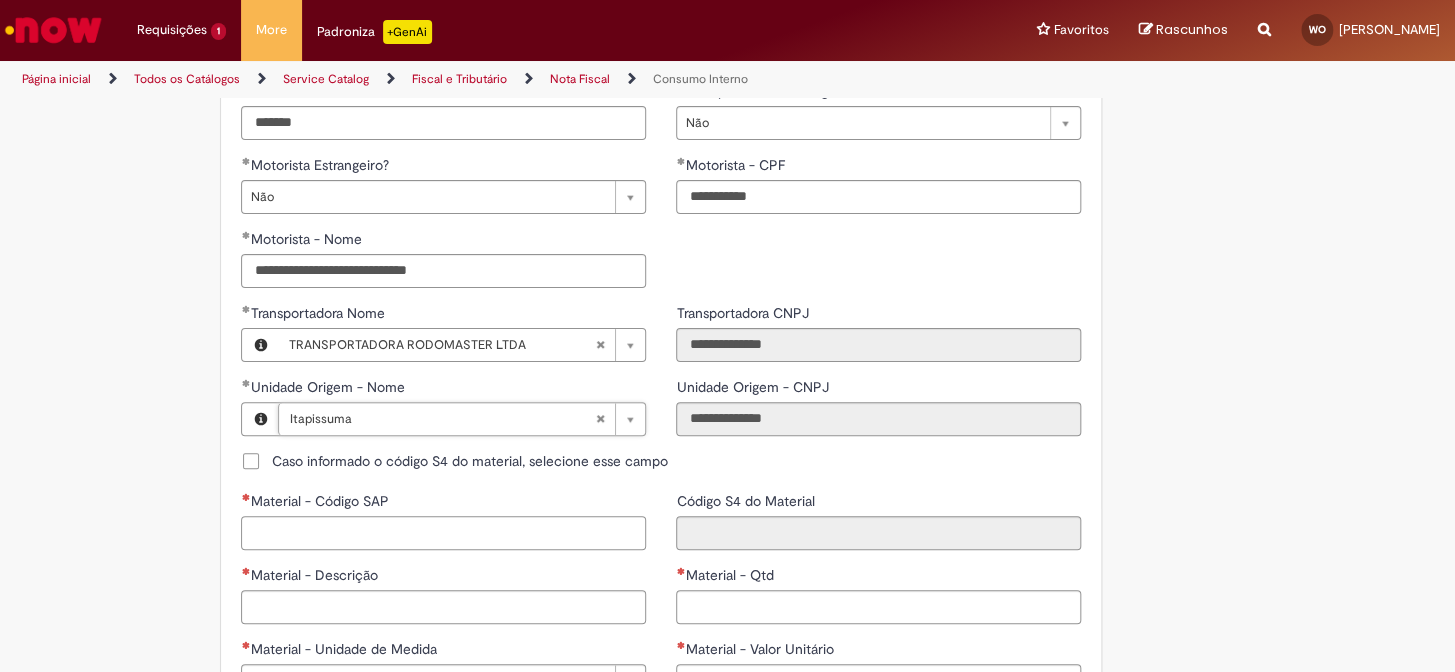 click on "Material - Código SAP" at bounding box center (443, 533) 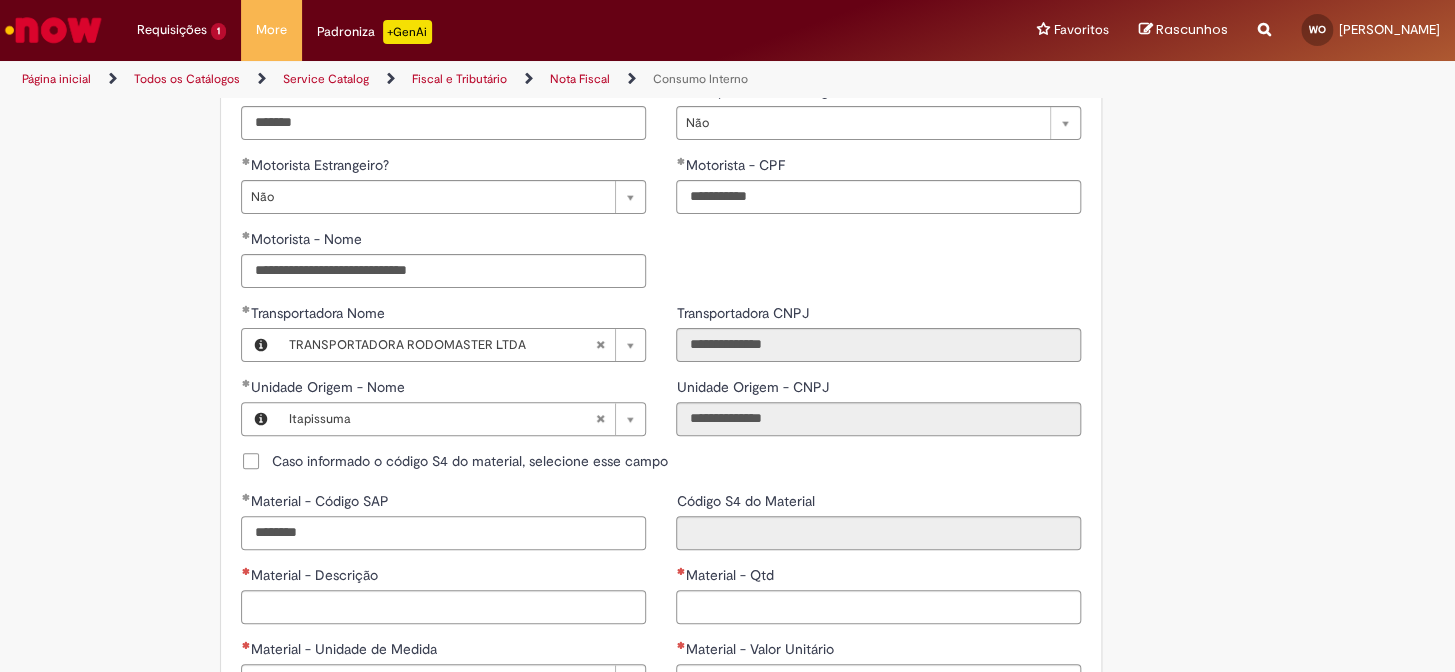scroll, scrollTop: 1090, scrollLeft: 0, axis: vertical 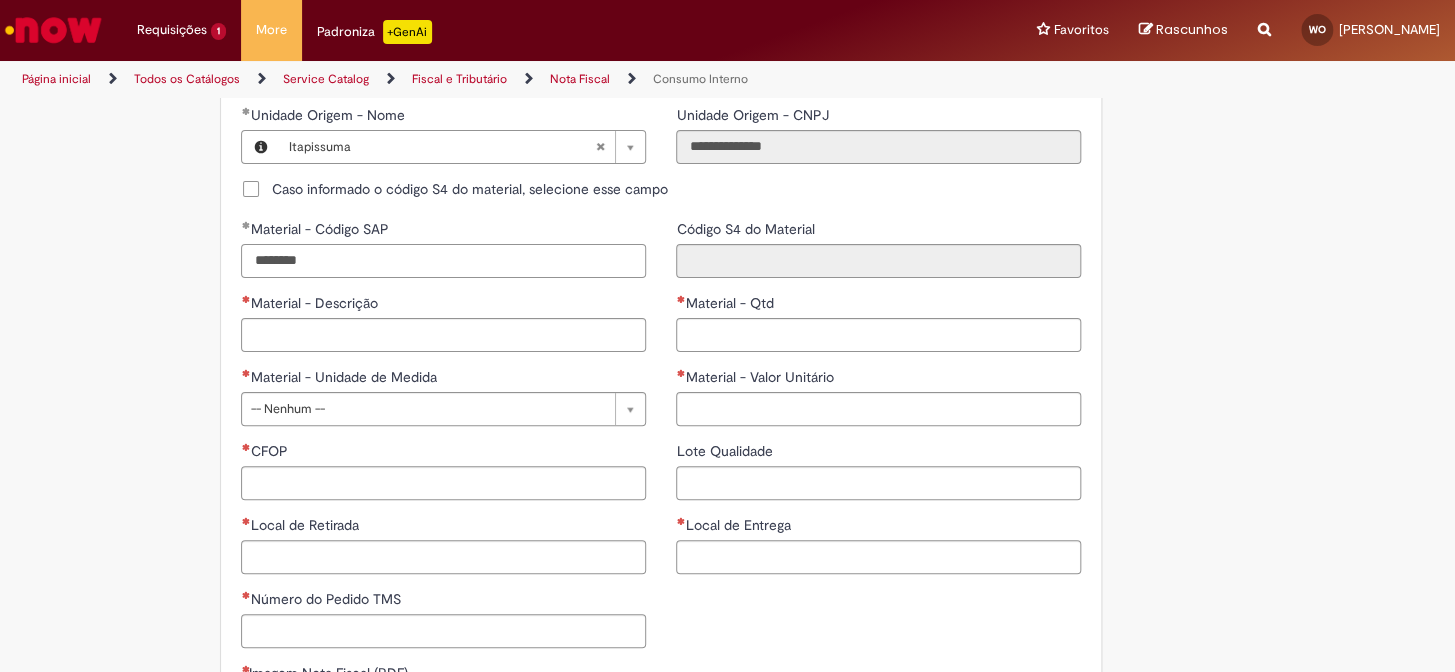 type on "********" 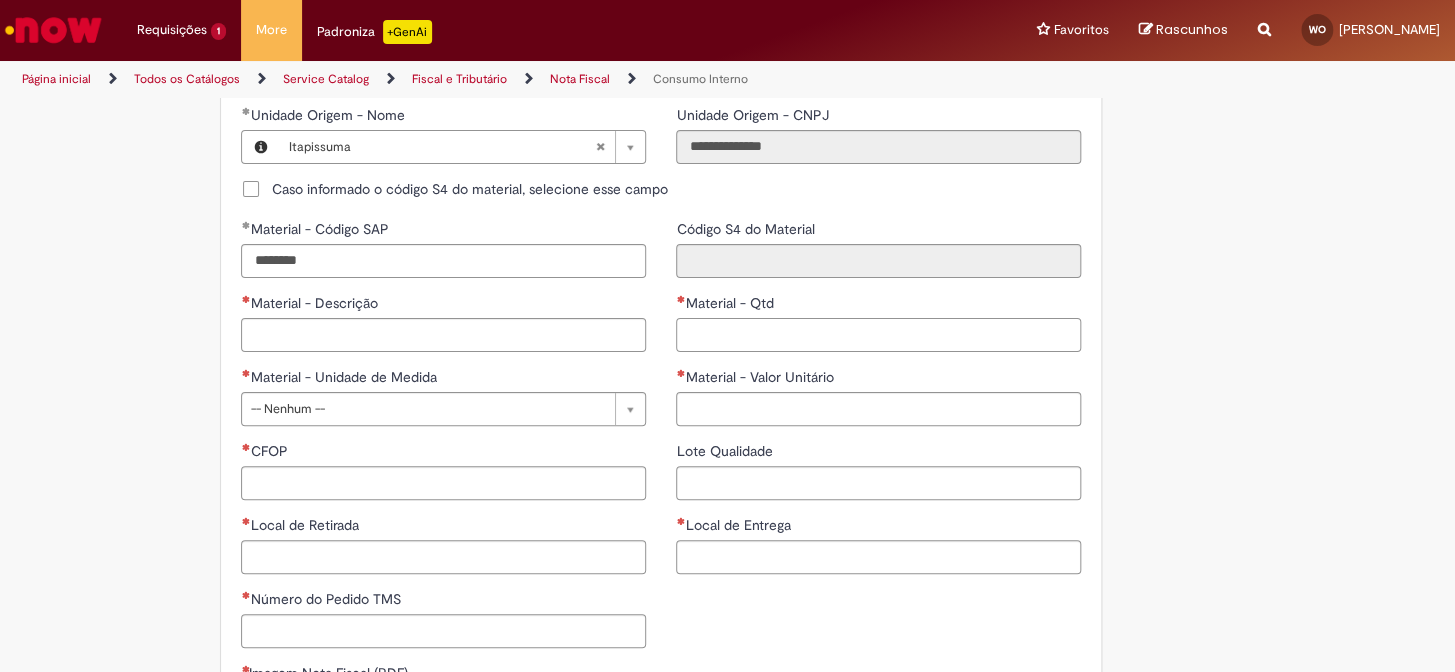 click on "Material - Qtd" at bounding box center (878, 335) 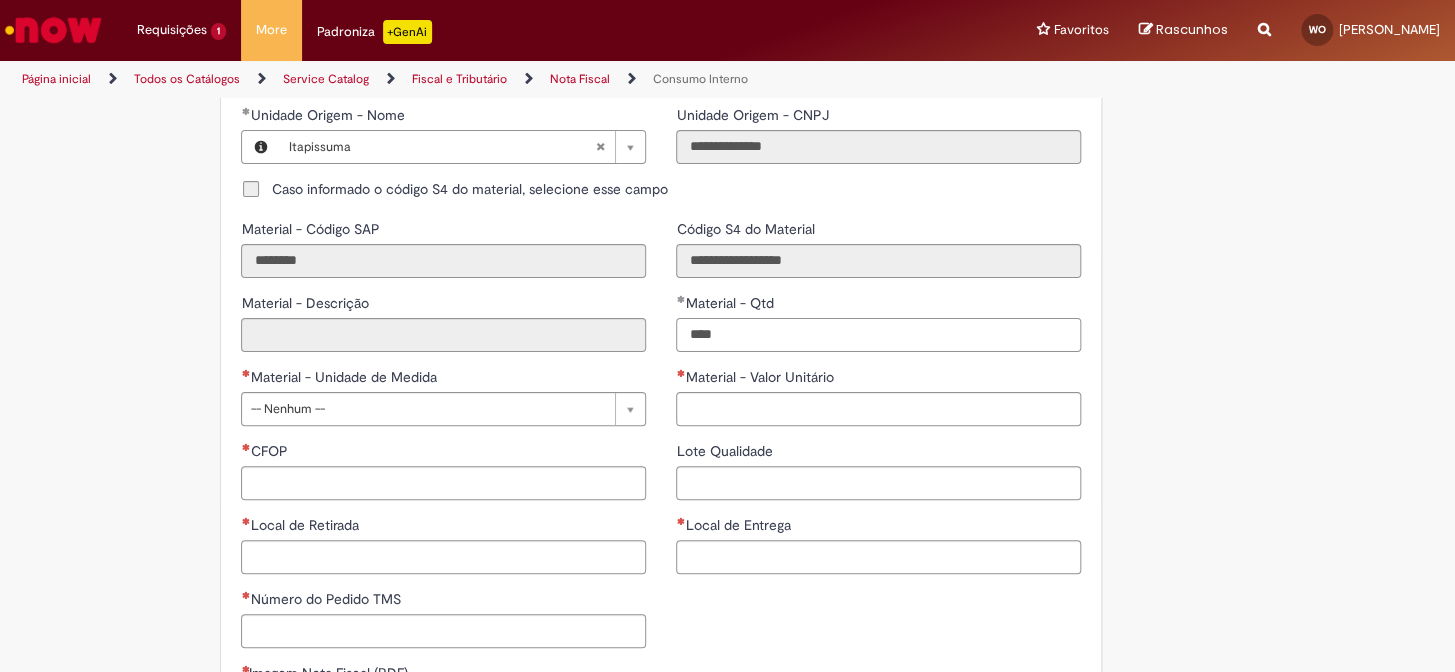 type on "*****" 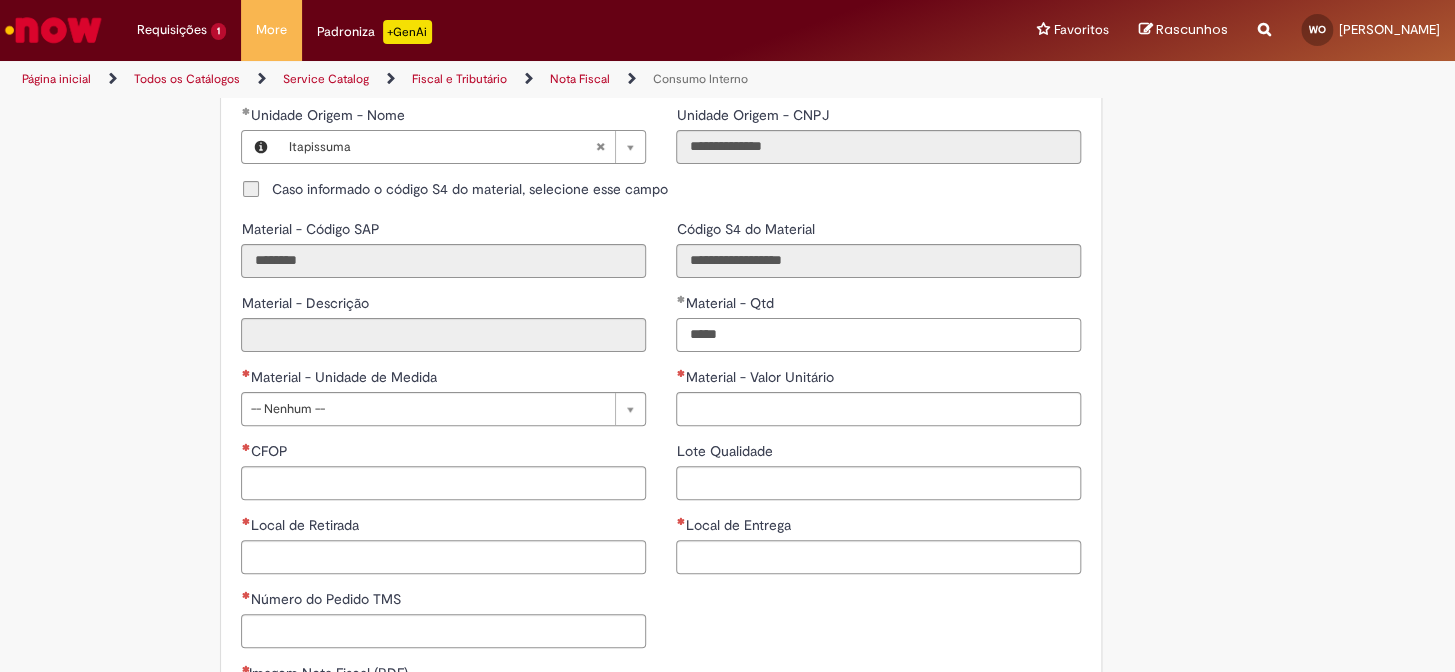 type on "**********" 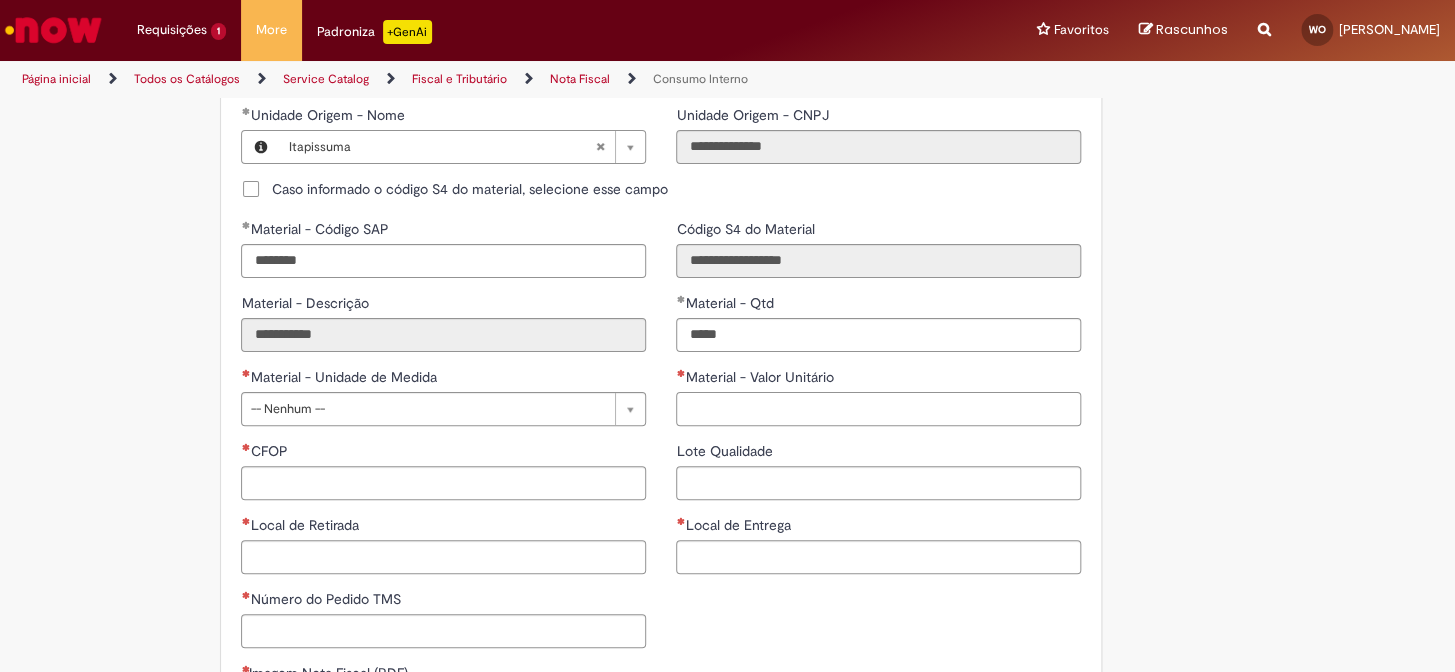 type on "**********" 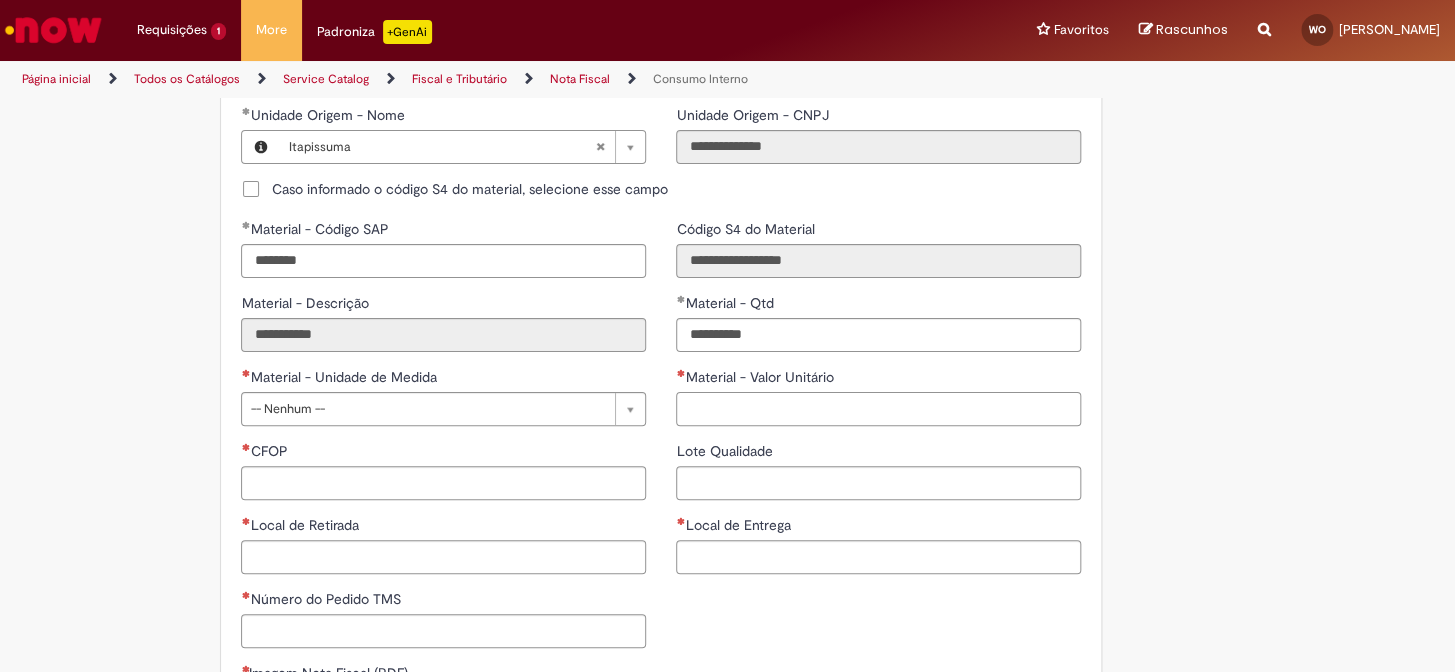 click on "Material - Valor Unitário" at bounding box center [878, 409] 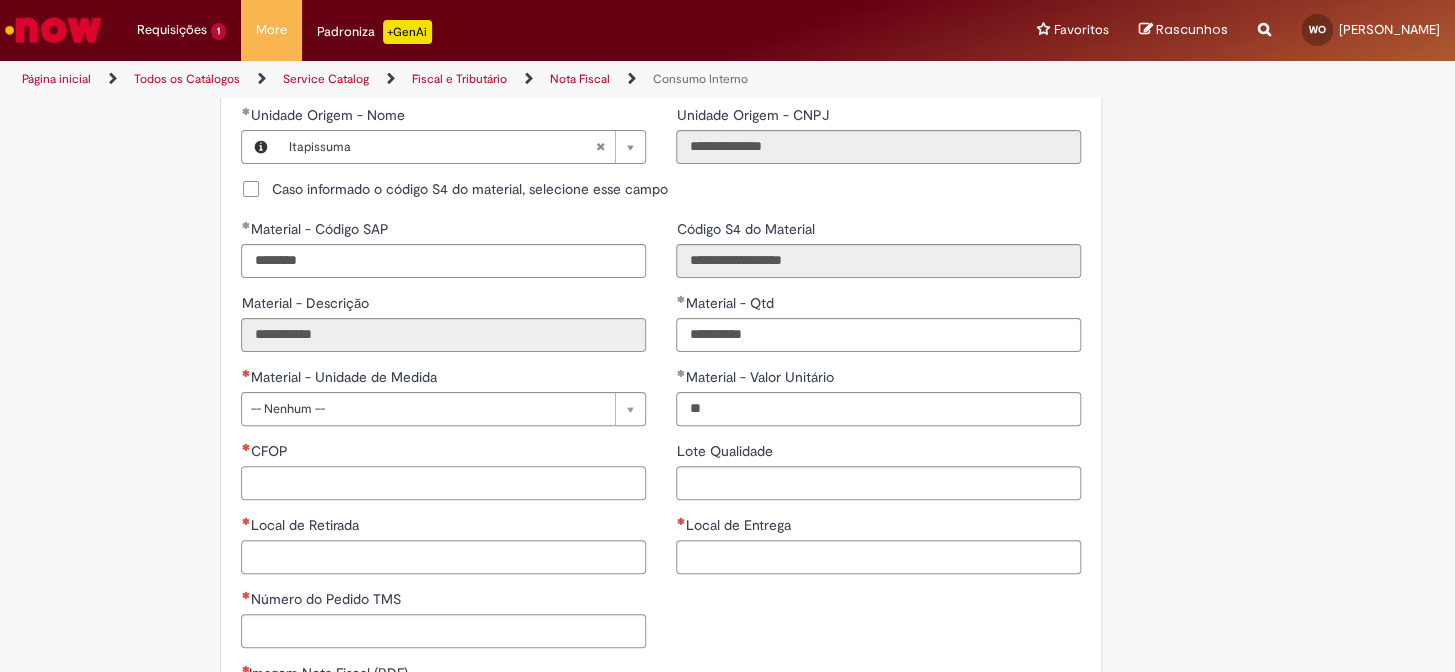 type on "*******" 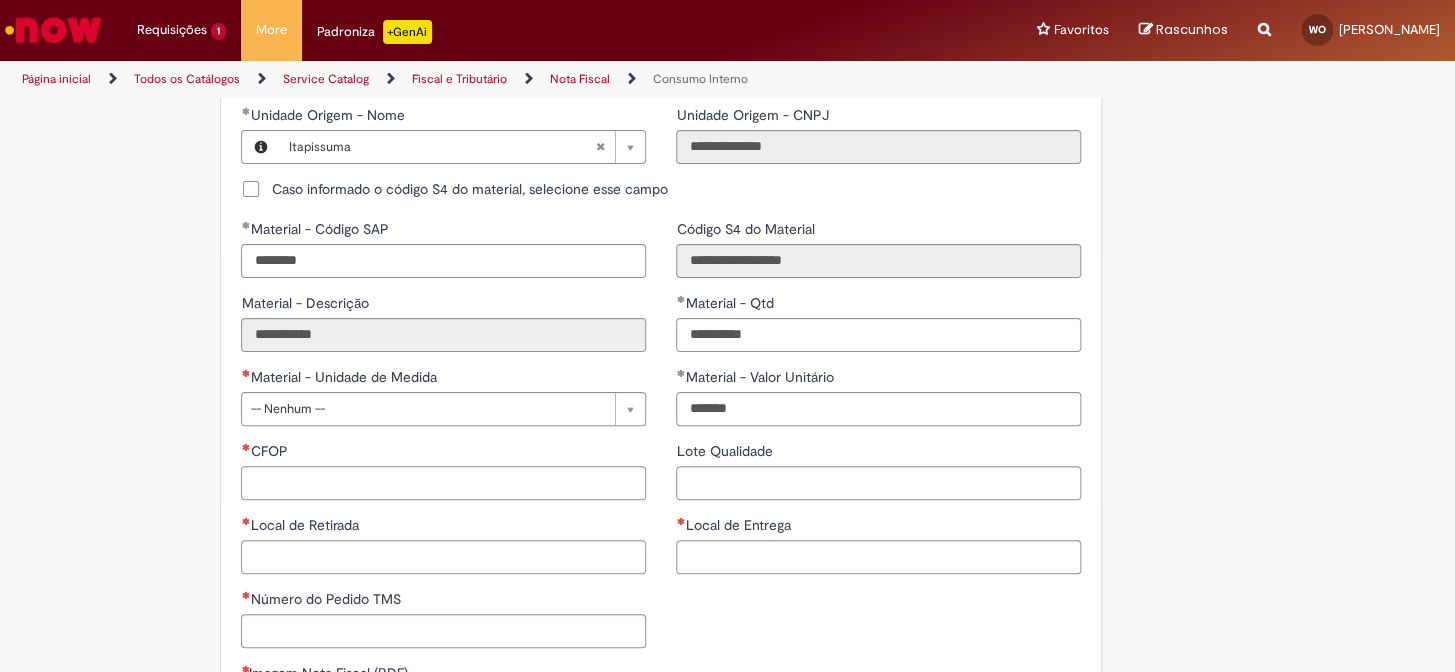 click on "CFOP" at bounding box center (443, 483) 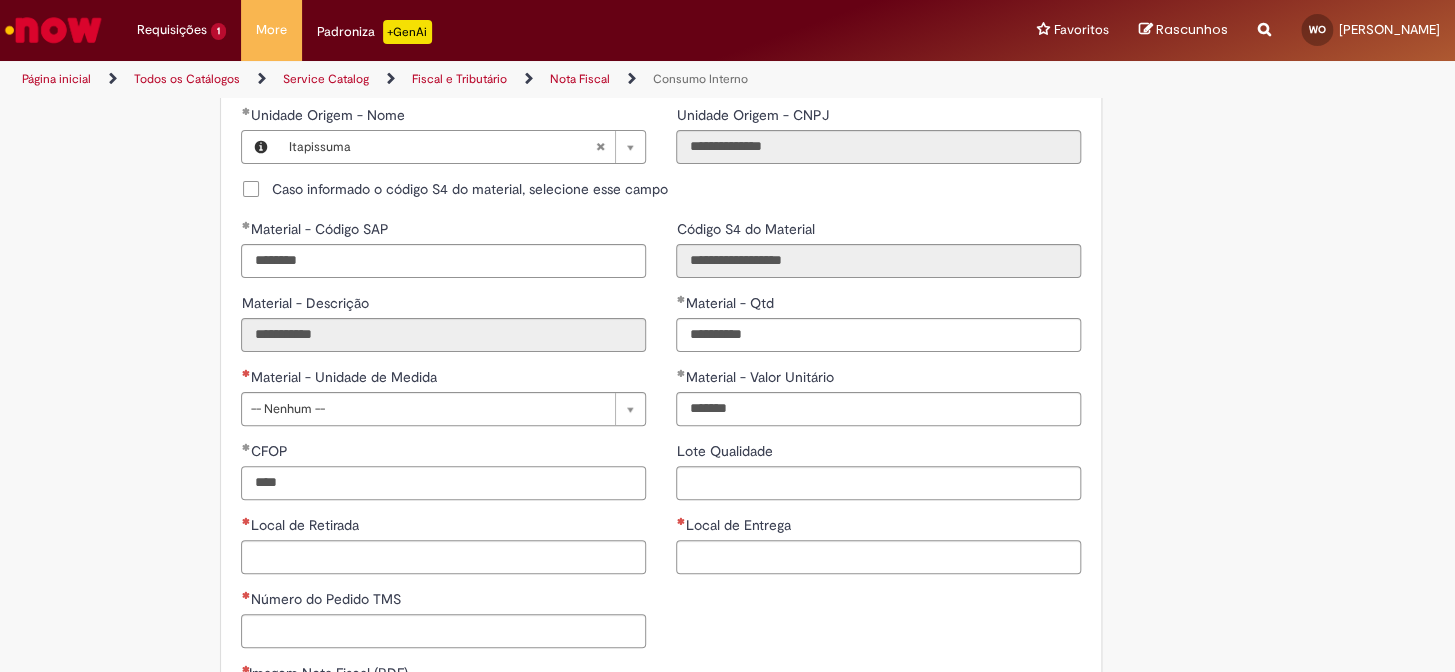 type on "****" 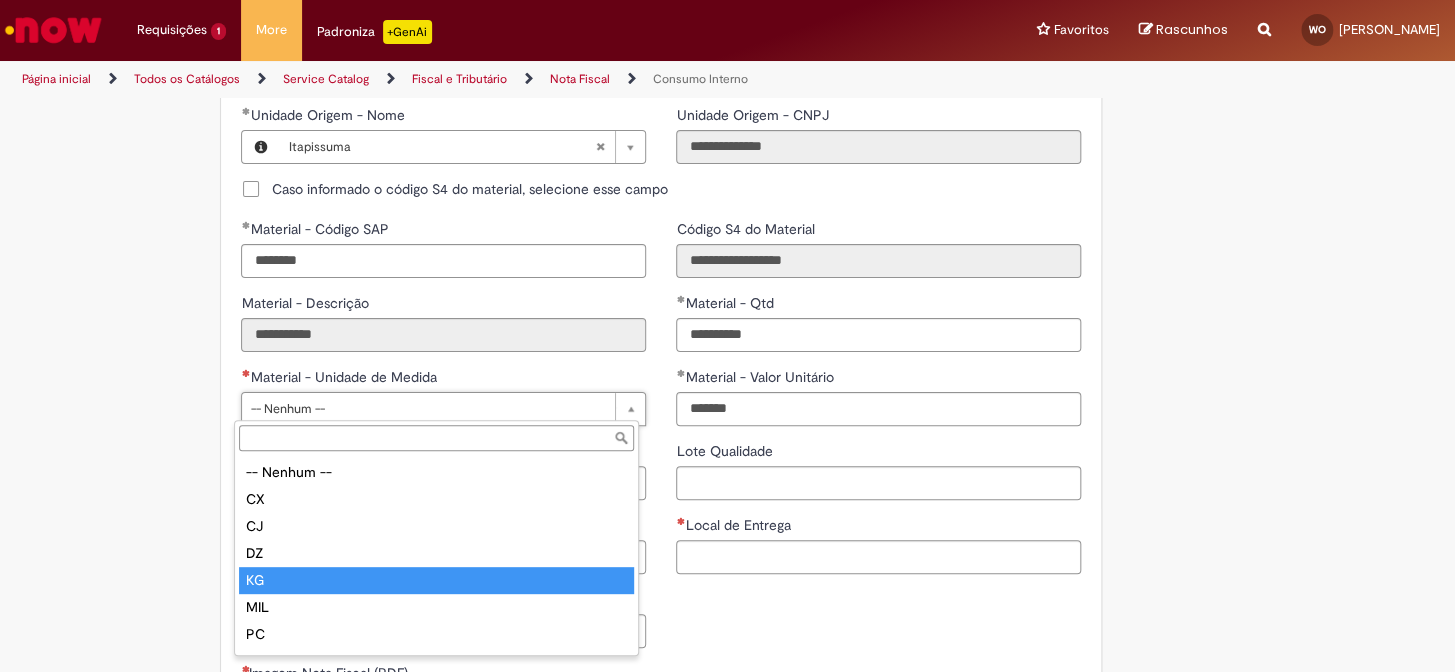 type on "**" 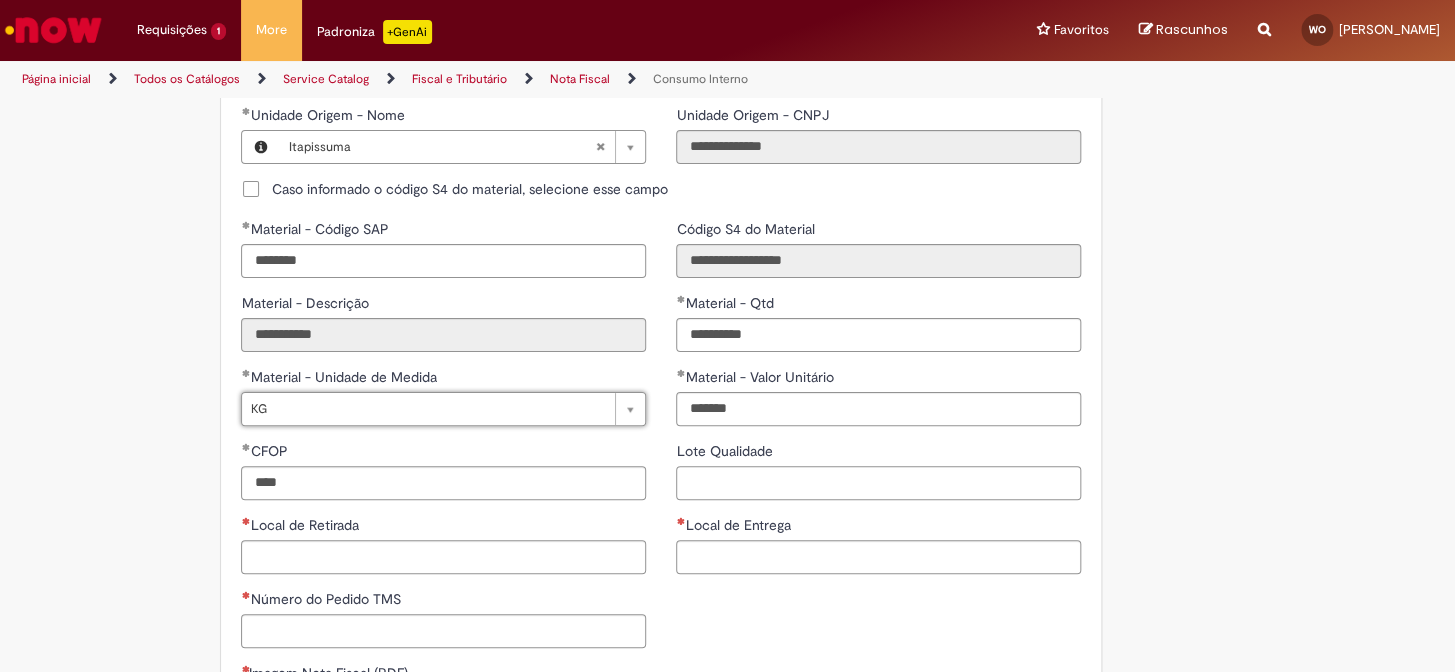 click on "Lote Qualidade" at bounding box center (878, 483) 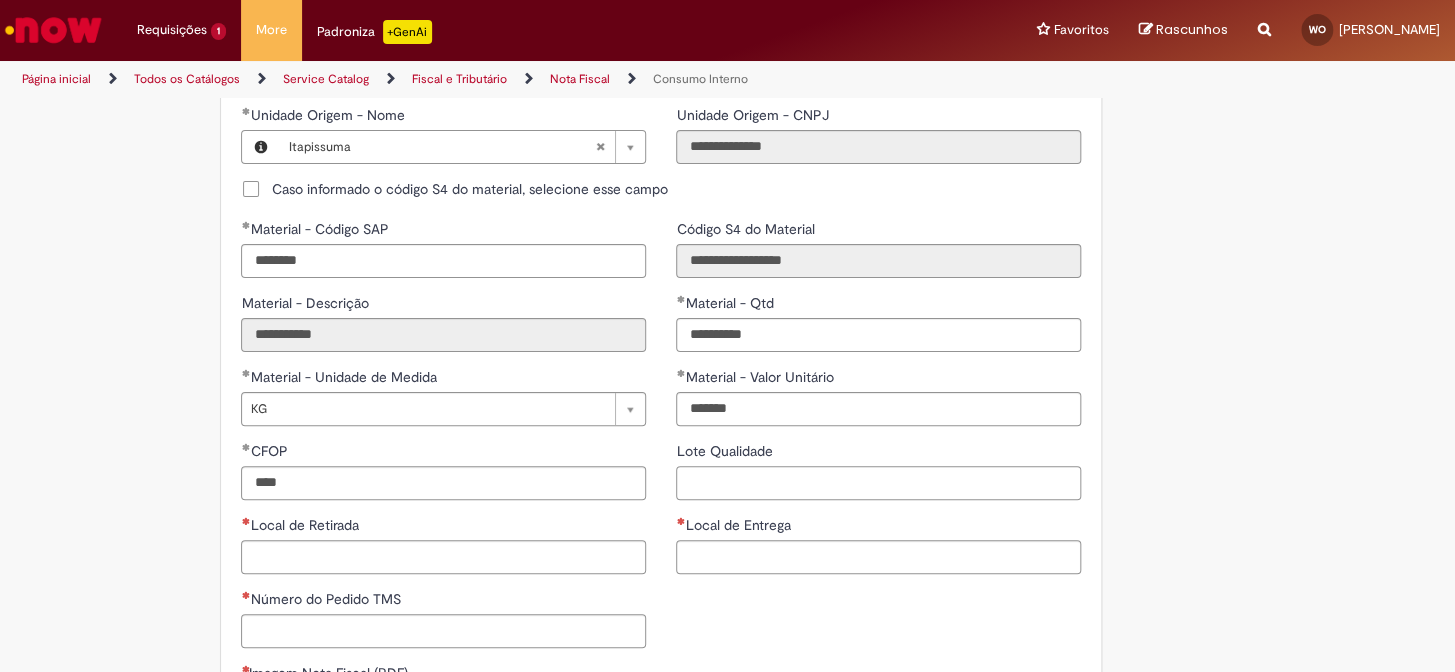 paste on "**********" 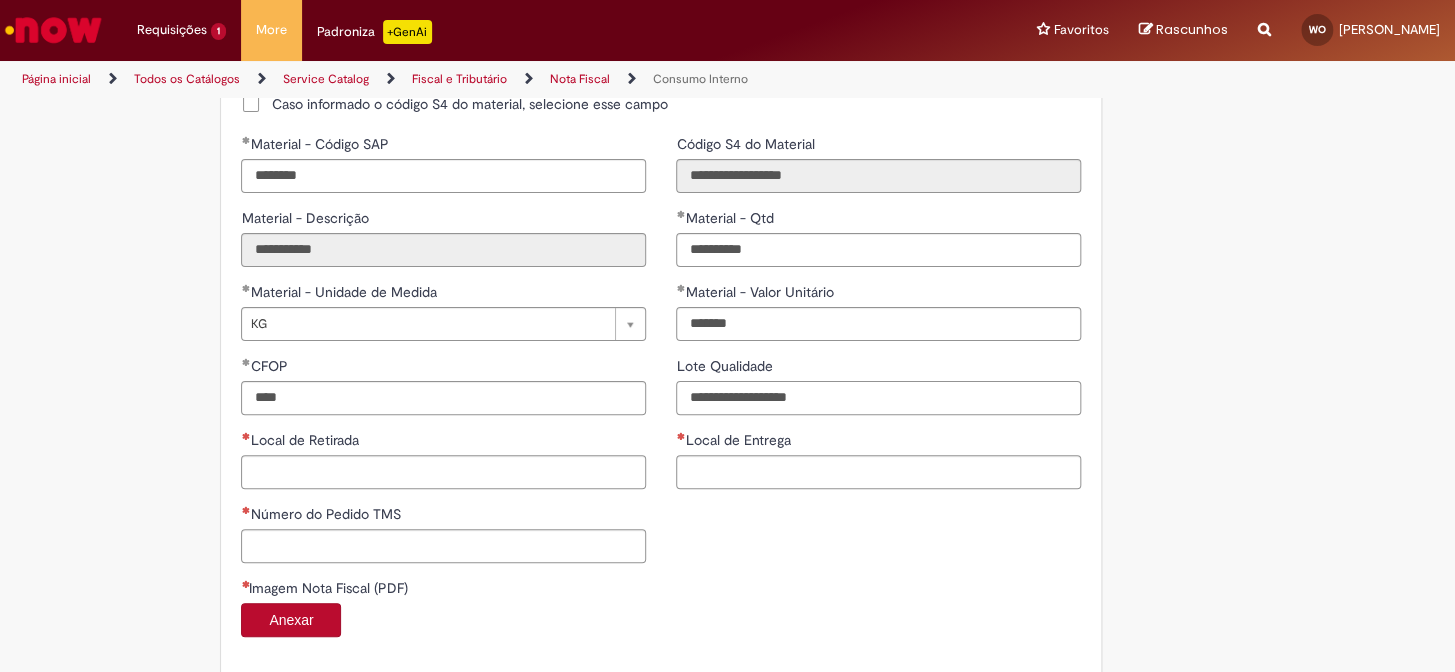 scroll, scrollTop: 1272, scrollLeft: 0, axis: vertical 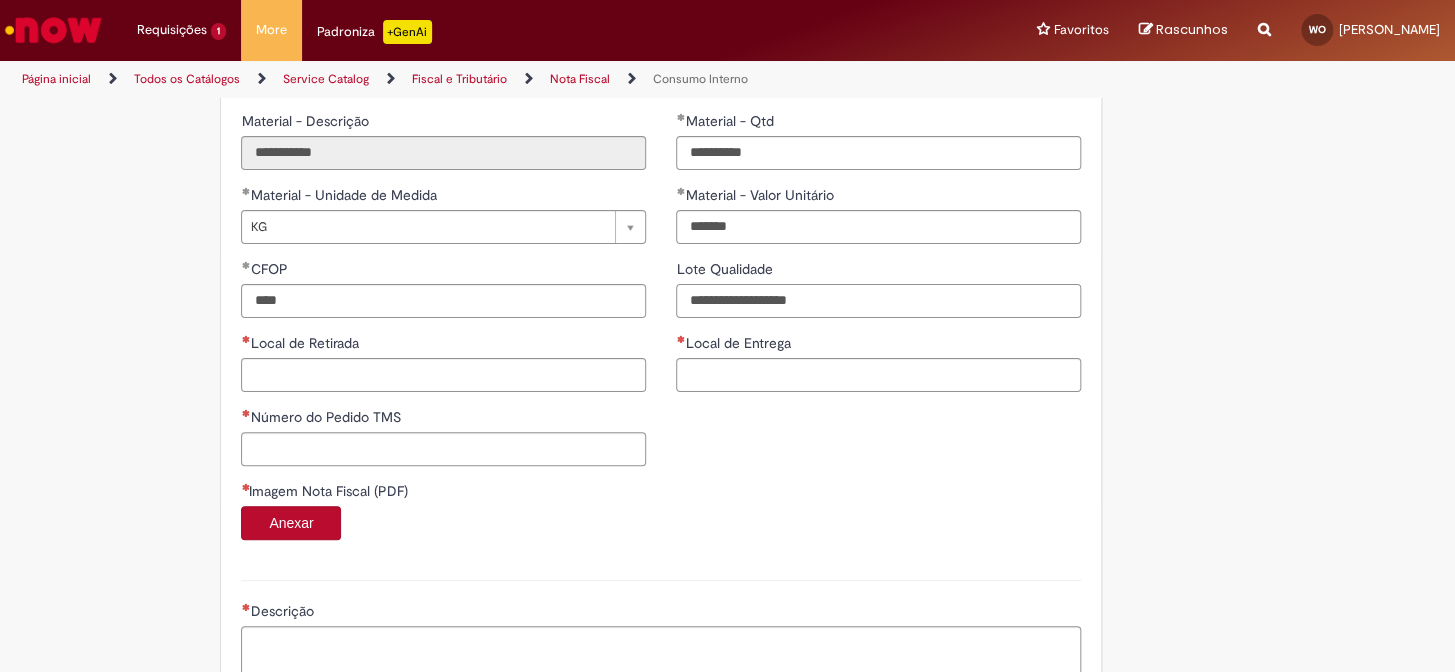 type on "**********" 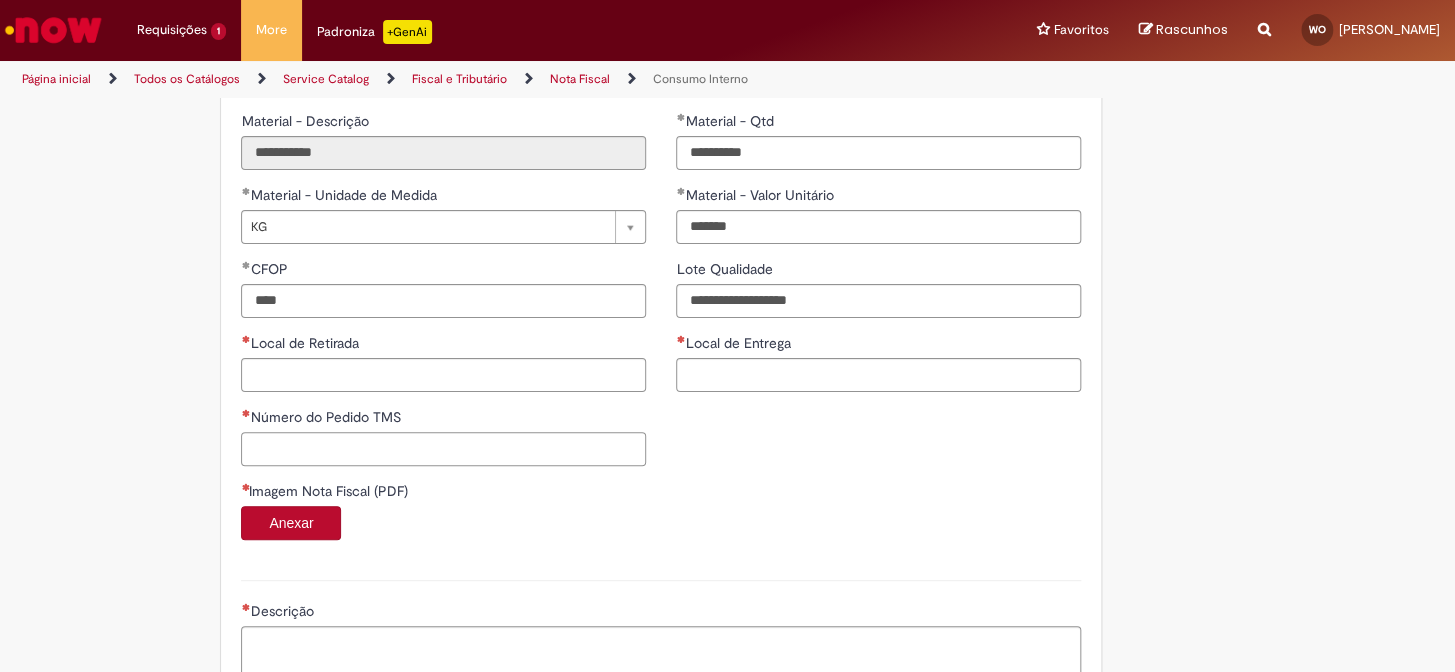 click on "Número do Pedido TMS" at bounding box center [443, 449] 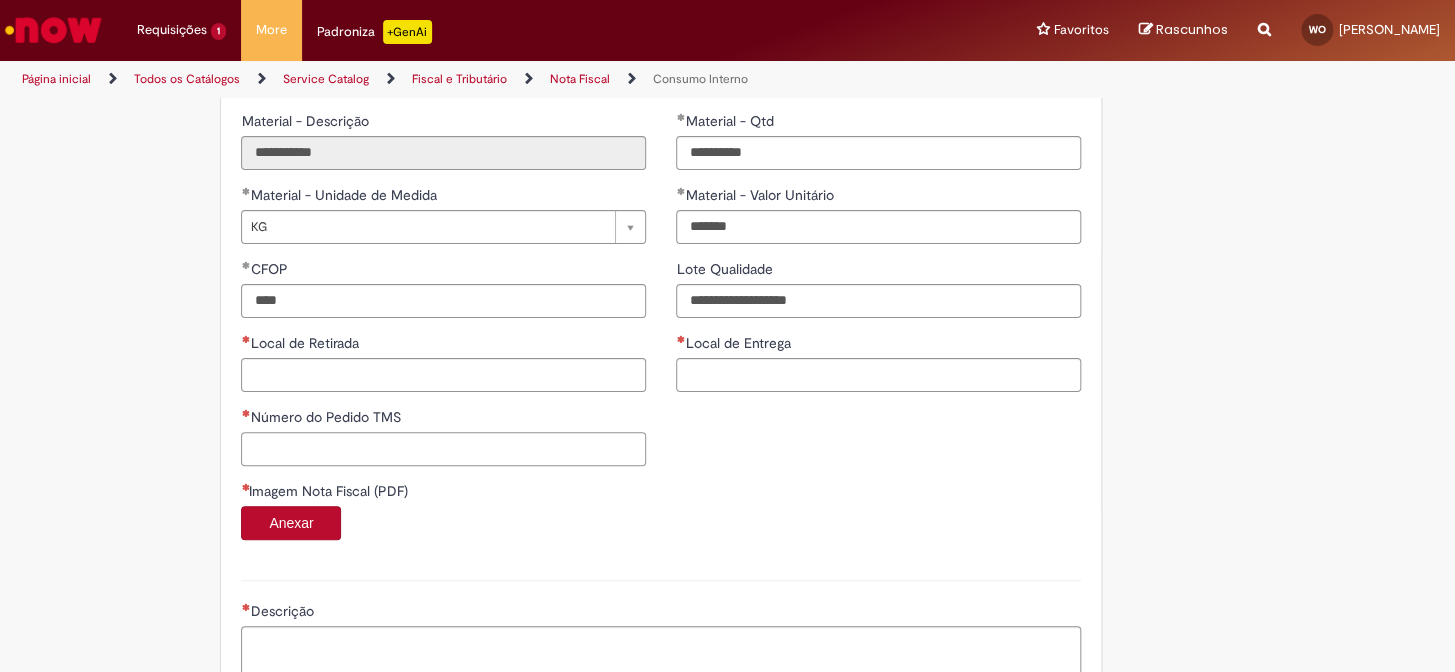 paste on "**********" 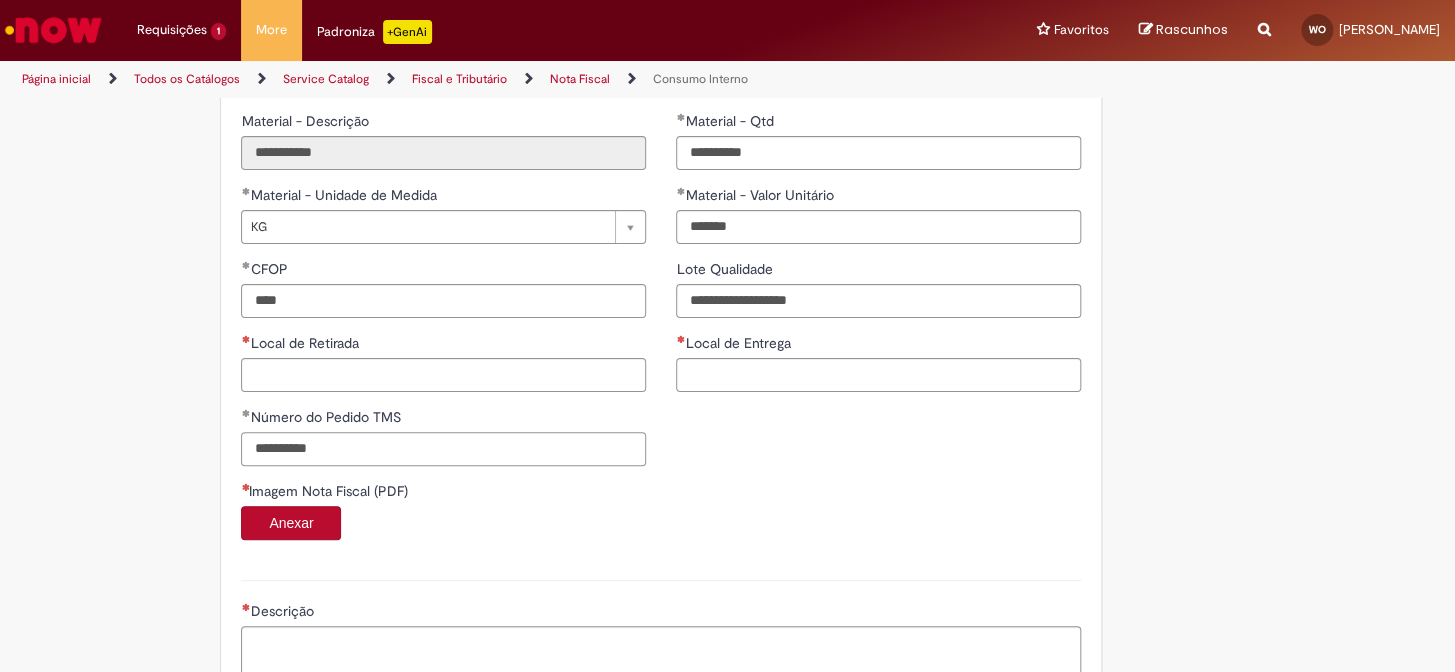 type on "**********" 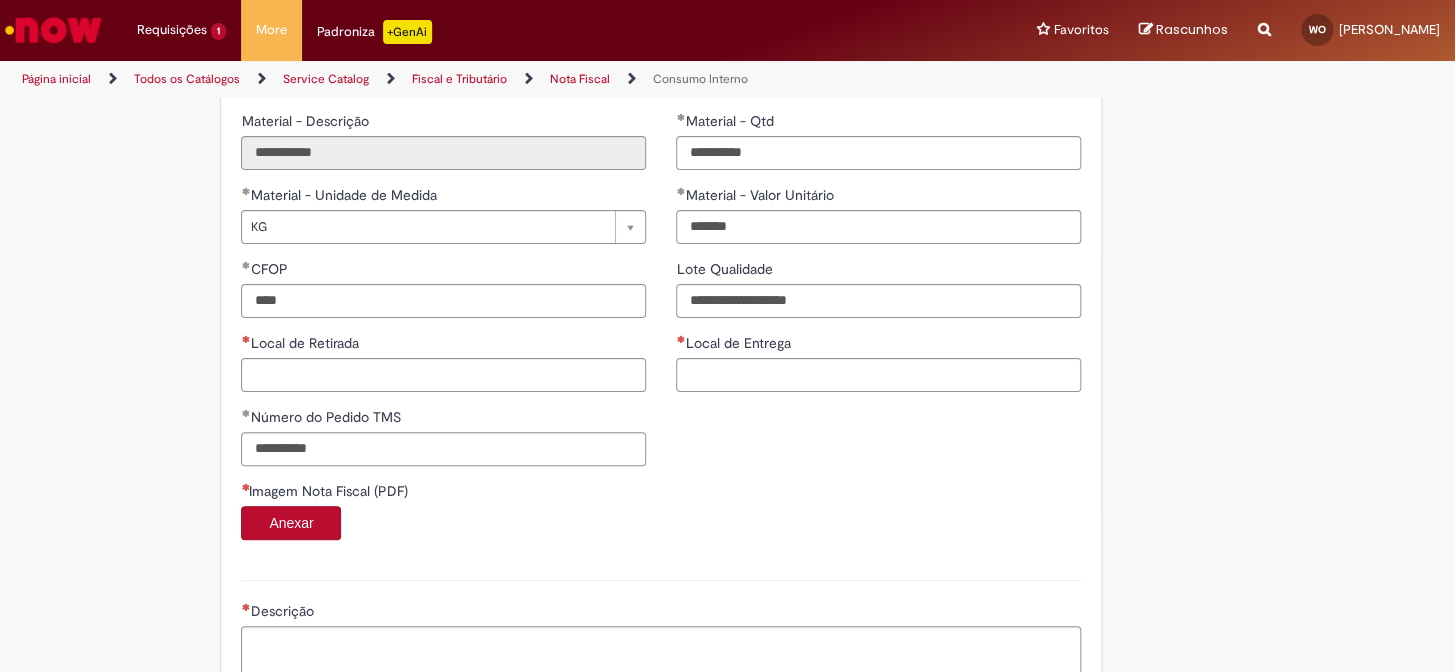 click on "Local de Retirada" at bounding box center [443, 345] 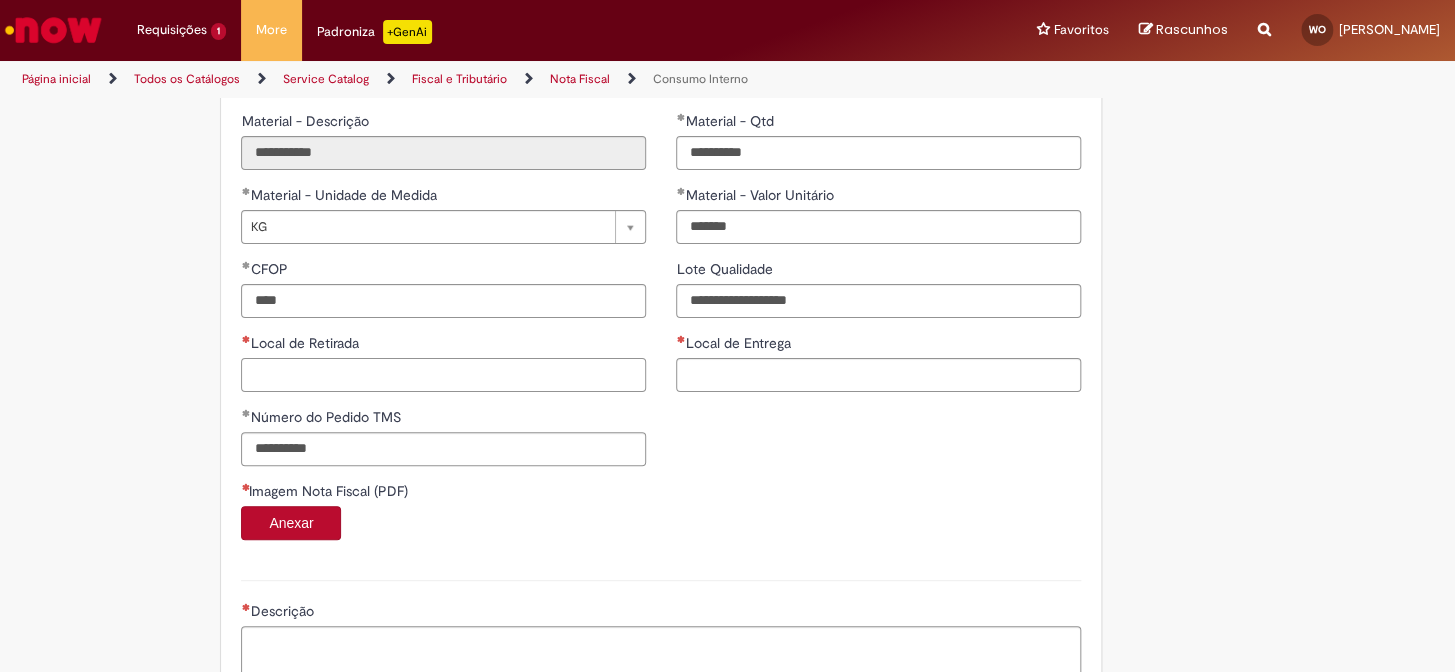 click on "Local de Retirada" at bounding box center [443, 375] 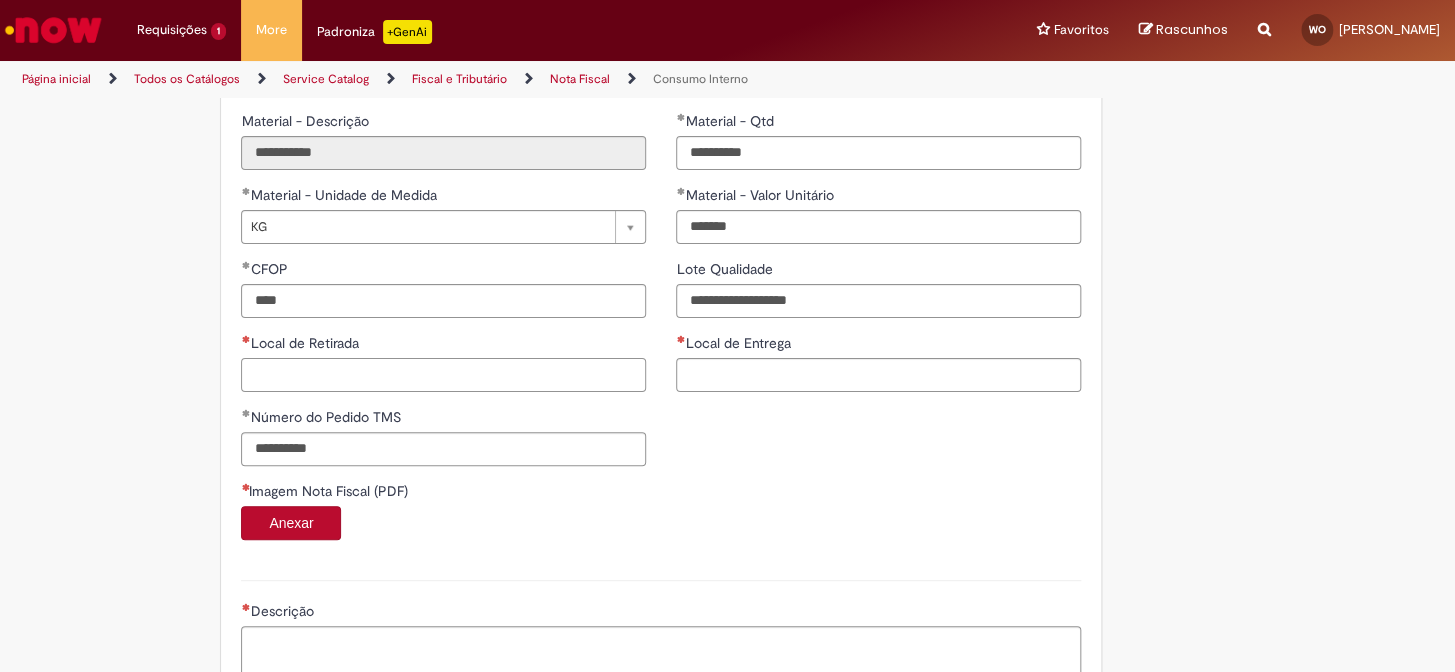 paste on "**********" 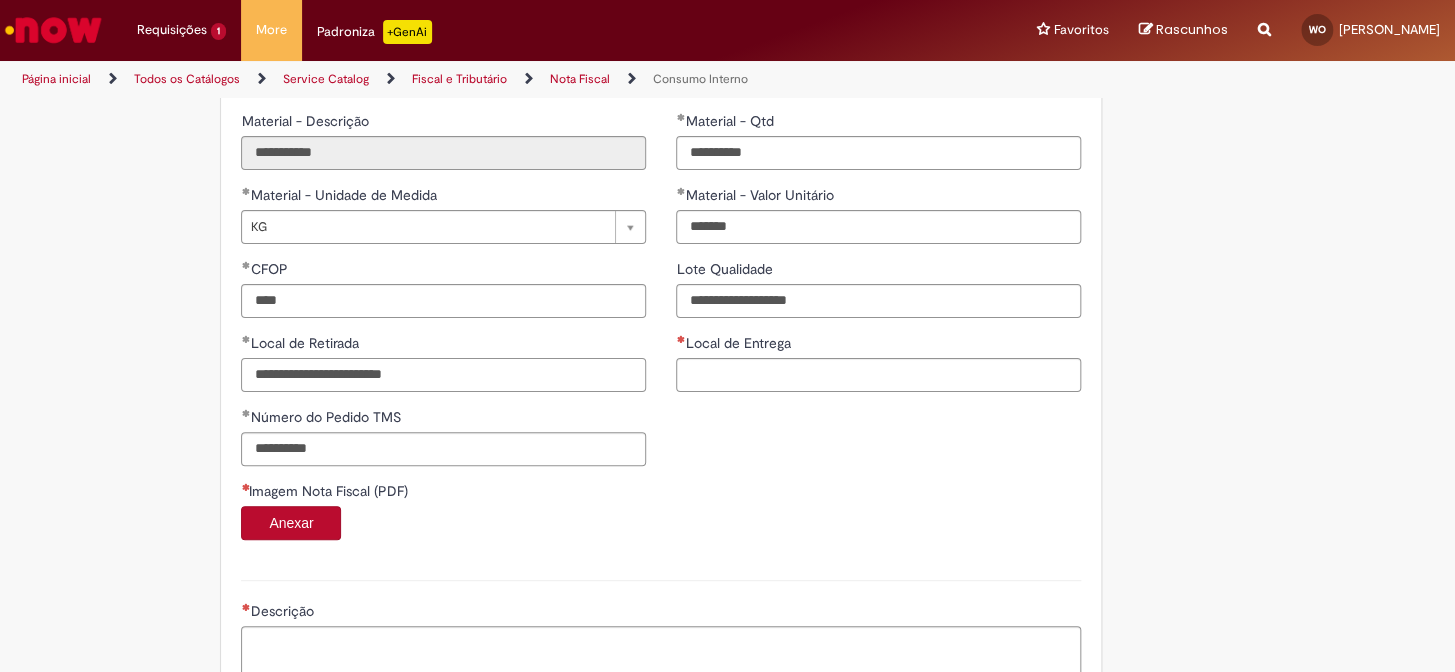 drag, startPoint x: 333, startPoint y: 381, endPoint x: 235, endPoint y: 392, distance: 98.61542 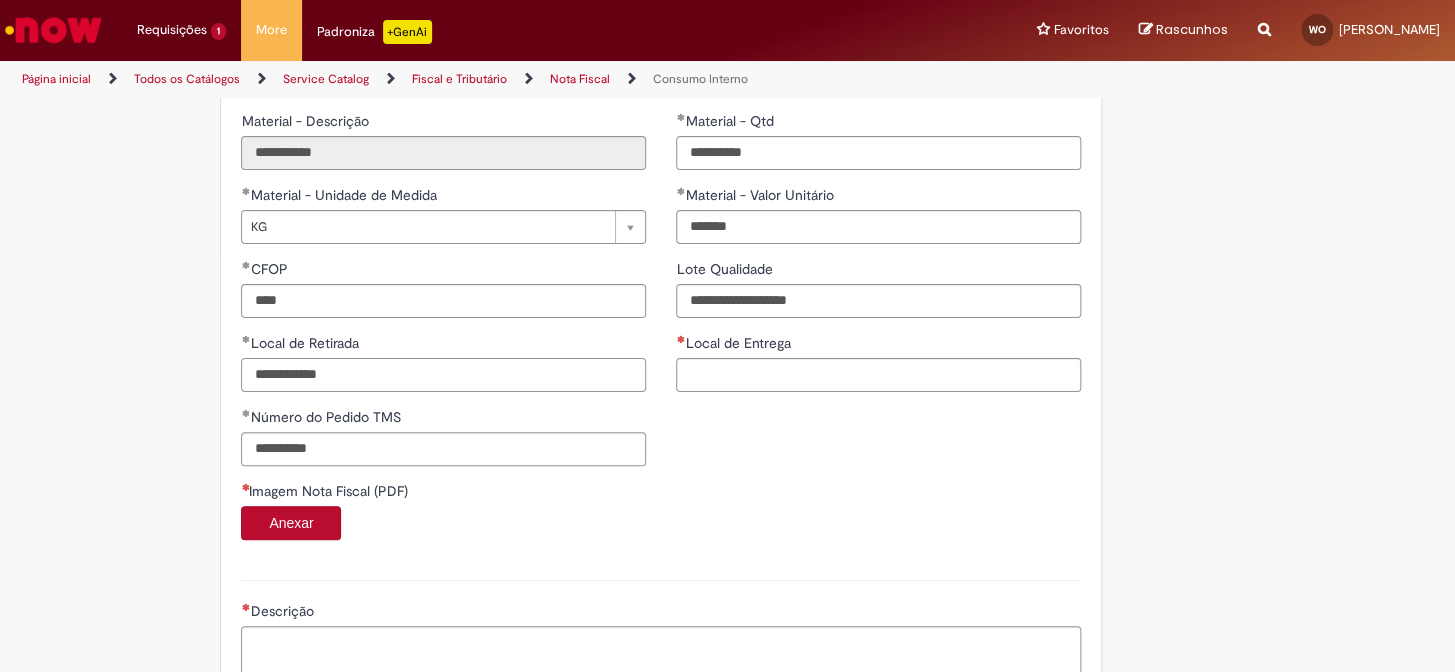 type on "**********" 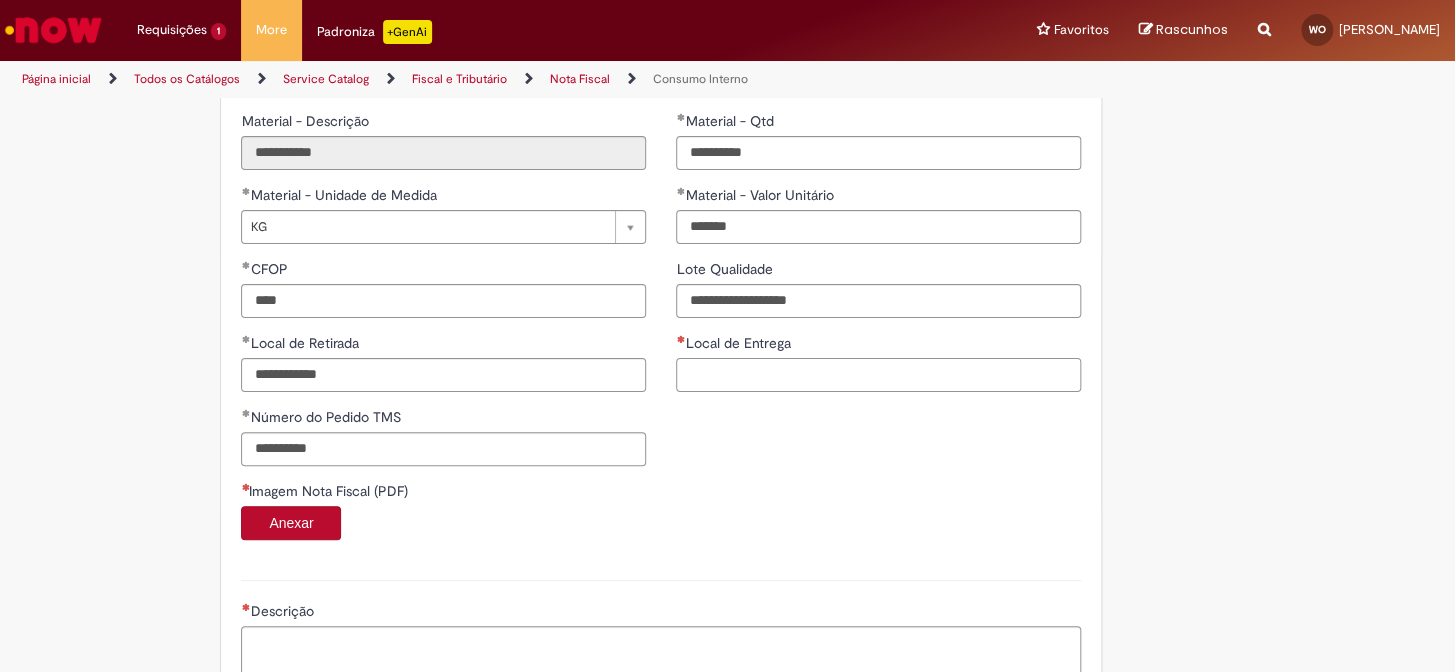 click on "Local de Entrega" at bounding box center (878, 375) 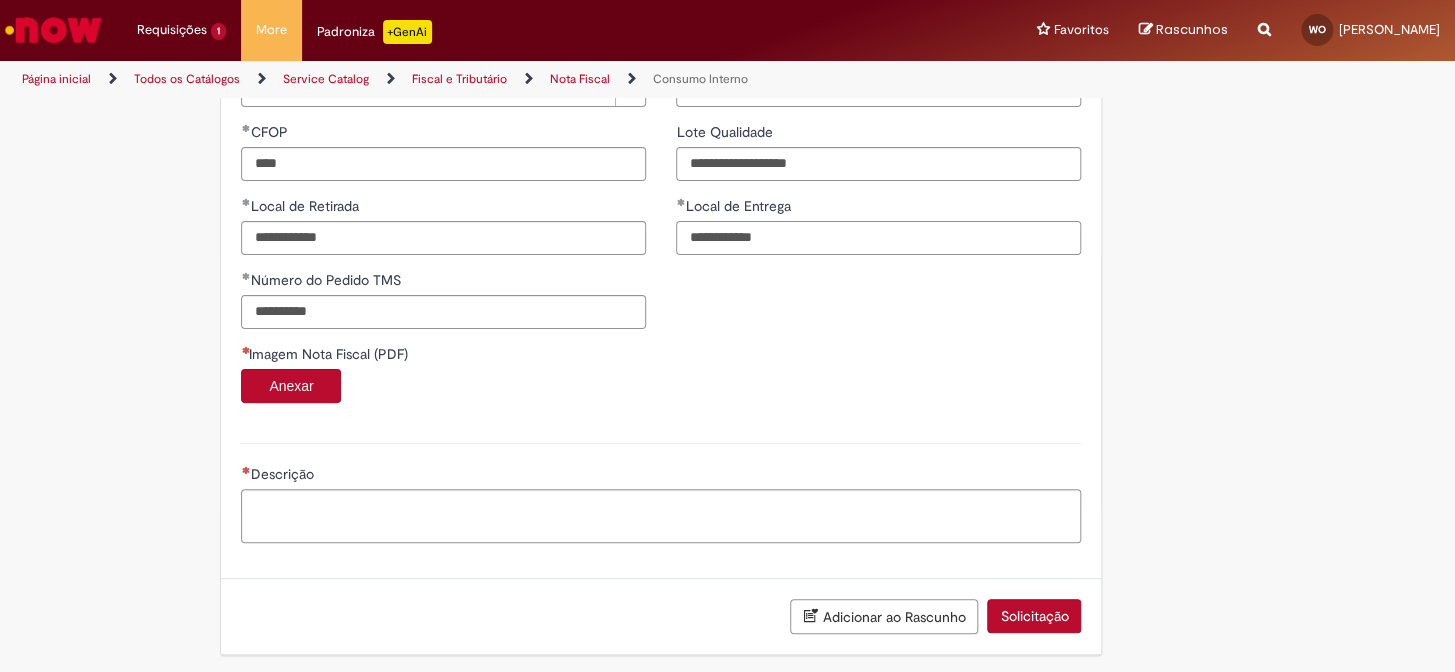 scroll, scrollTop: 1412, scrollLeft: 0, axis: vertical 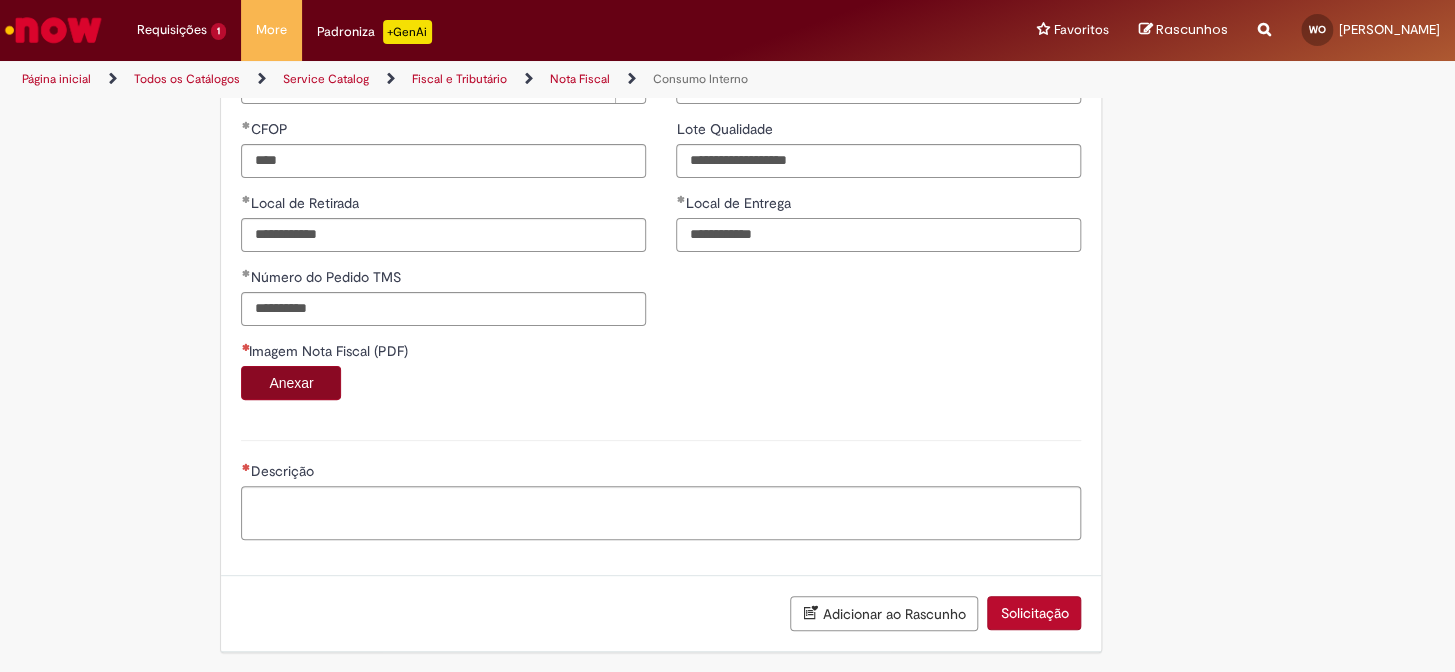 type on "**********" 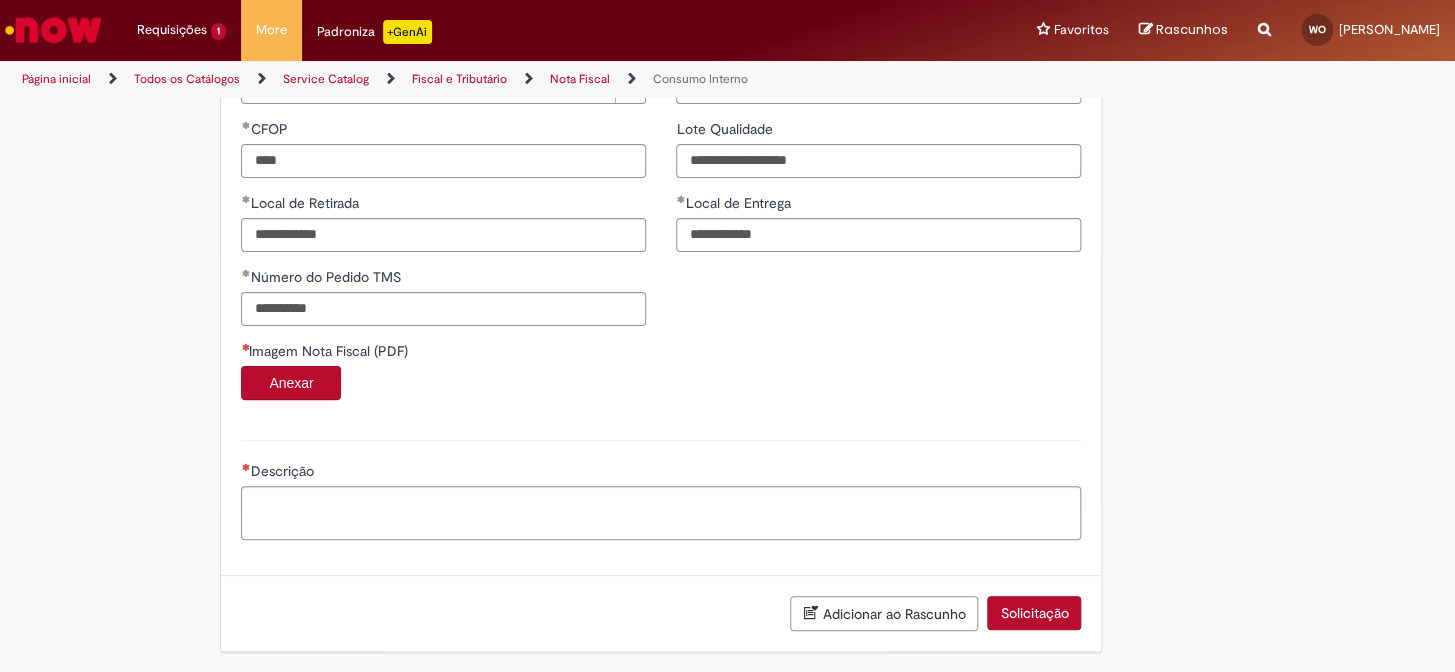click on "Anexar" at bounding box center (291, 383) 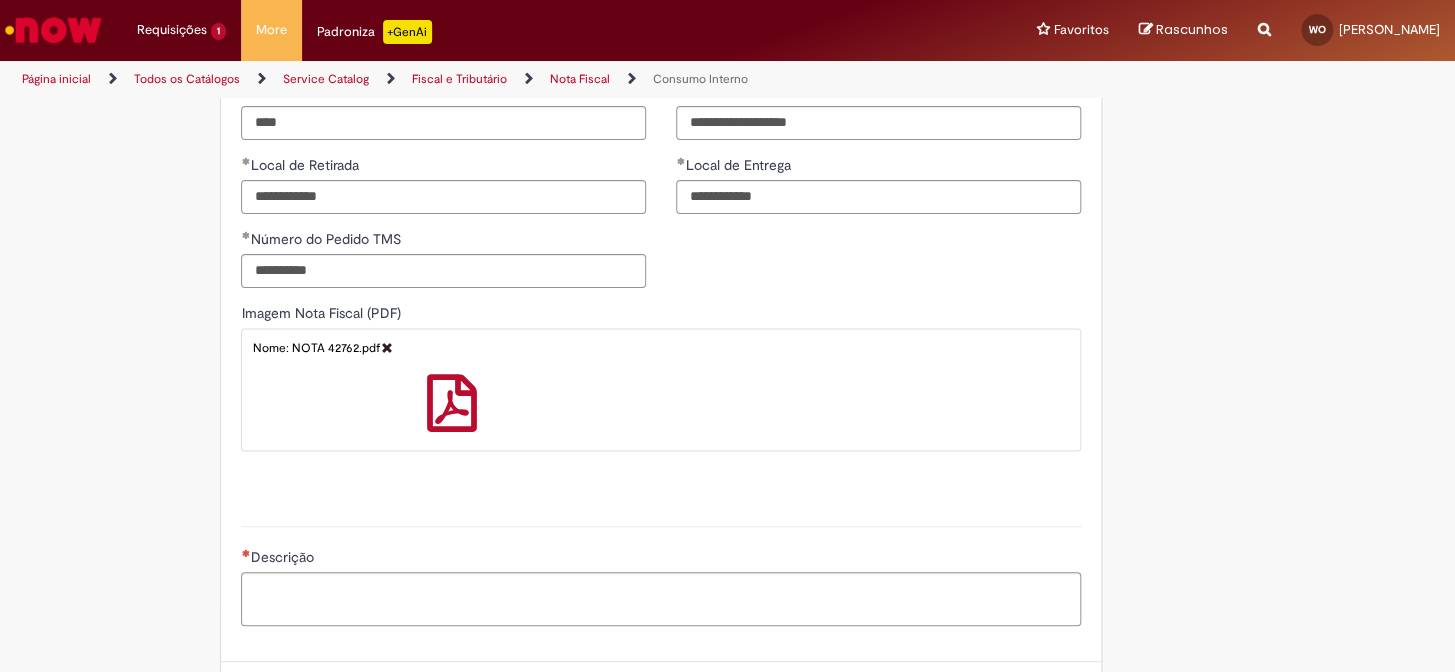 scroll, scrollTop: 1536, scrollLeft: 0, axis: vertical 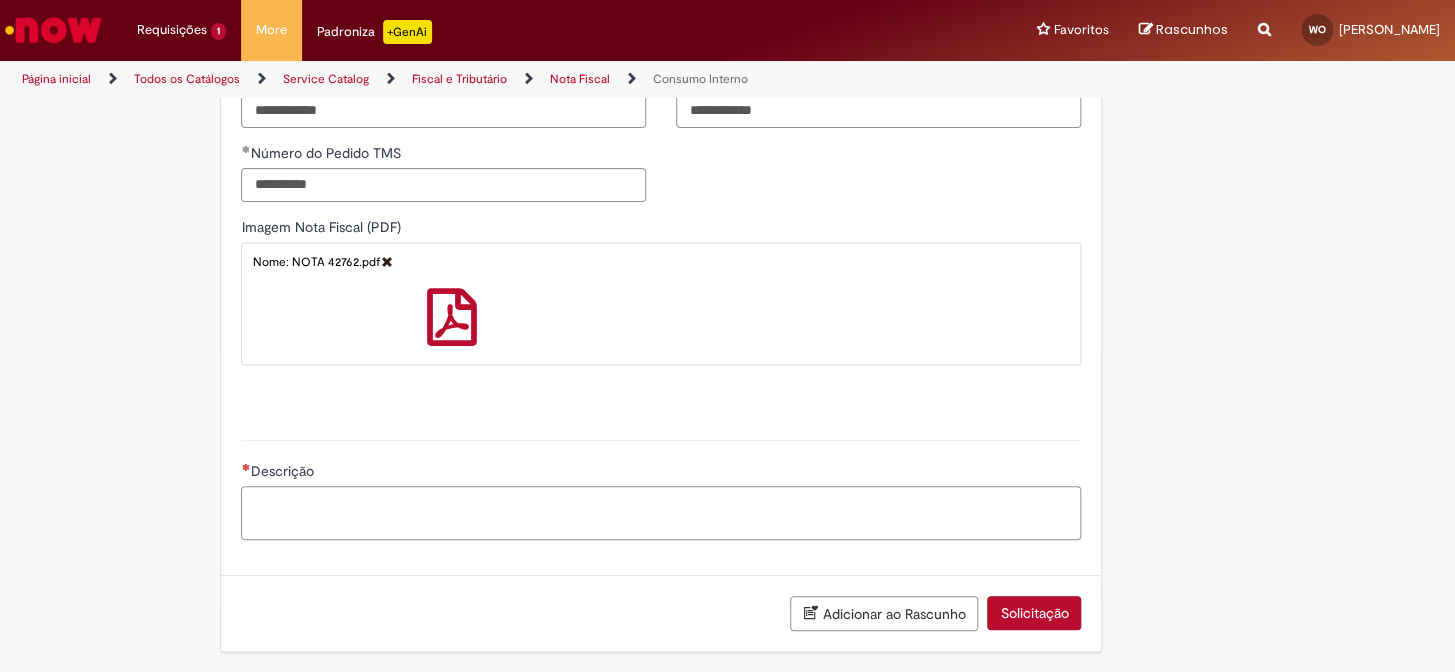 click on "Descrição" at bounding box center (661, 513) 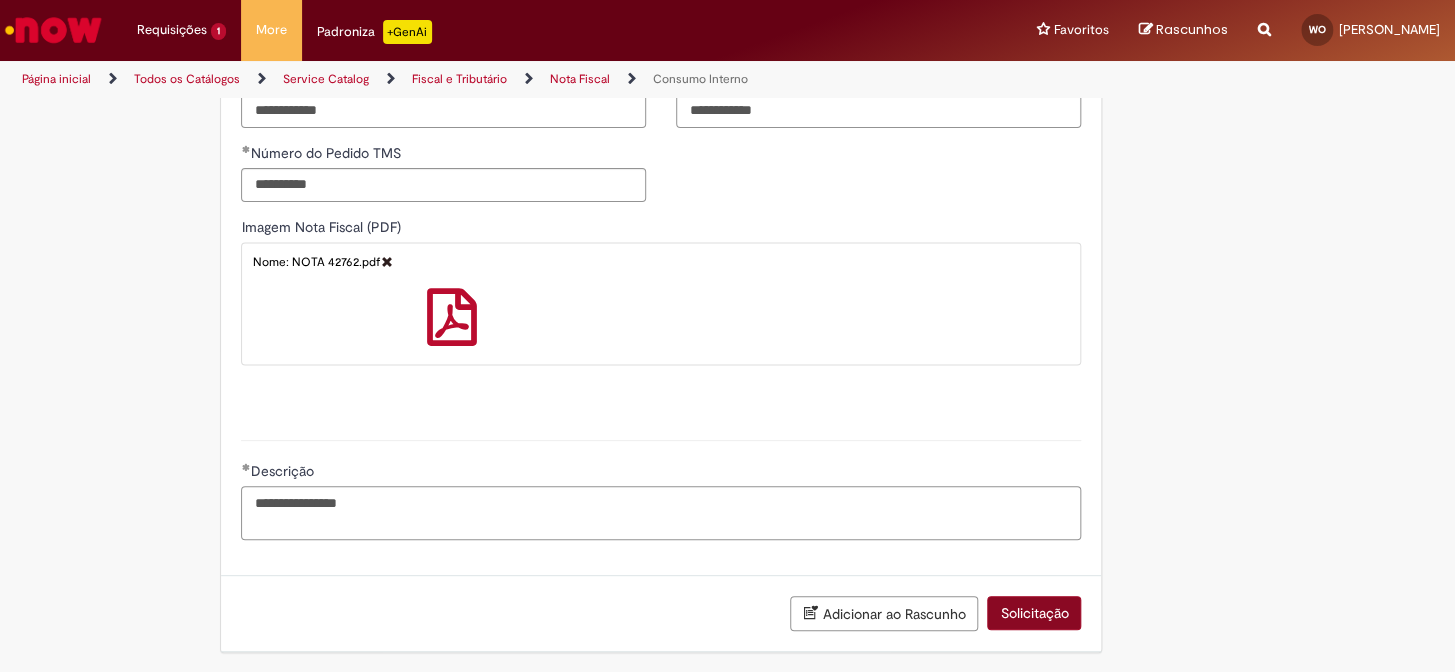type on "**********" 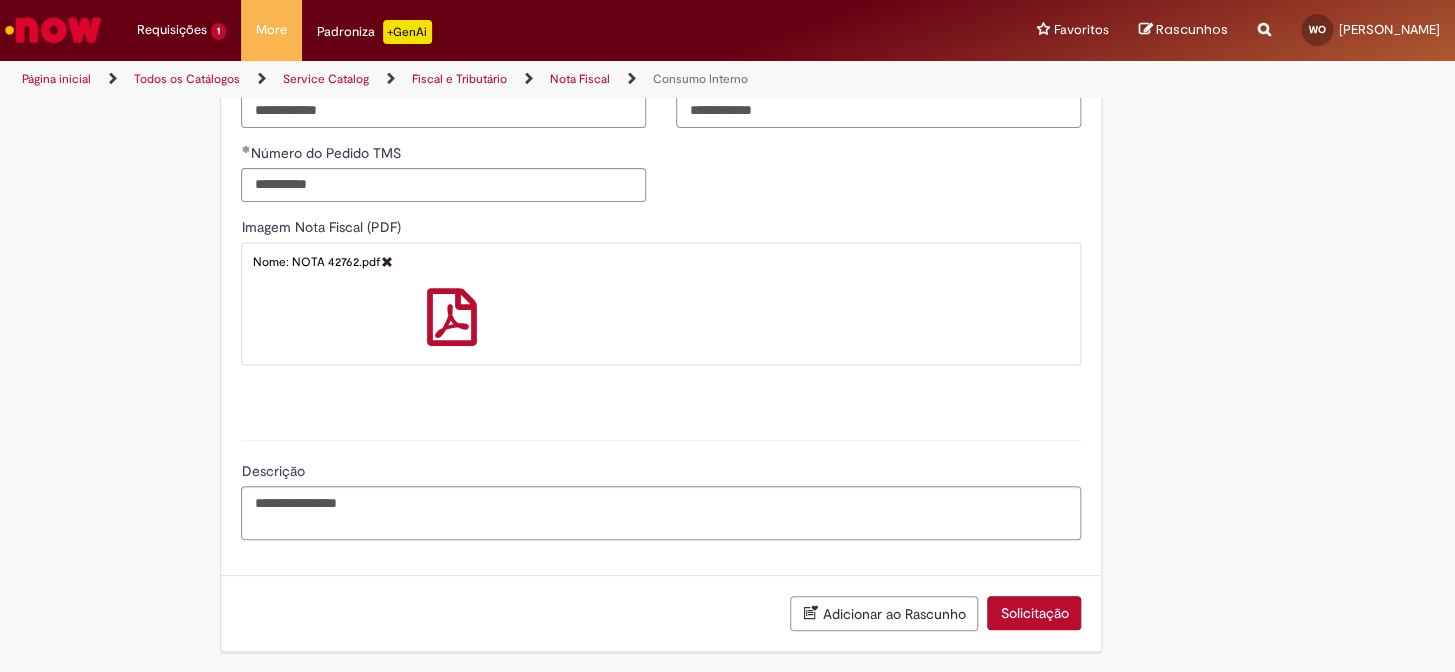 click on "Solicitação" at bounding box center (1034, 613) 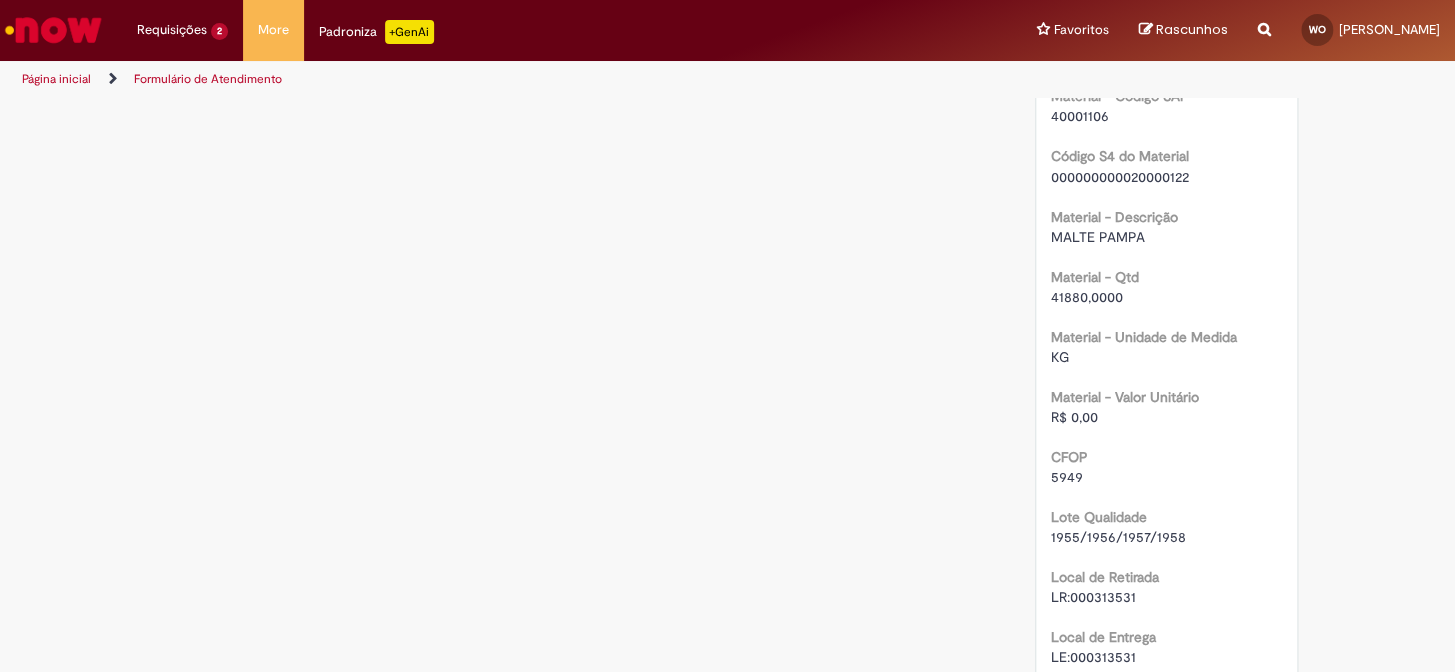scroll, scrollTop: 0, scrollLeft: 0, axis: both 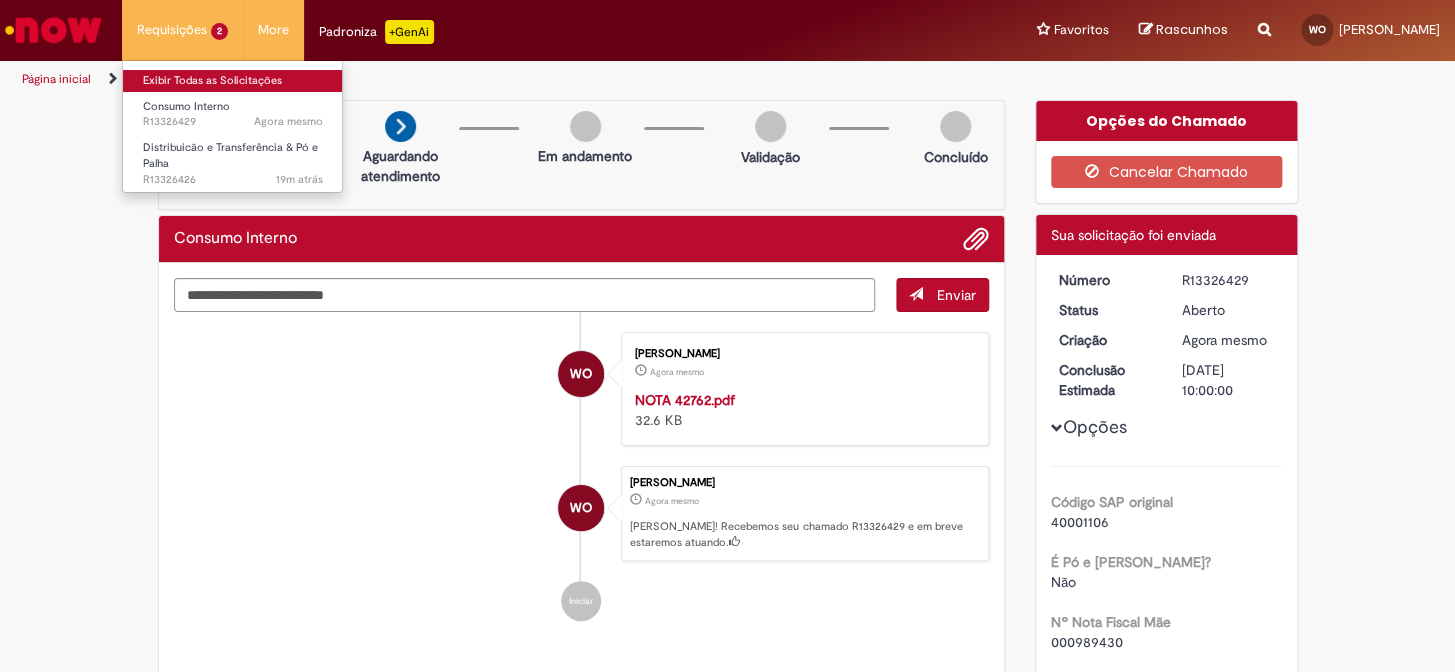 click on "Exibir Todas as Solicitações" at bounding box center (233, 81) 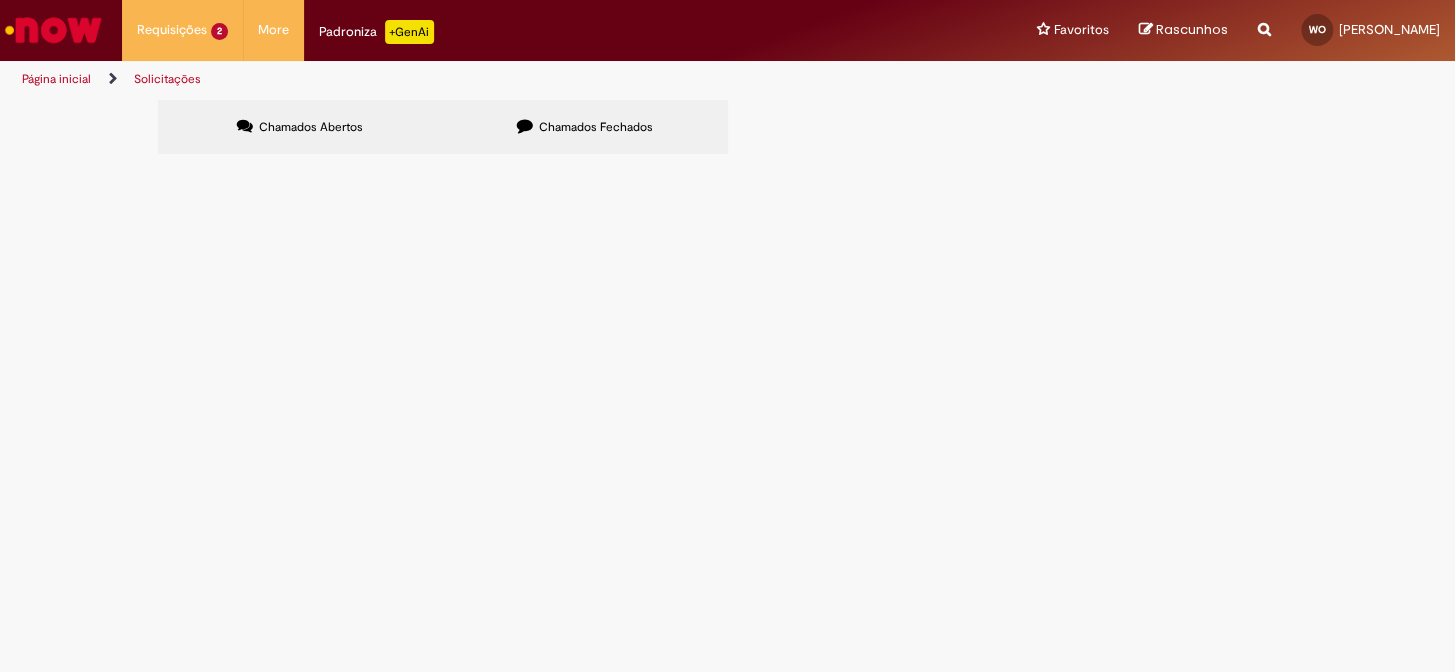 click on "R13326426" at bounding box center [0, 0] 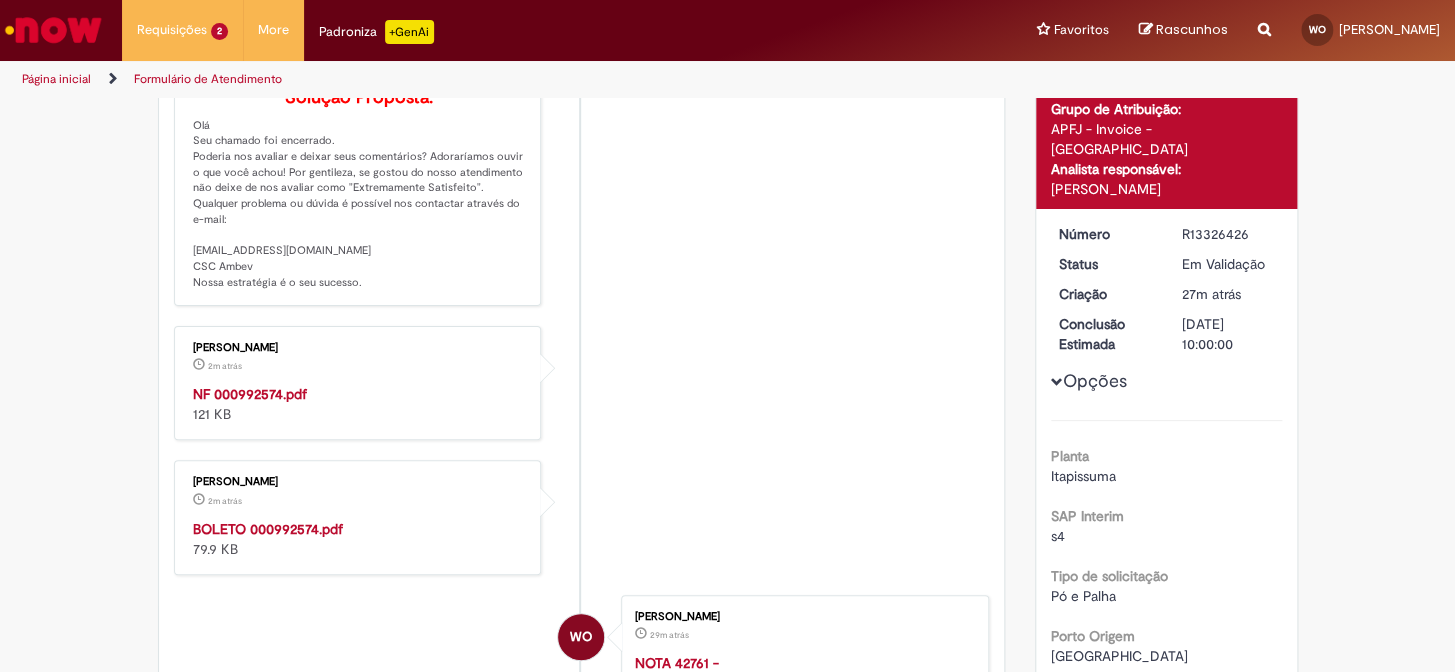 scroll, scrollTop: 181, scrollLeft: 0, axis: vertical 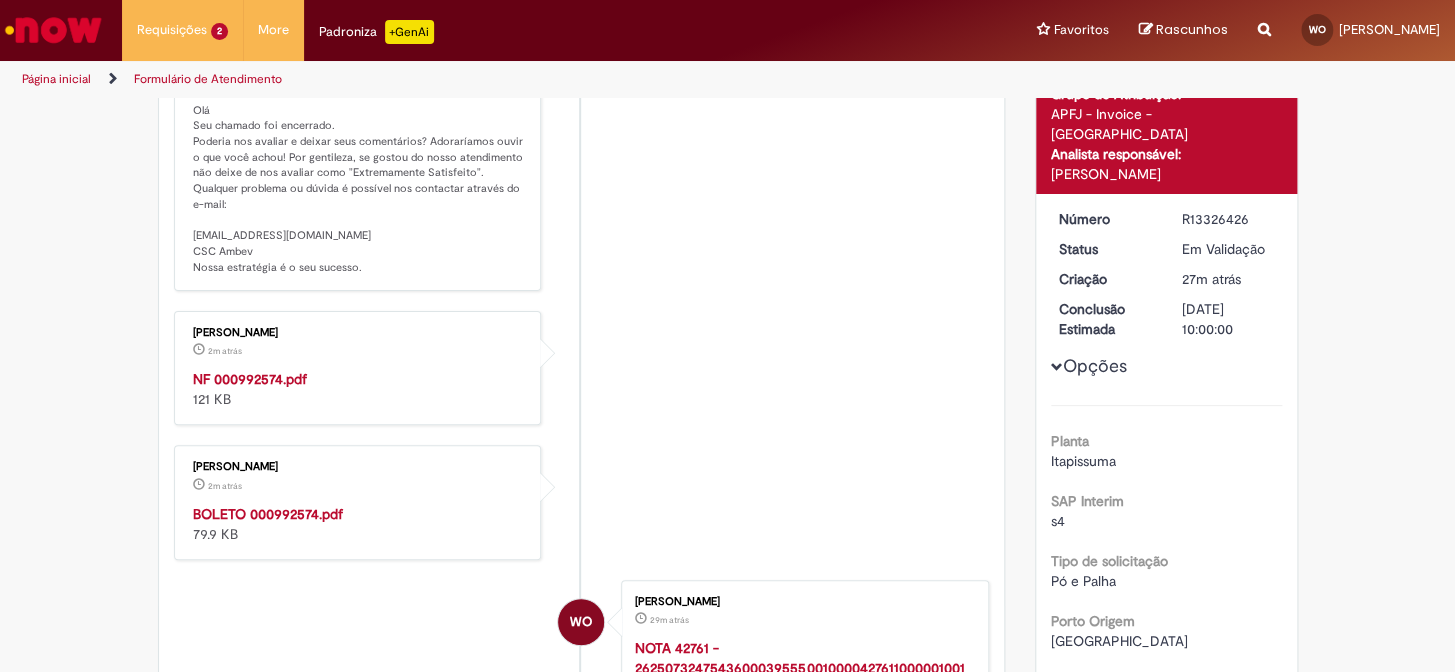 click on "NF 000992574.pdf" at bounding box center [250, 379] 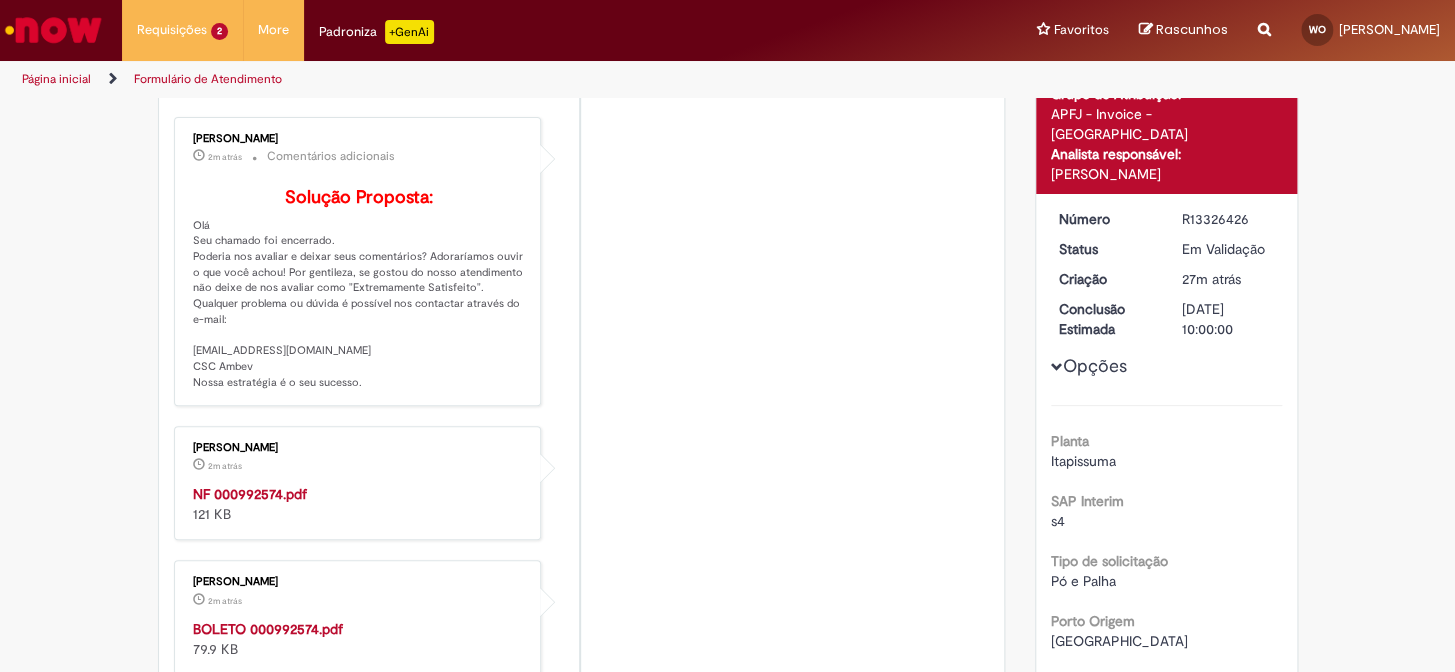 scroll, scrollTop: 296, scrollLeft: 0, axis: vertical 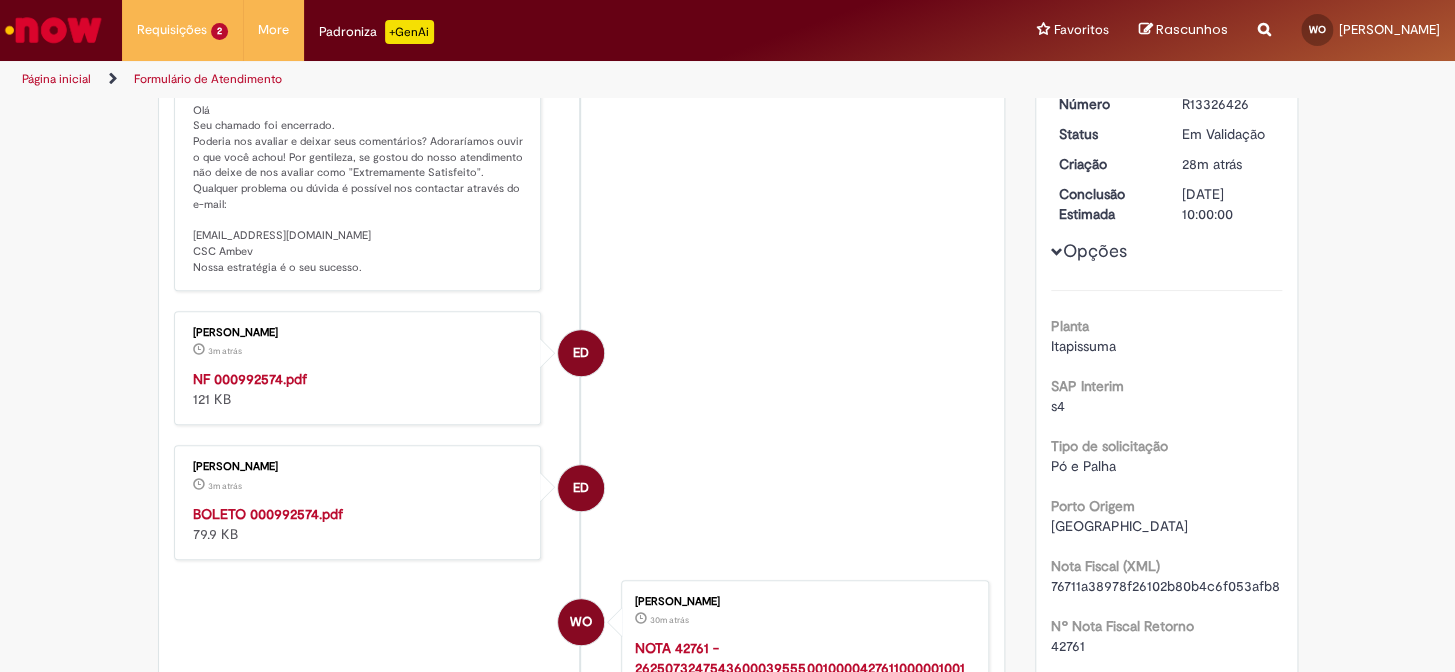 click on "BOLETO 000992574.pdf" at bounding box center [268, 514] 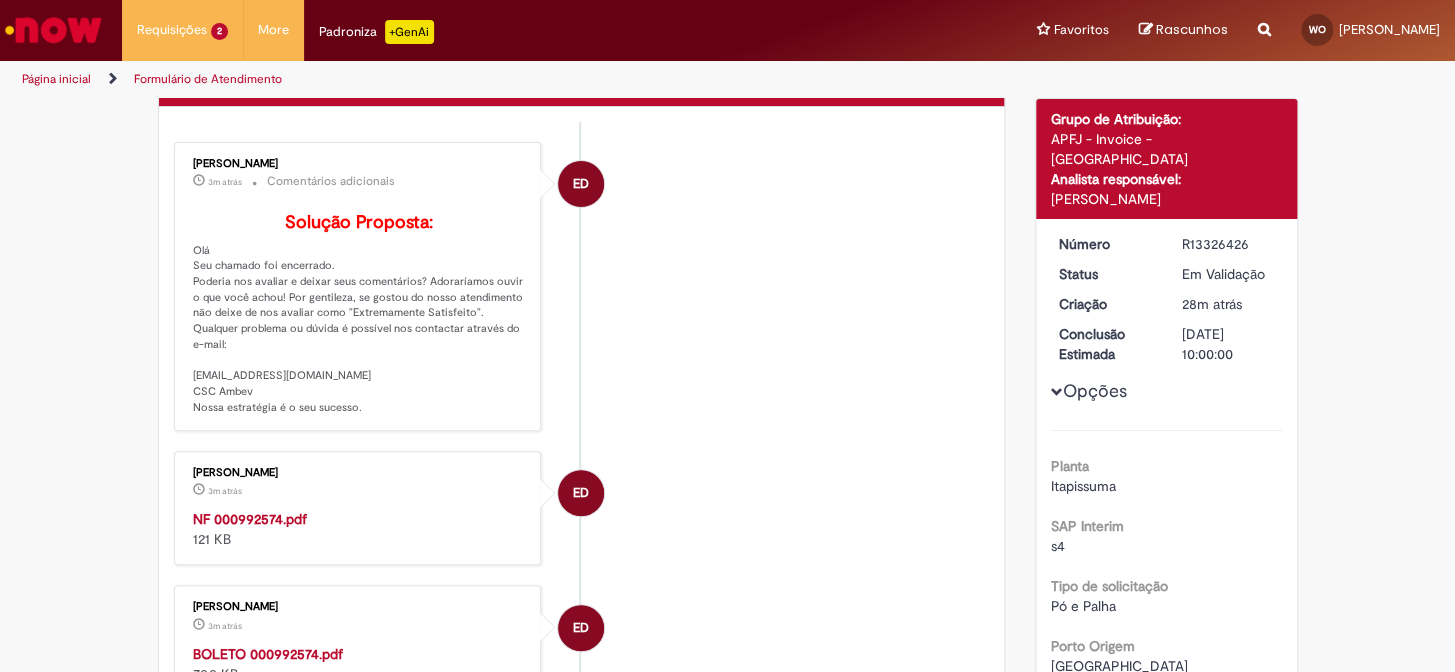 scroll, scrollTop: 0, scrollLeft: 0, axis: both 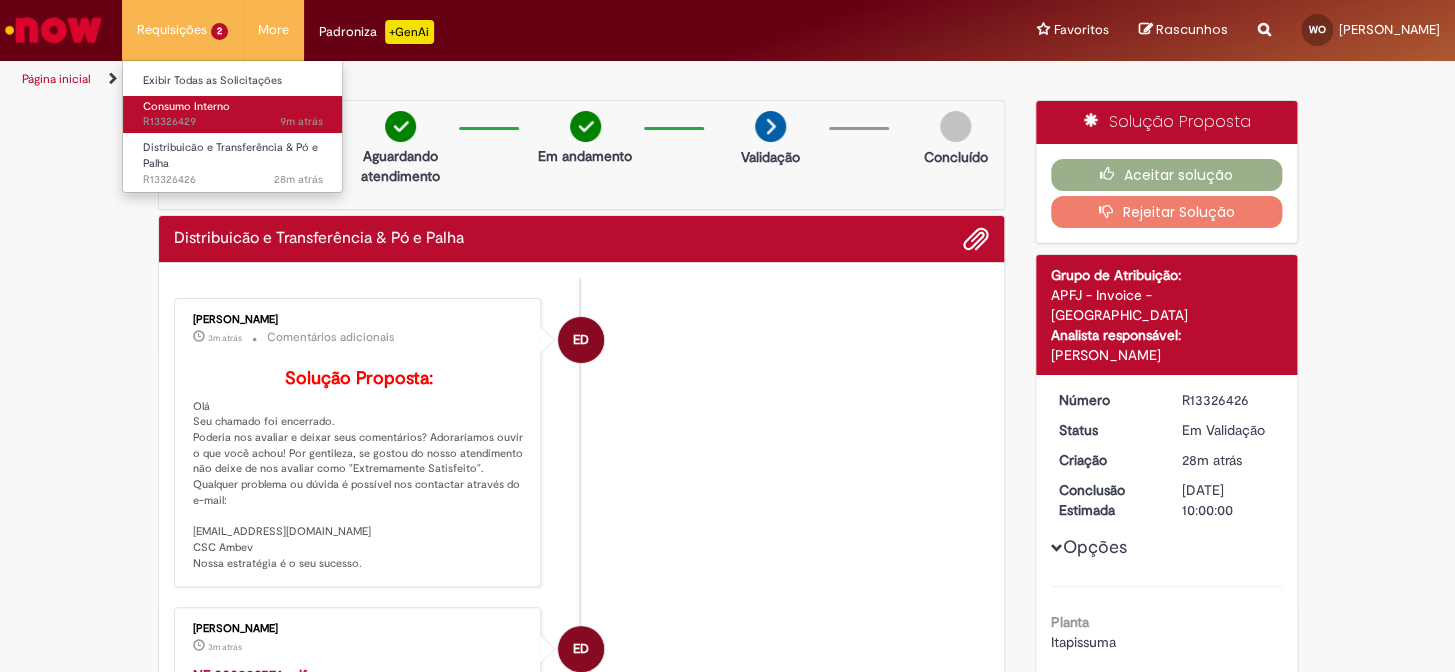 click on "Consumo Interno" at bounding box center [186, 106] 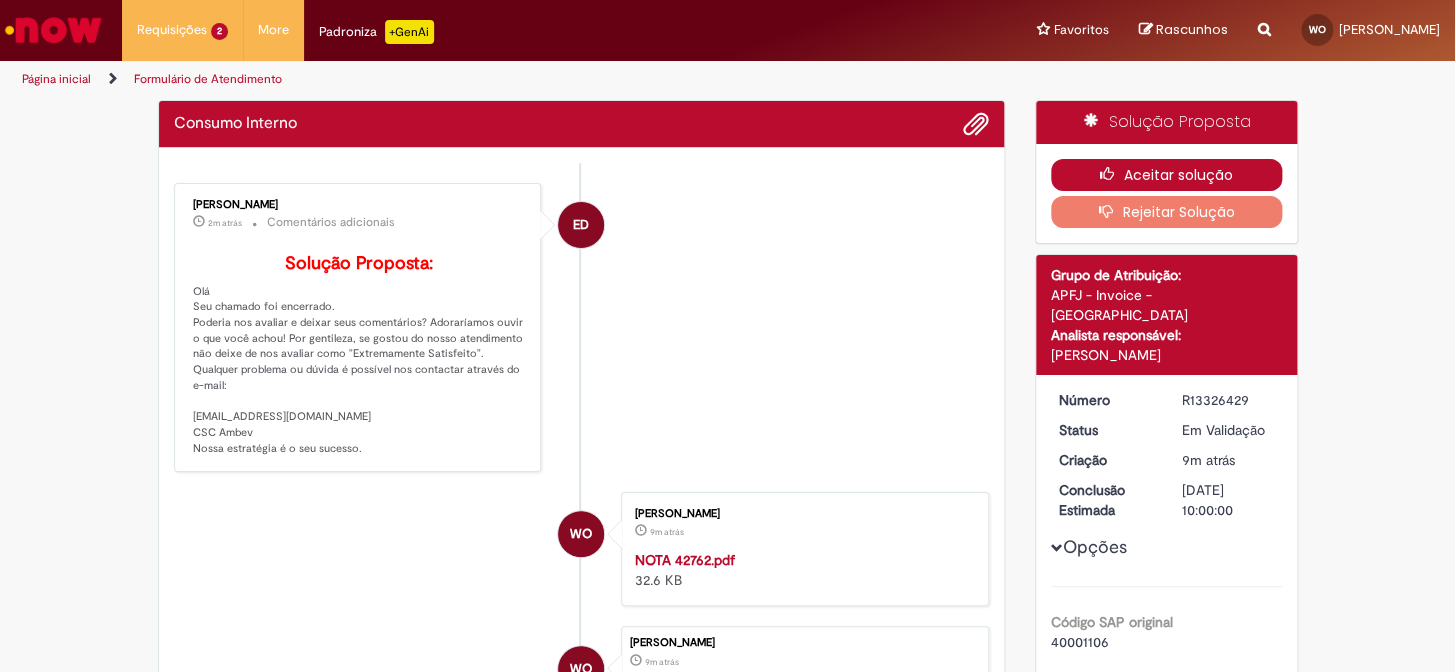 click on "Aceitar solução" at bounding box center [1166, 175] 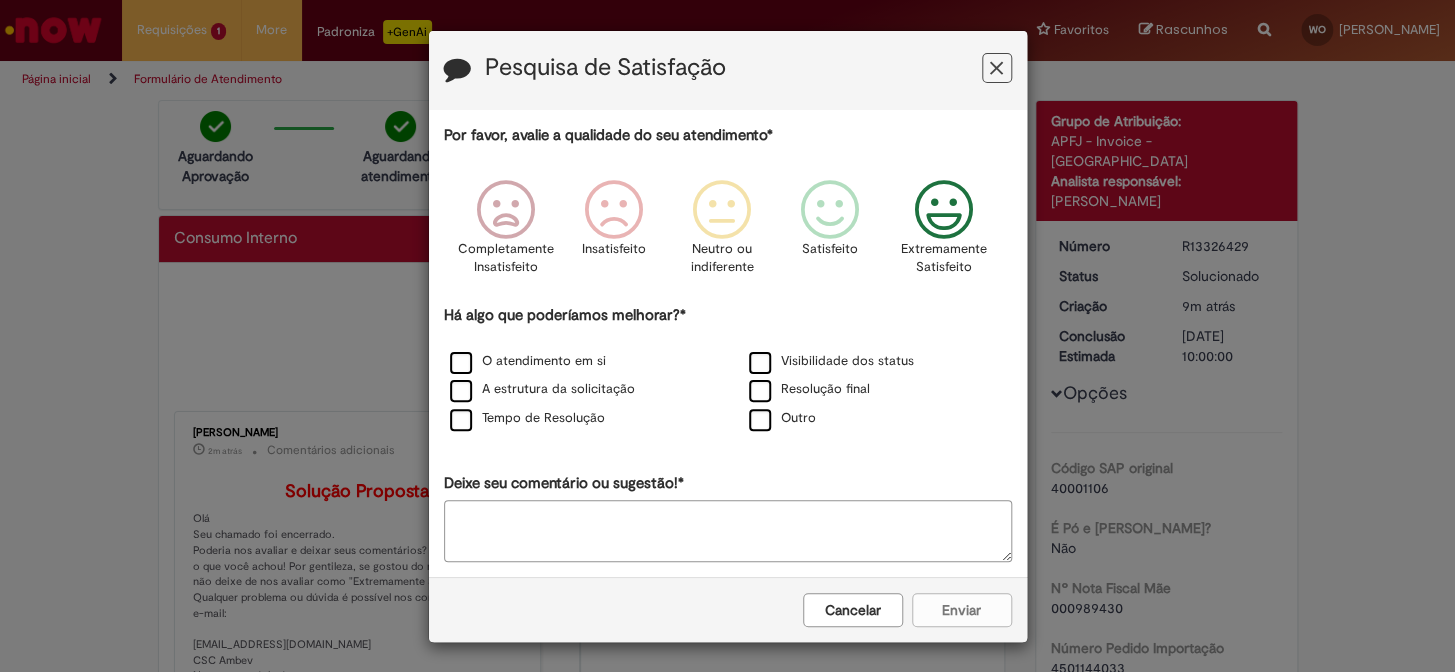 click at bounding box center [943, 210] 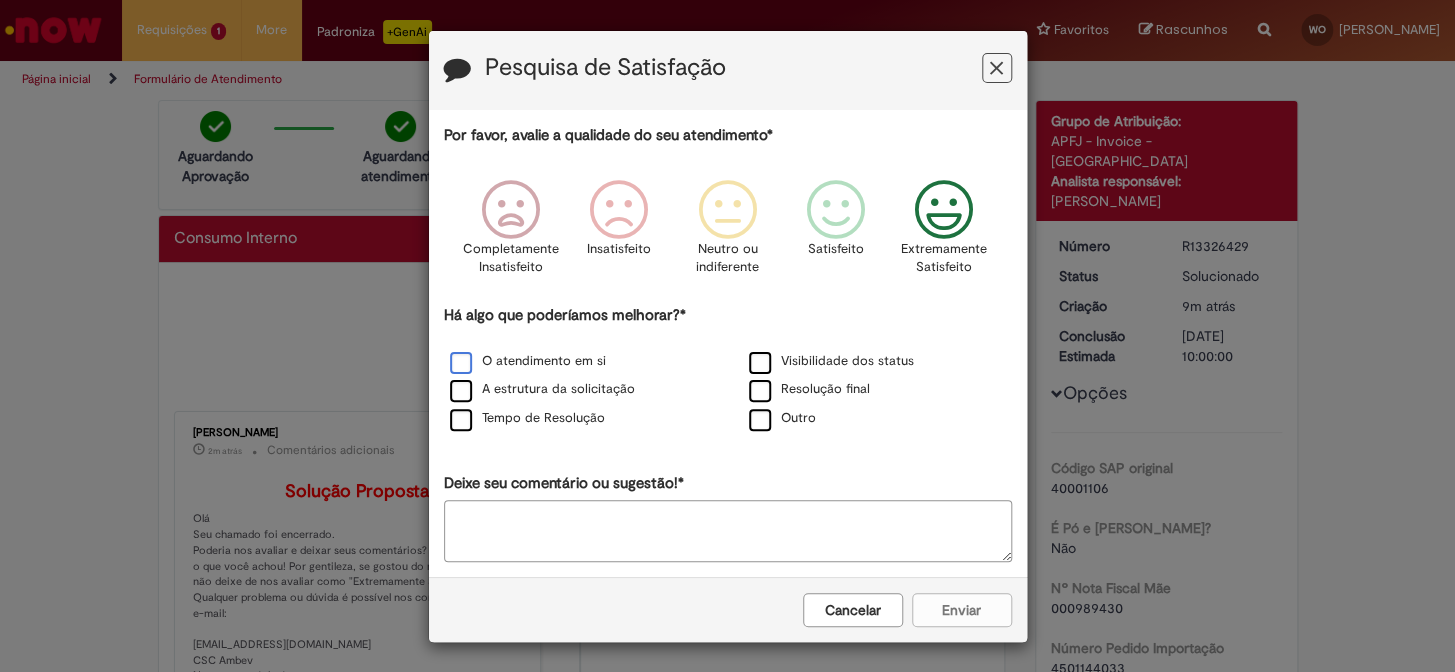 click on "O atendimento em si" at bounding box center [528, 361] 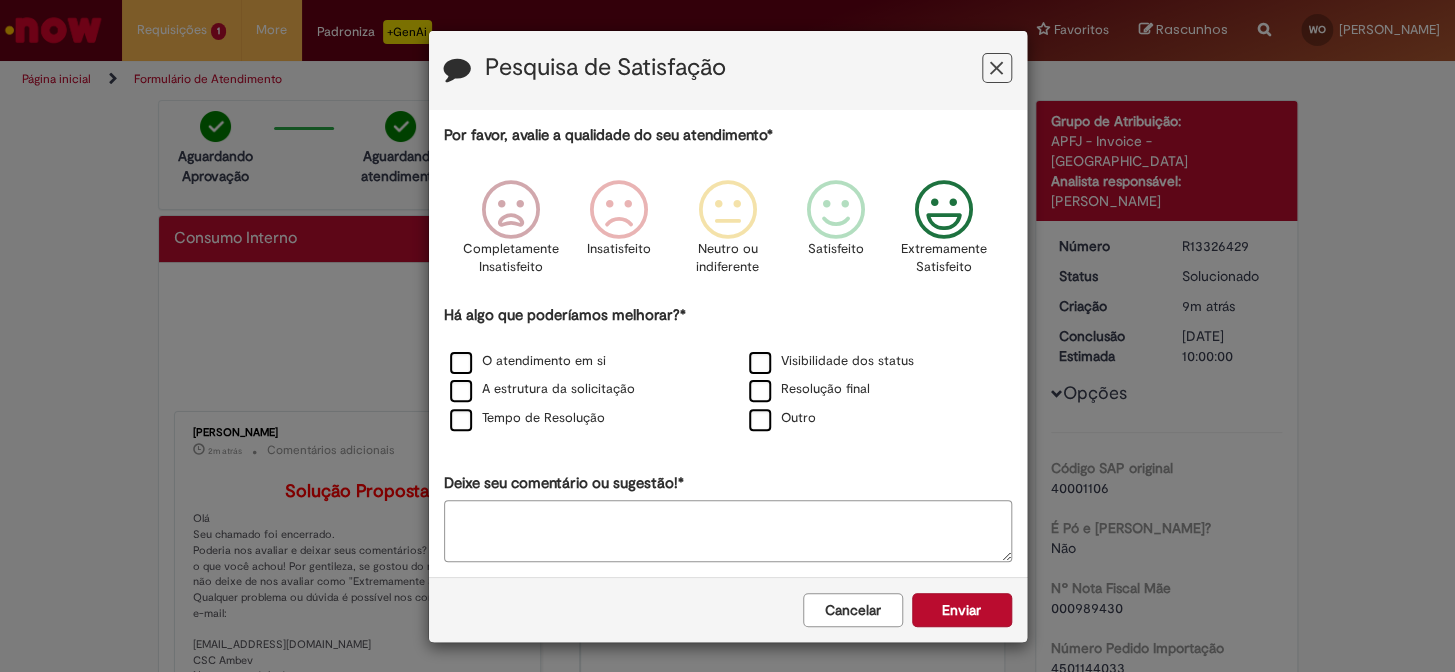 scroll, scrollTop: 2, scrollLeft: 0, axis: vertical 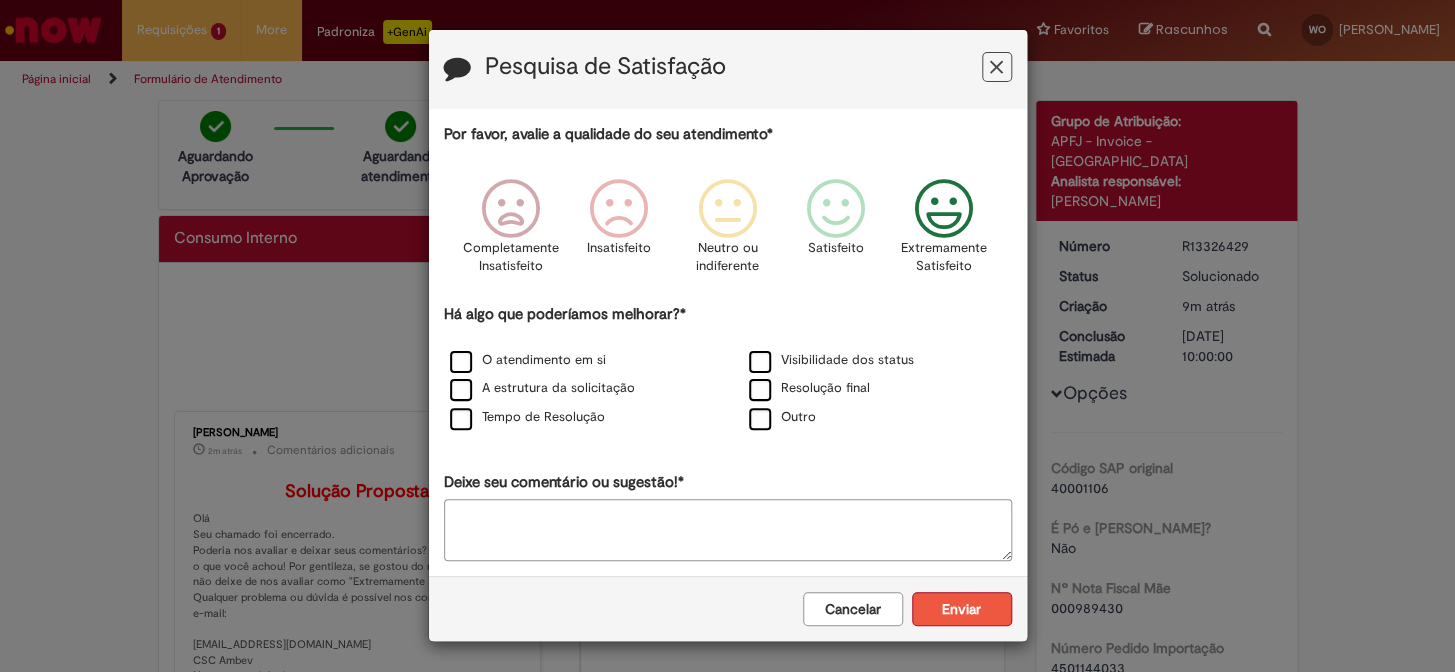 click on "Enviar" at bounding box center [962, 609] 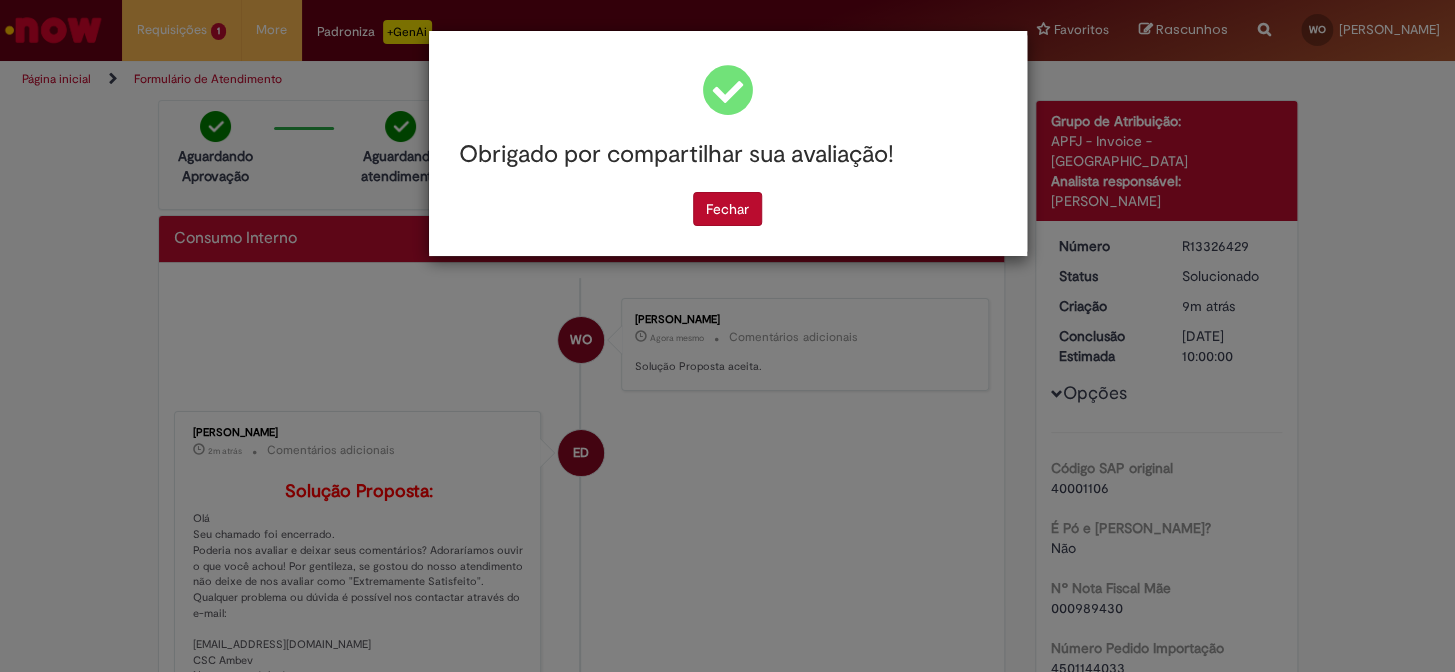 scroll, scrollTop: 0, scrollLeft: 0, axis: both 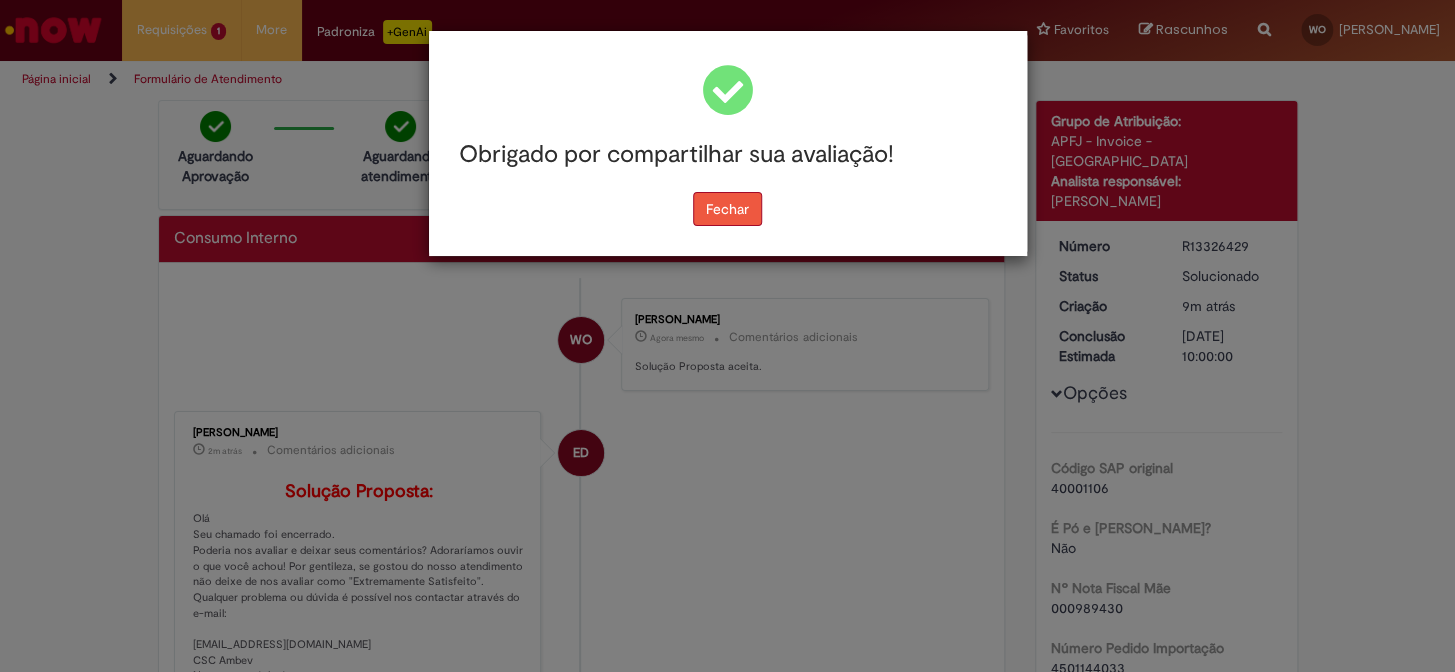 click on "Fechar" at bounding box center (727, 209) 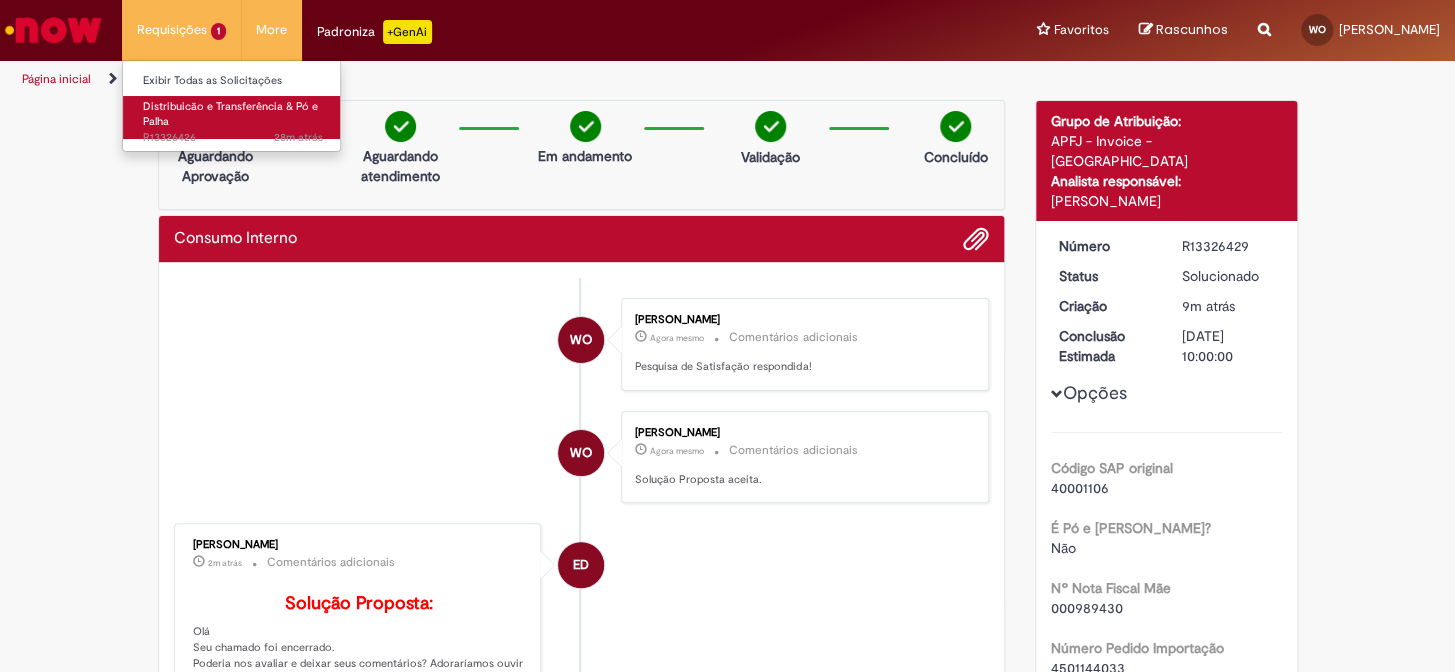 click on "Distribuicão e Transferência & Pó e Palha" at bounding box center (230, 114) 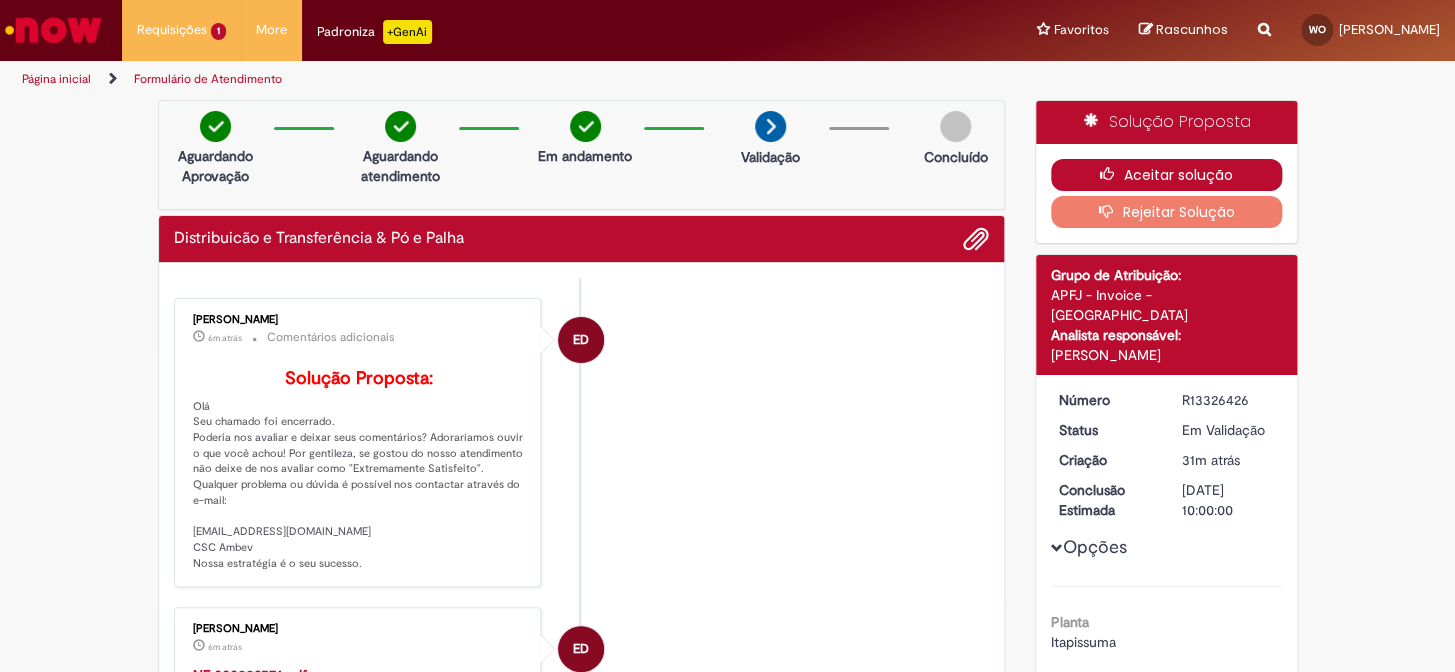 click on "Aceitar solução" at bounding box center (1166, 175) 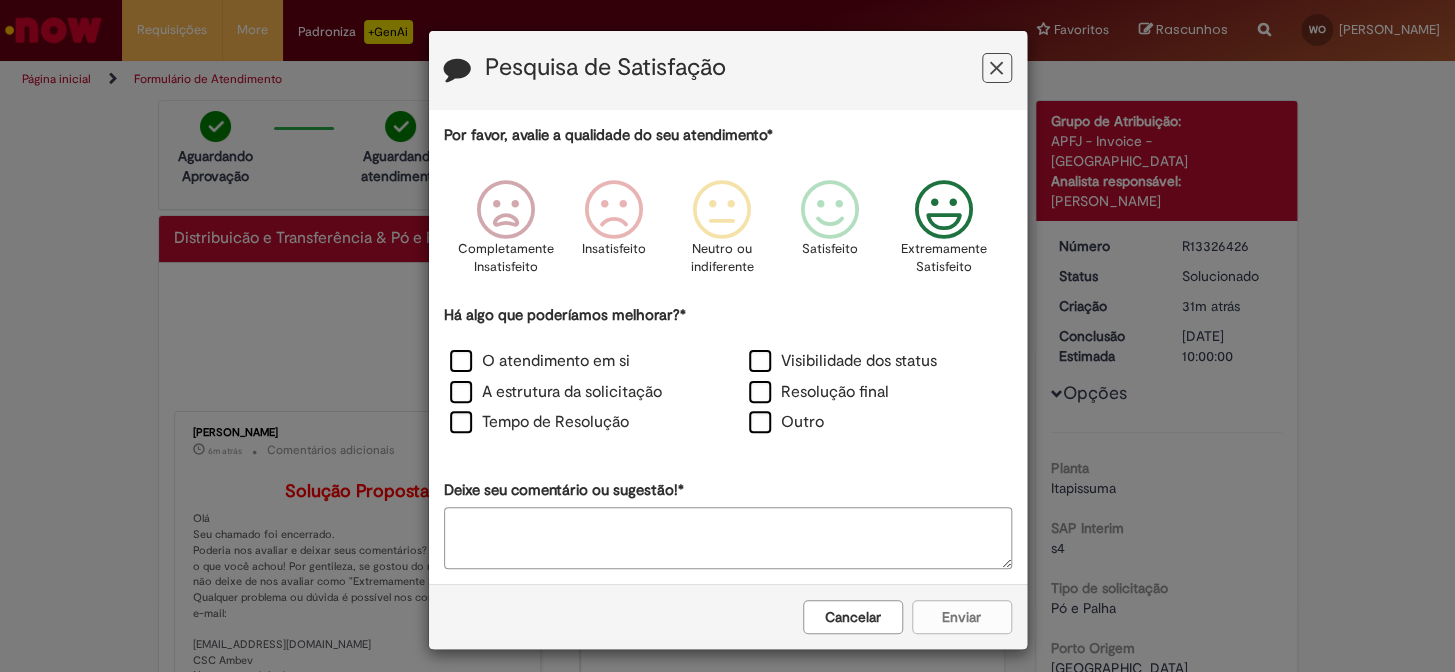 click at bounding box center [943, 210] 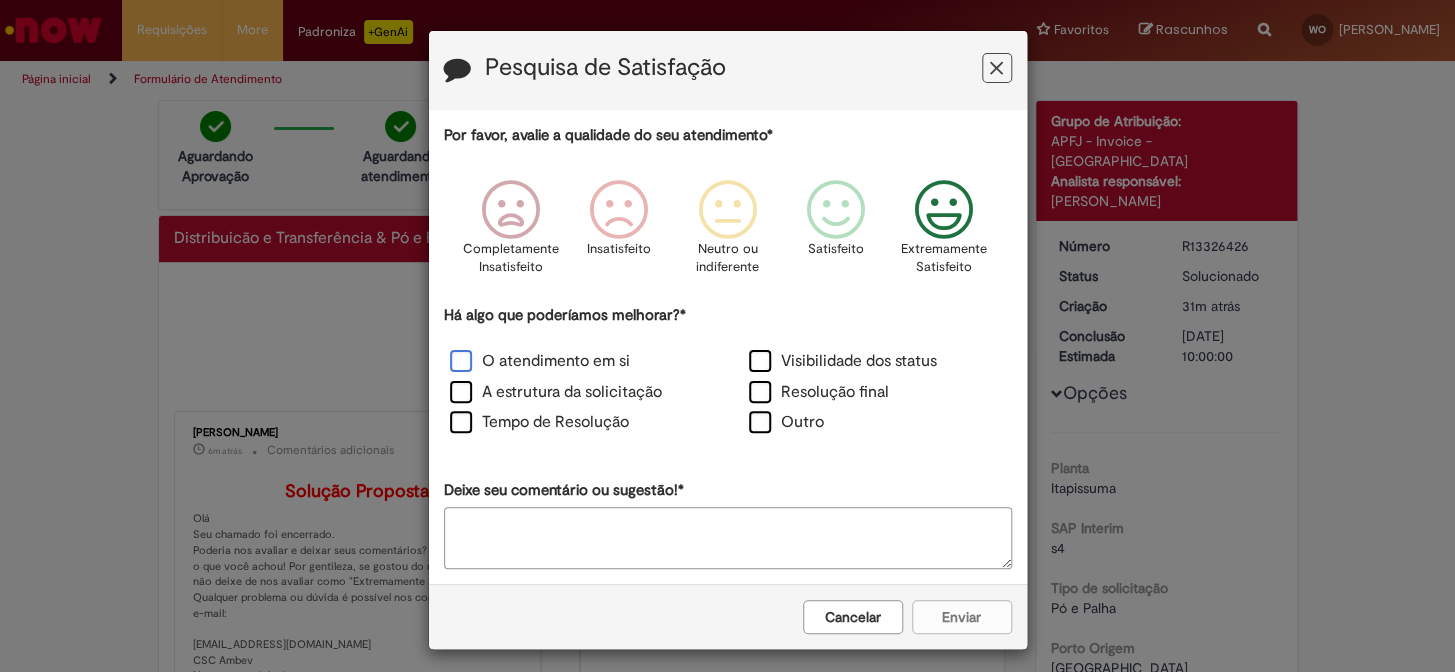 click on "O atendimento em si" at bounding box center (540, 361) 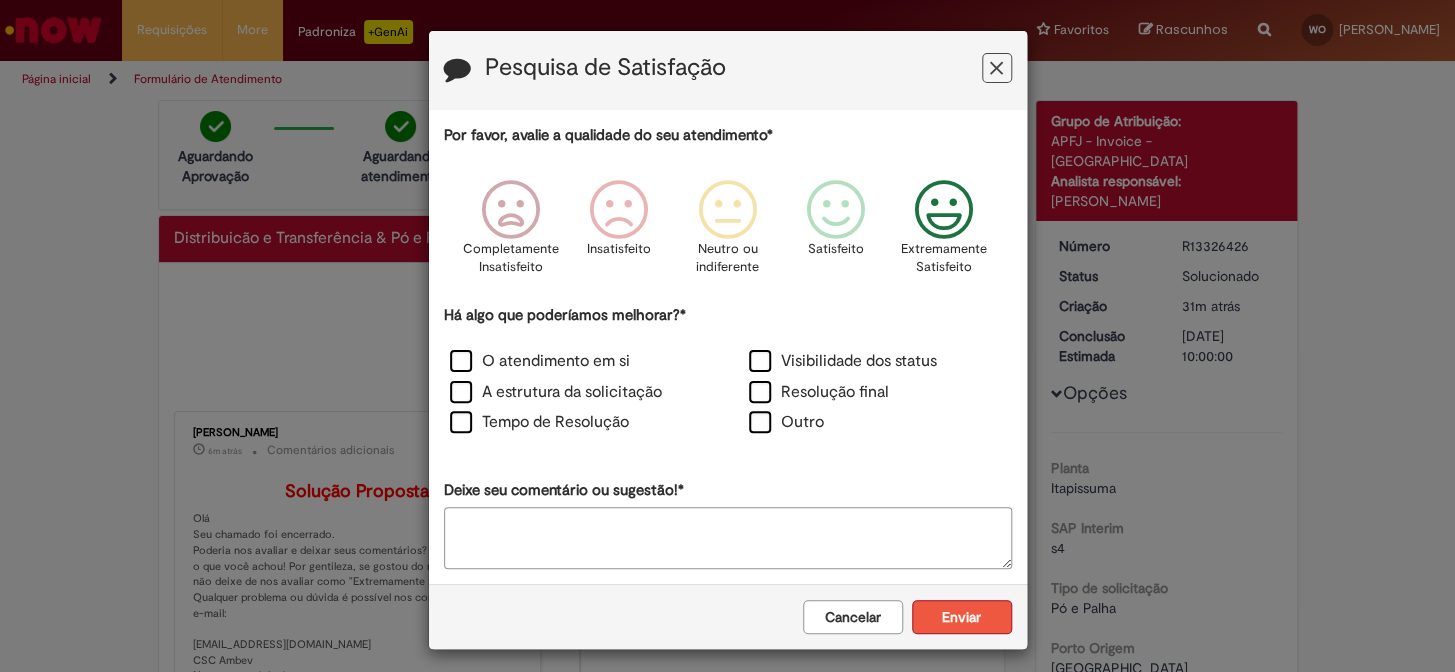 click on "Enviar" at bounding box center (962, 617) 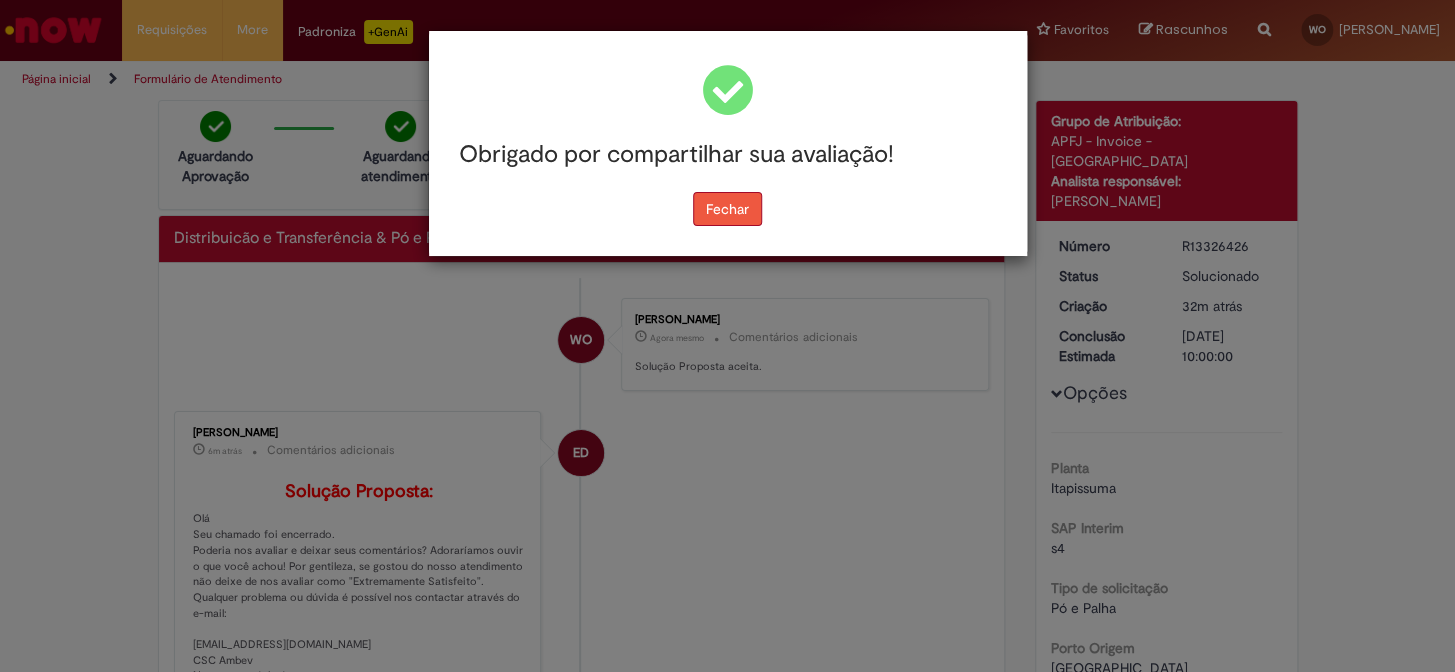 click on "Fechar" at bounding box center [727, 209] 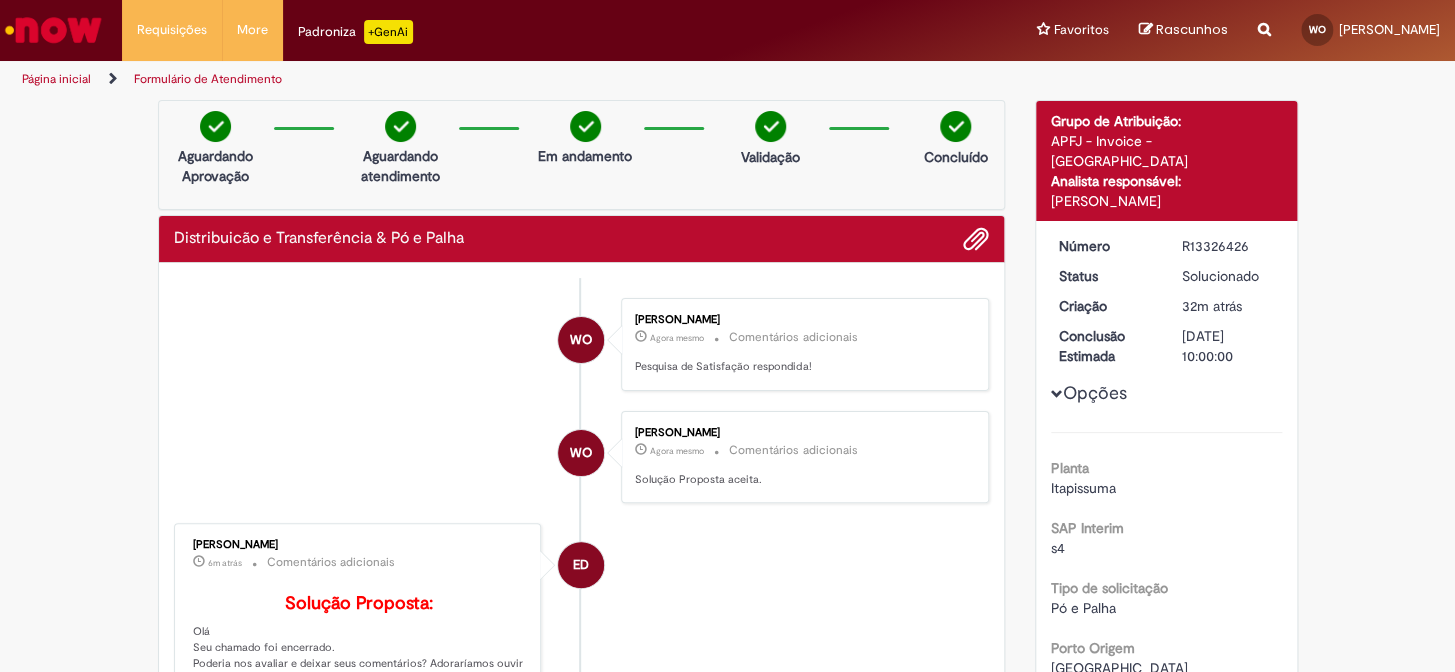 drag, startPoint x: 74, startPoint y: 34, endPoint x: 75, endPoint y: 15, distance: 19.026299 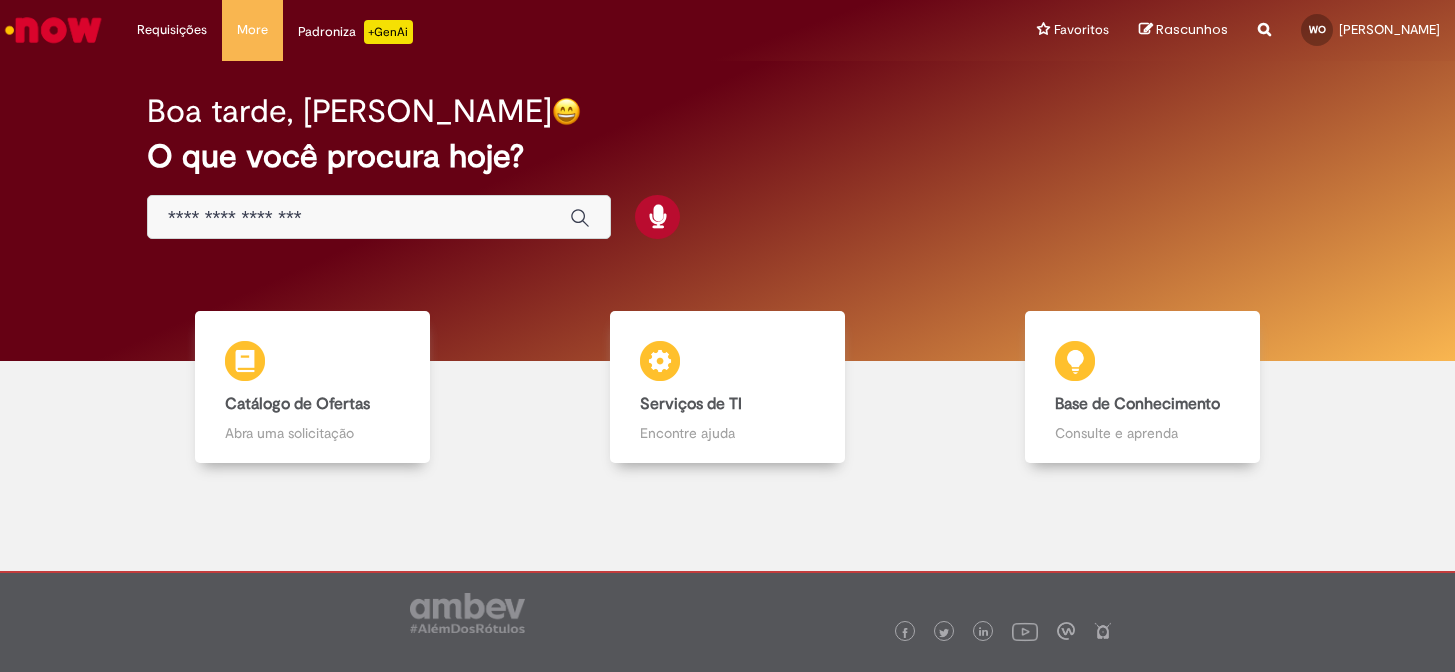 scroll, scrollTop: 0, scrollLeft: 0, axis: both 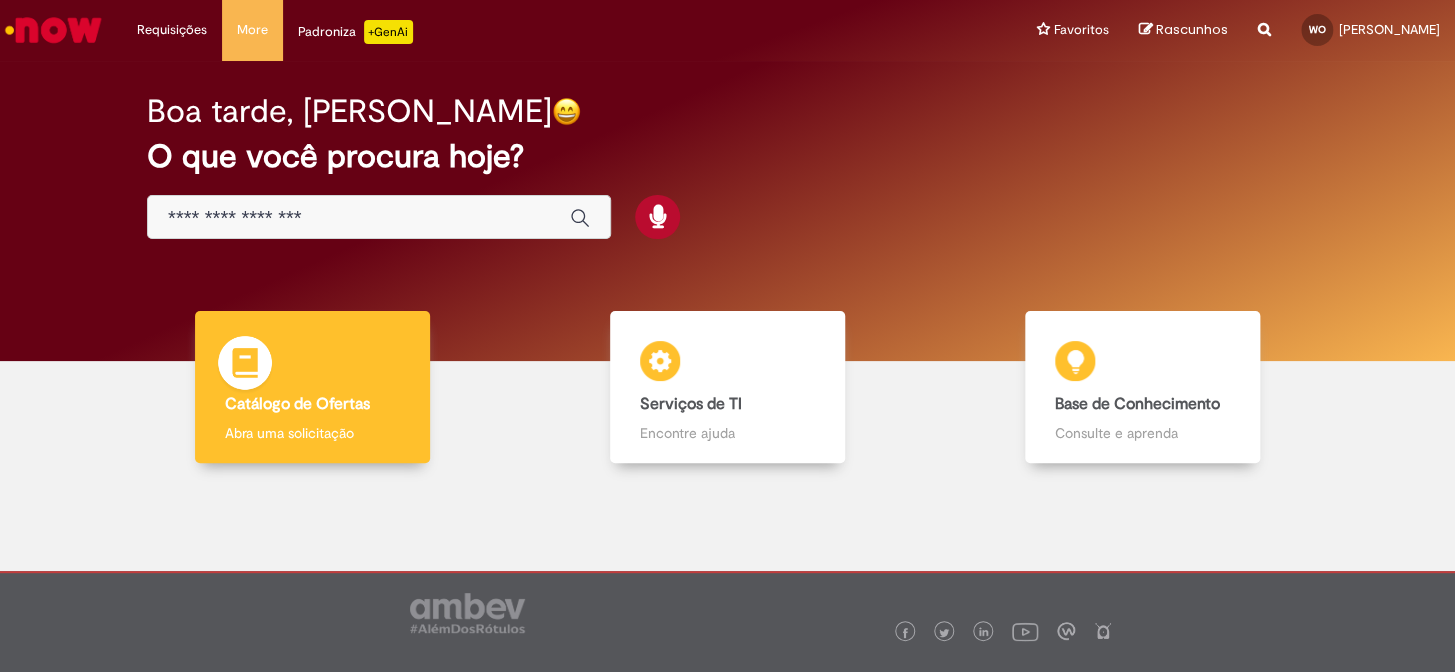 click on "Catálogo de Ofertas
Catálogo de Ofertas
Abra uma solicitação" at bounding box center [312, 387] 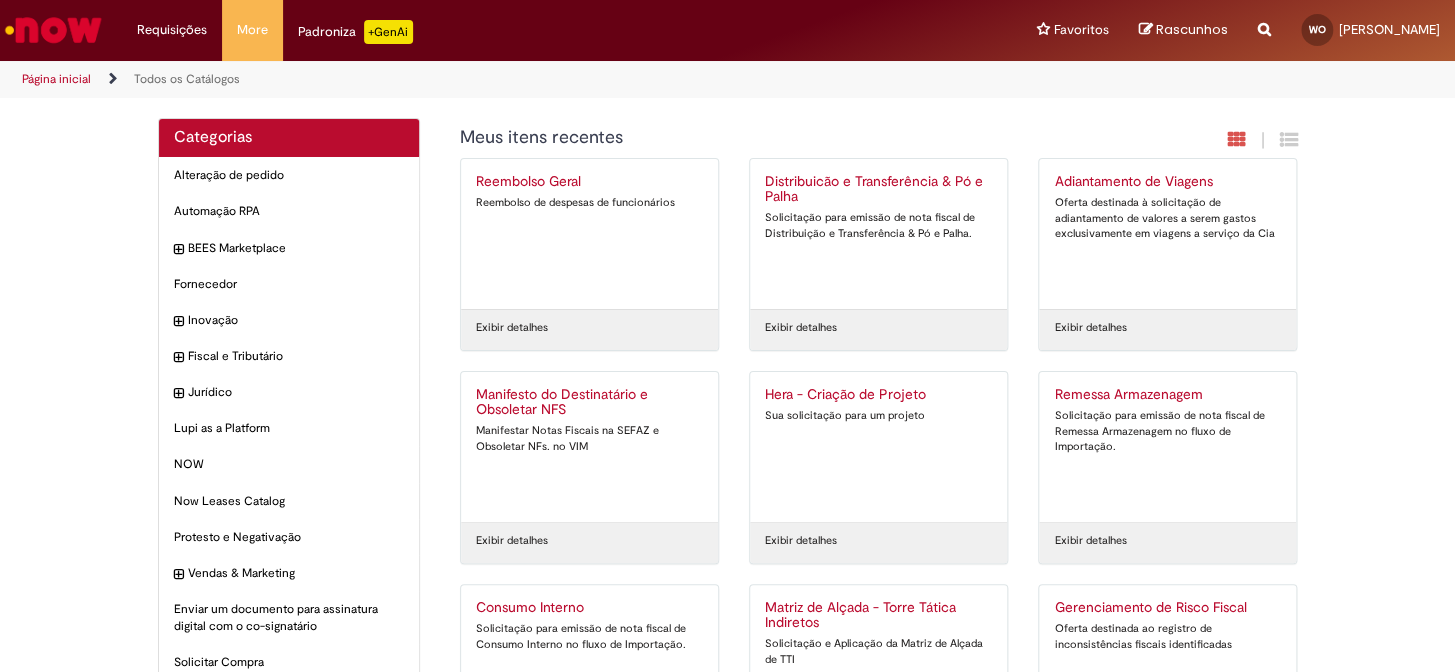 click on "Consumo Interno
Solicitação para emissão de nota fiscal de Consumo Interno no fluxo de Importação." at bounding box center (589, 660) 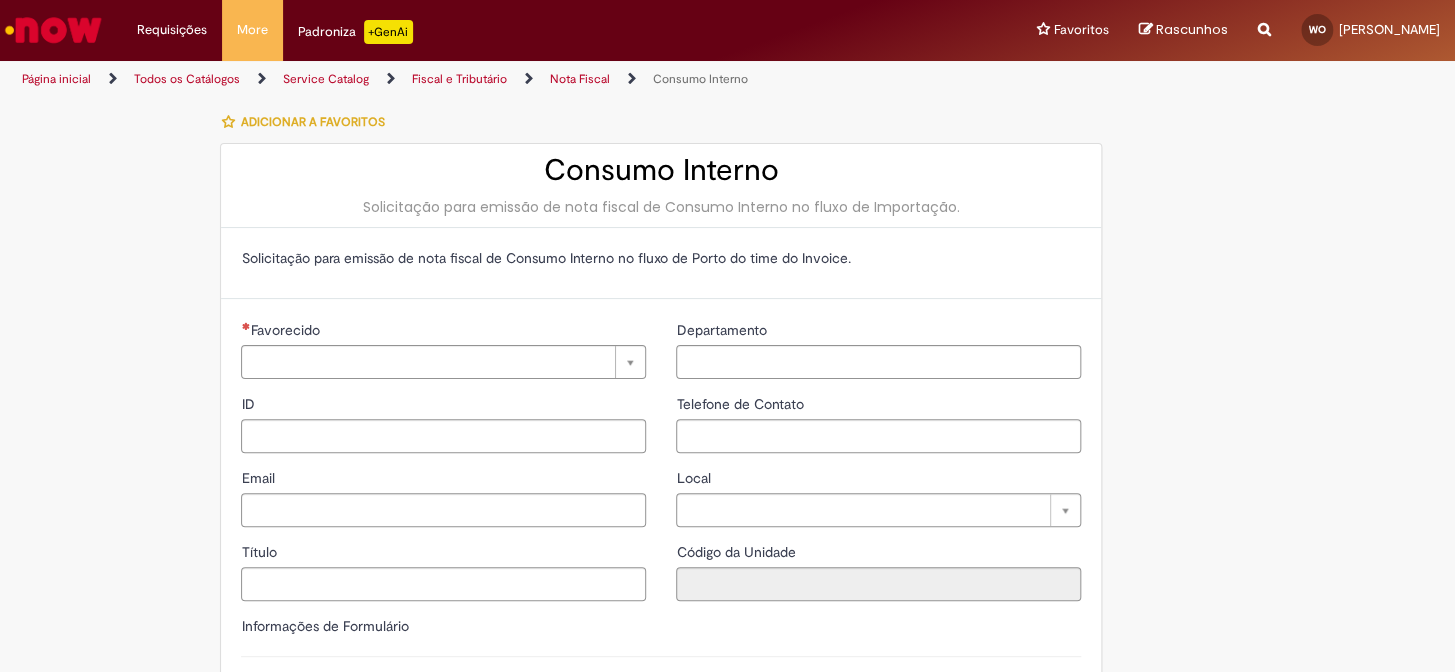 type on "**********" 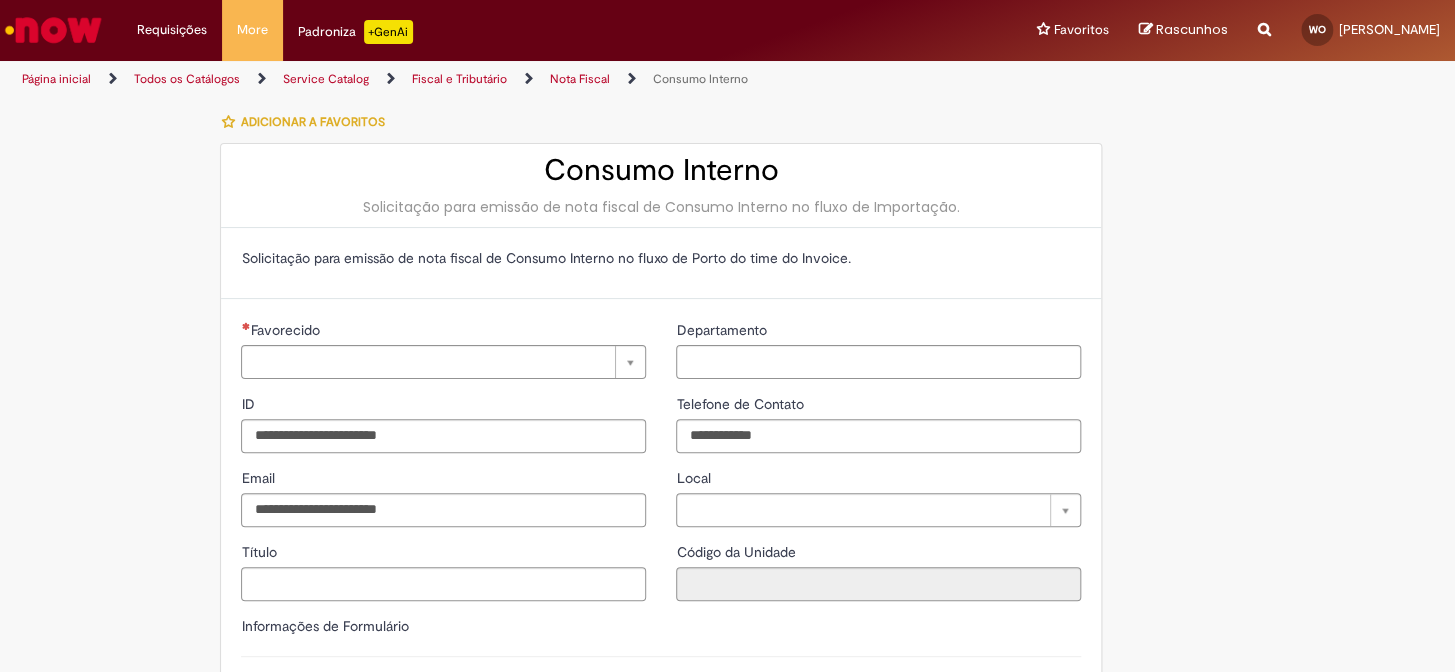 type on "**********" 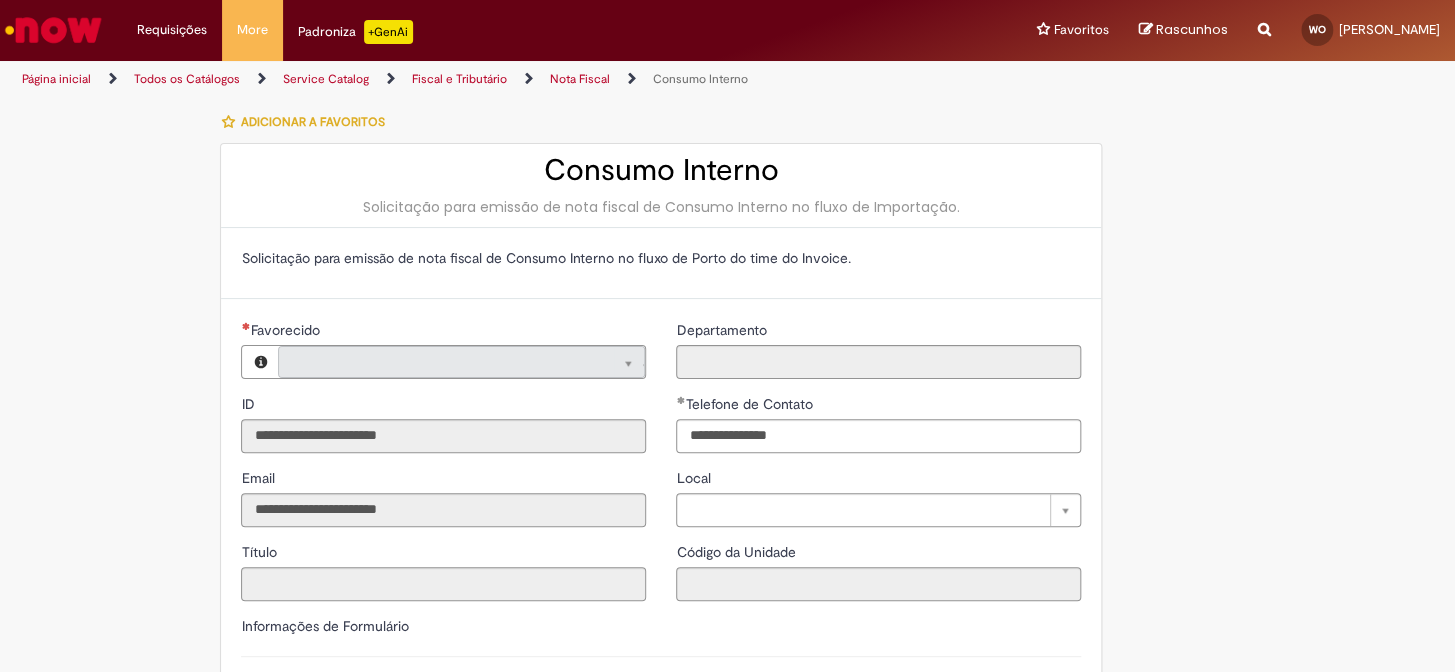 type on "**********" 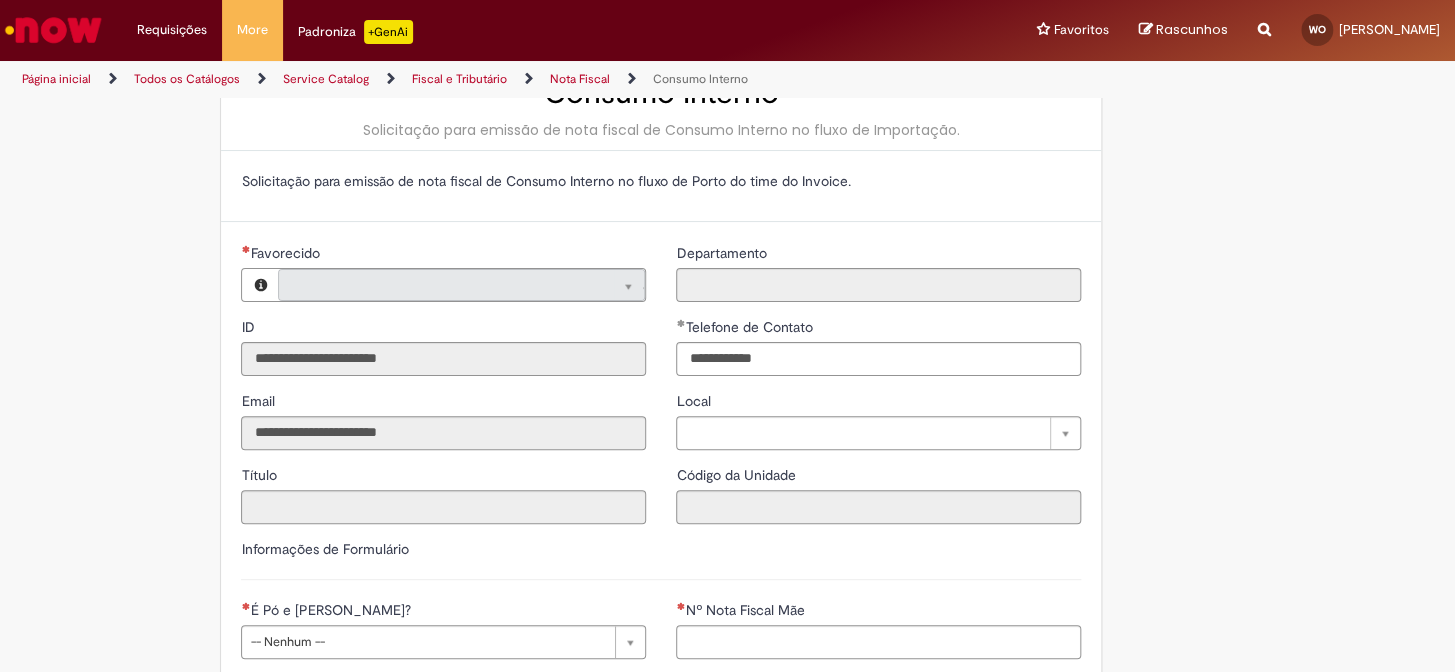 type on "**********" 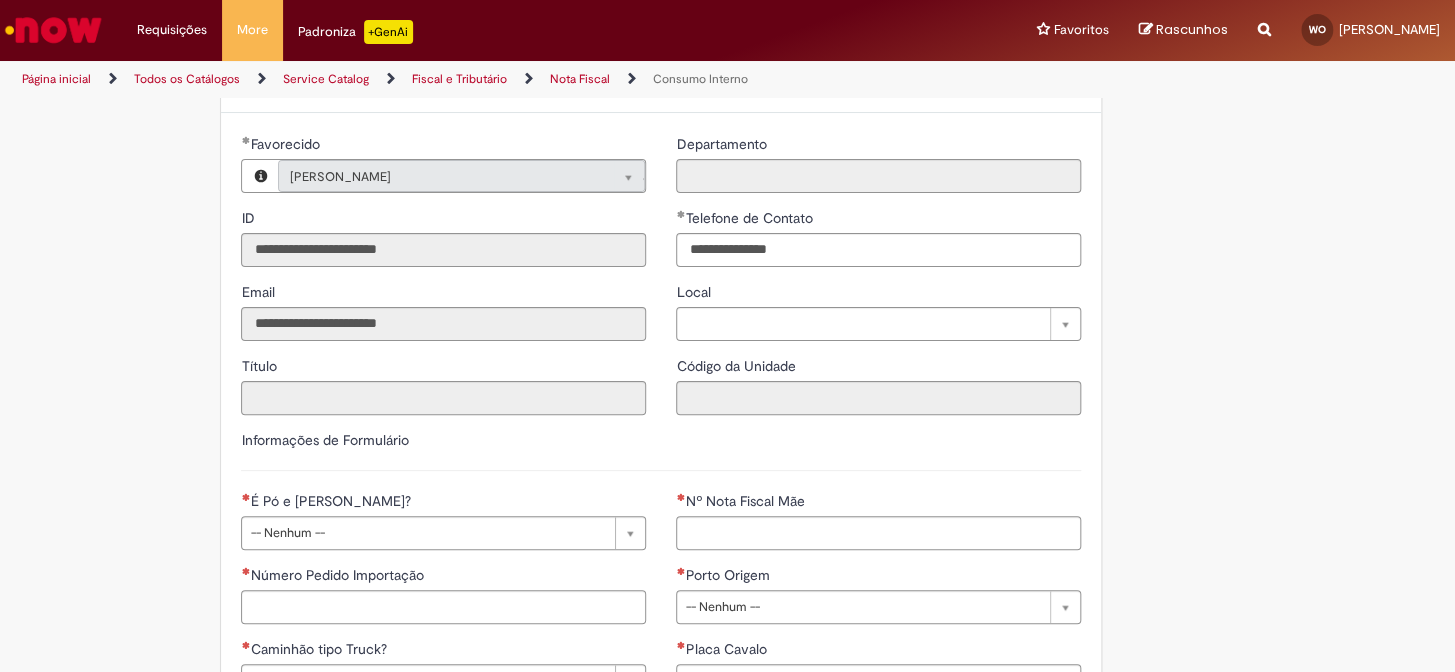 scroll, scrollTop: 272, scrollLeft: 0, axis: vertical 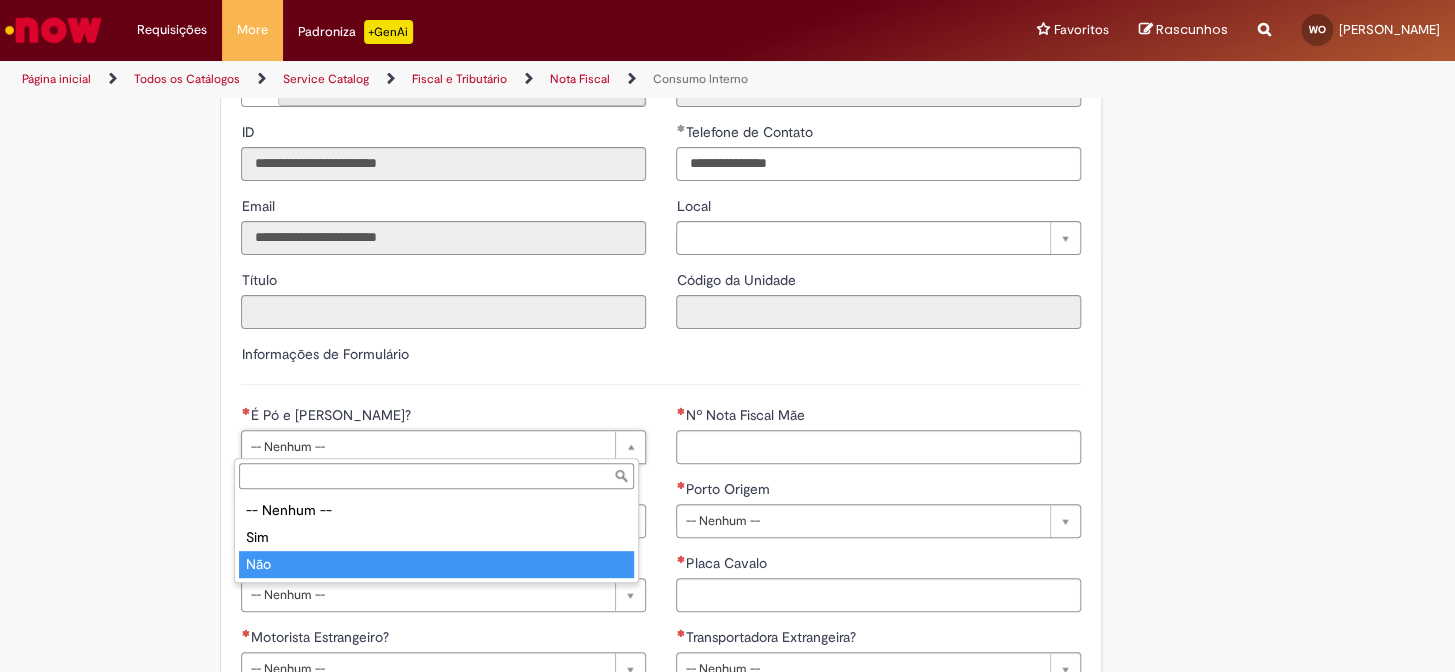 type on "***" 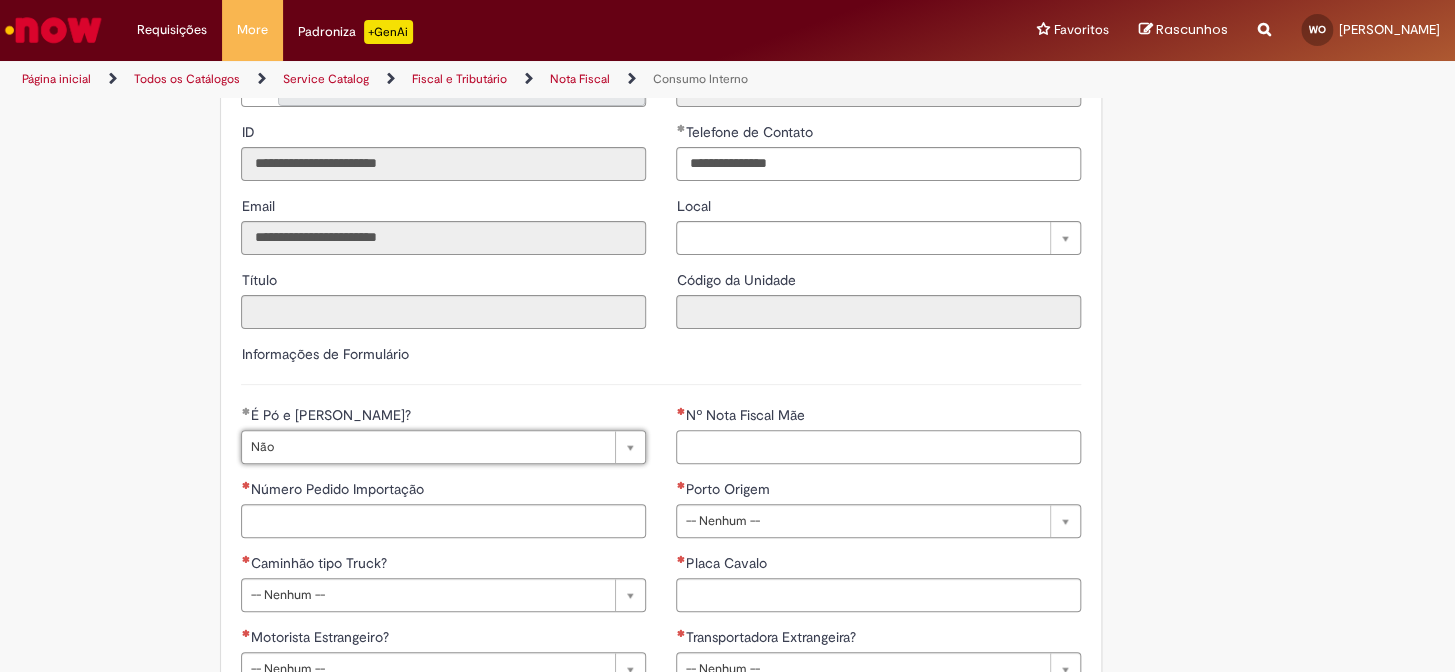 click on "Nº Nota Fiscal Mãe" at bounding box center [878, 447] 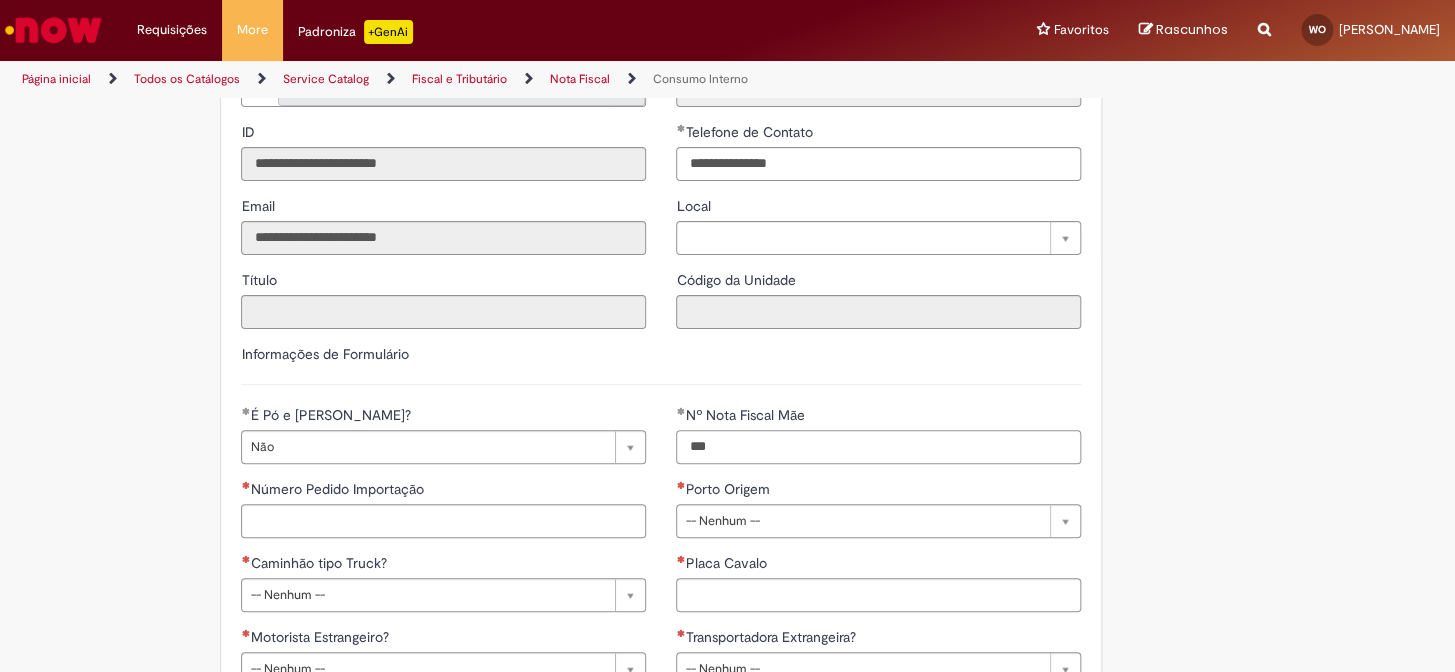 paste on "******" 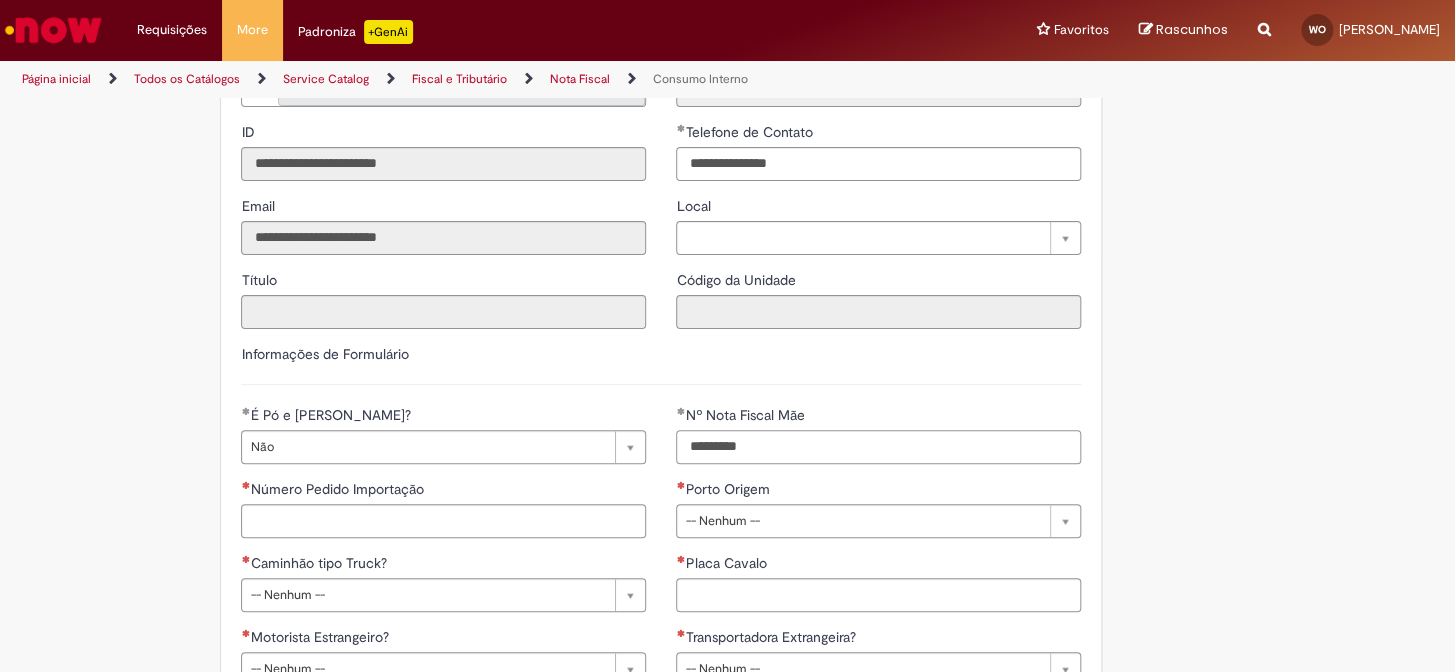 type on "*********" 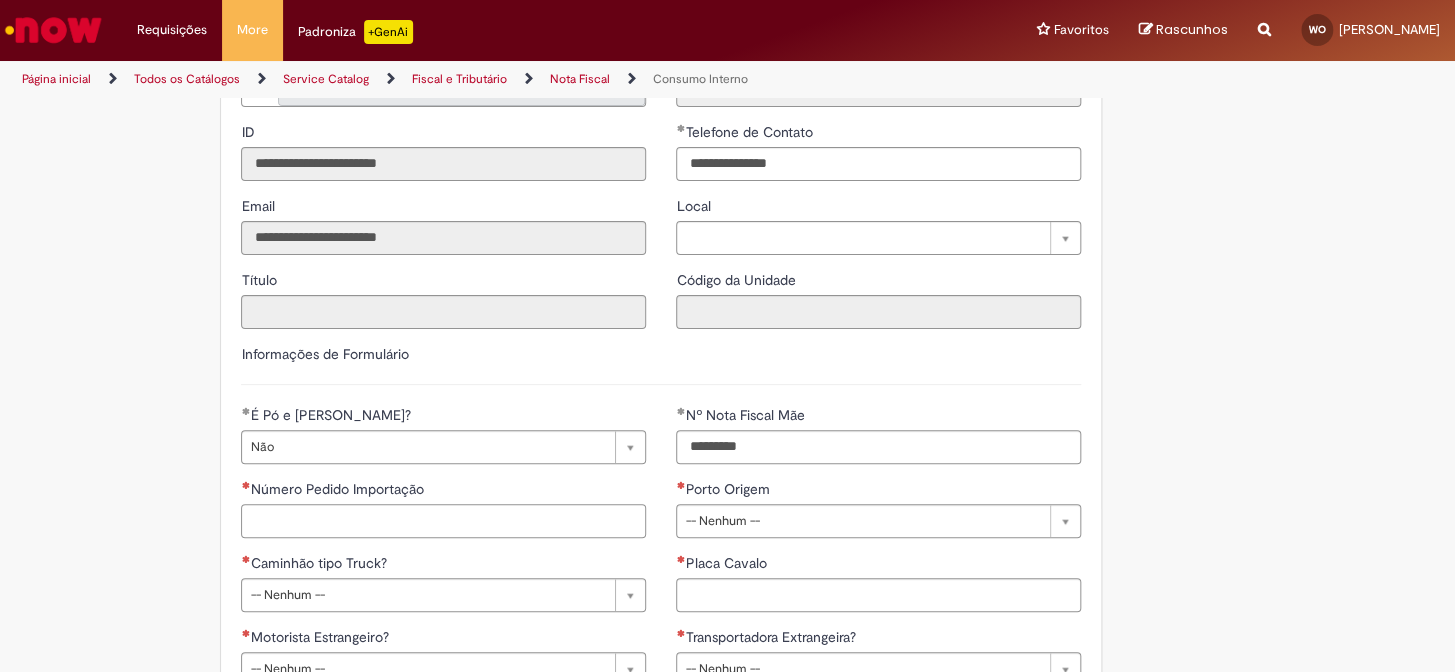 click on "Número Pedido Importação" at bounding box center [443, 521] 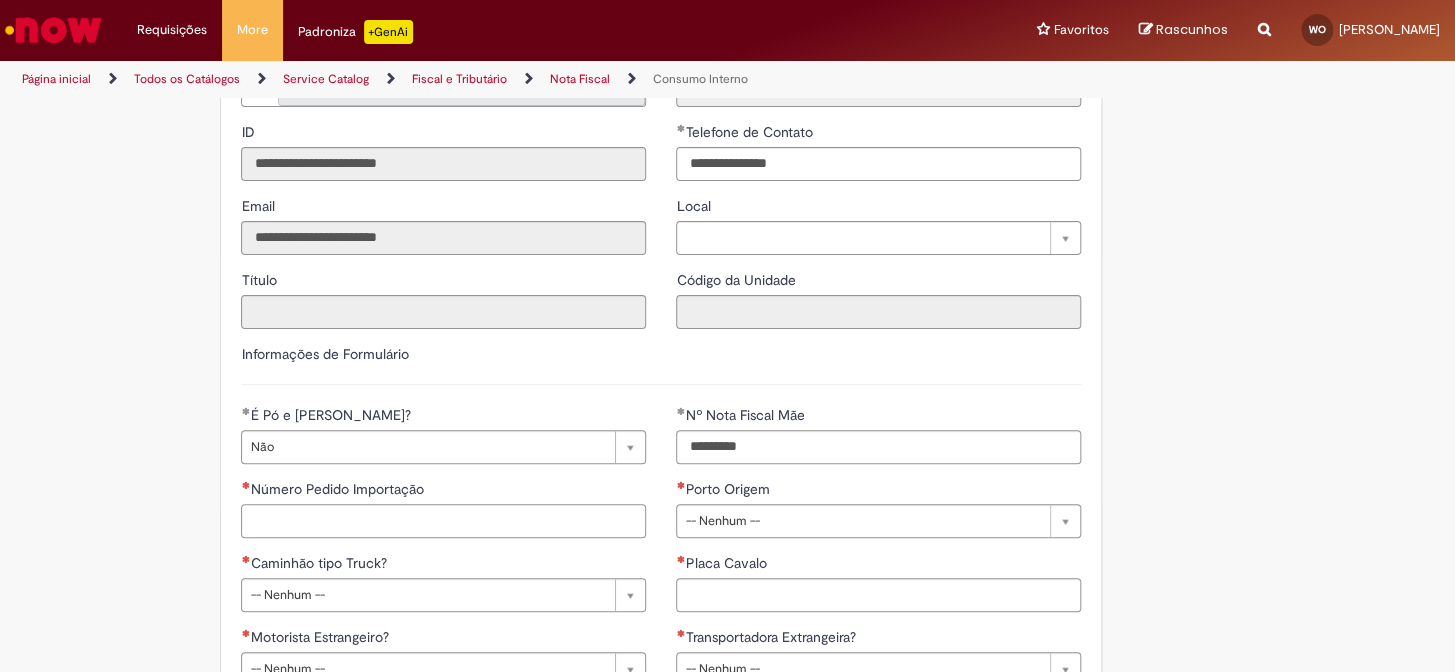 paste on "**********" 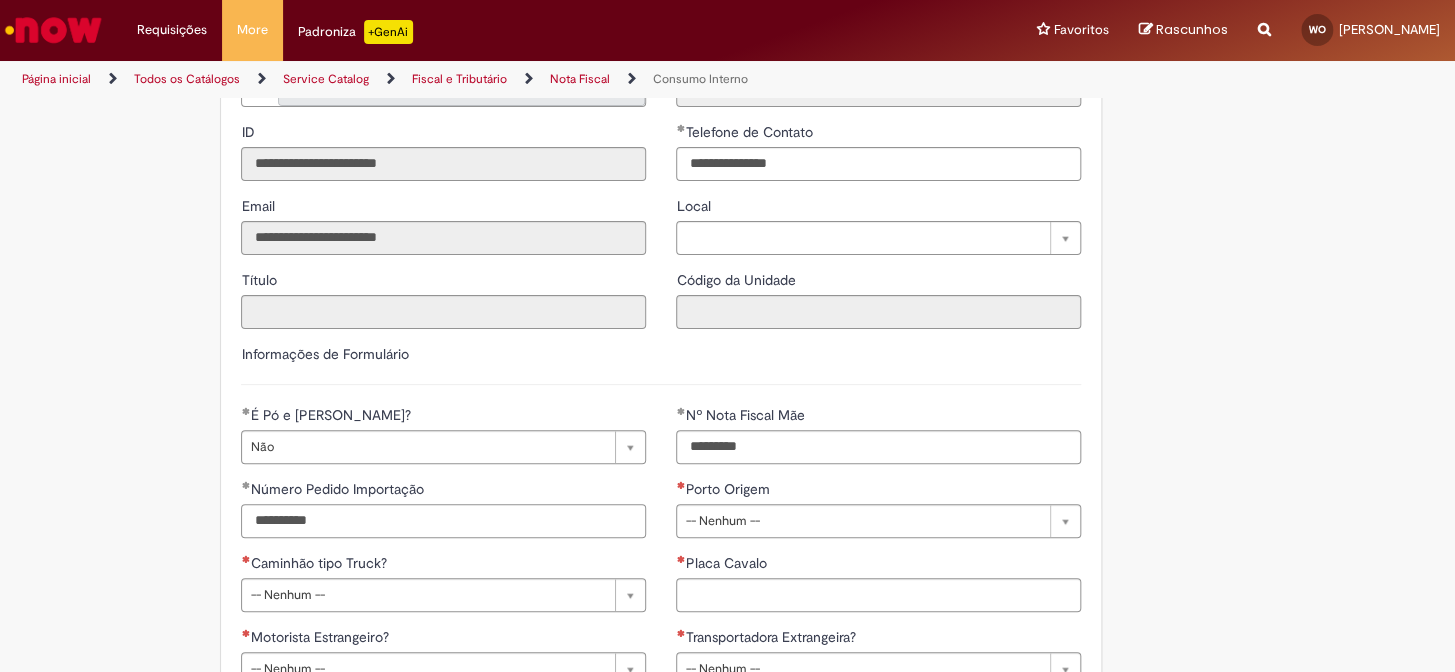 type on "**********" 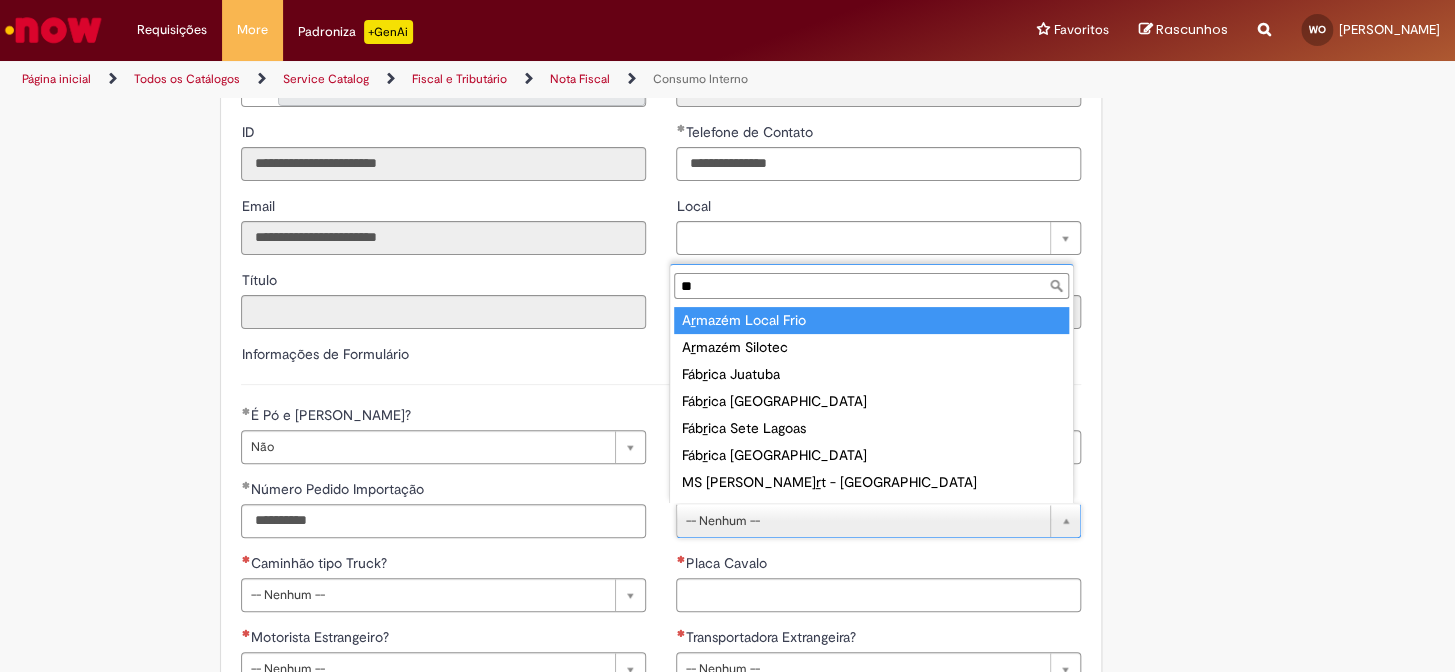 type on "***" 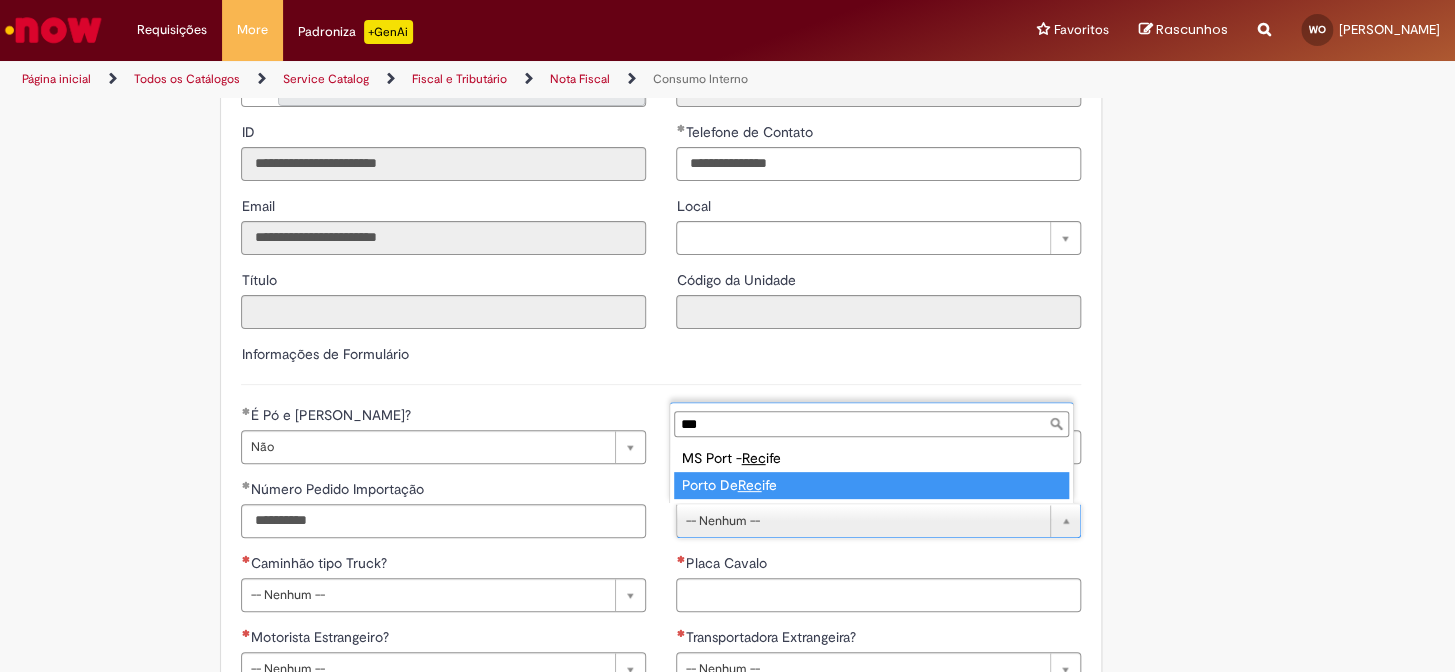 type on "**********" 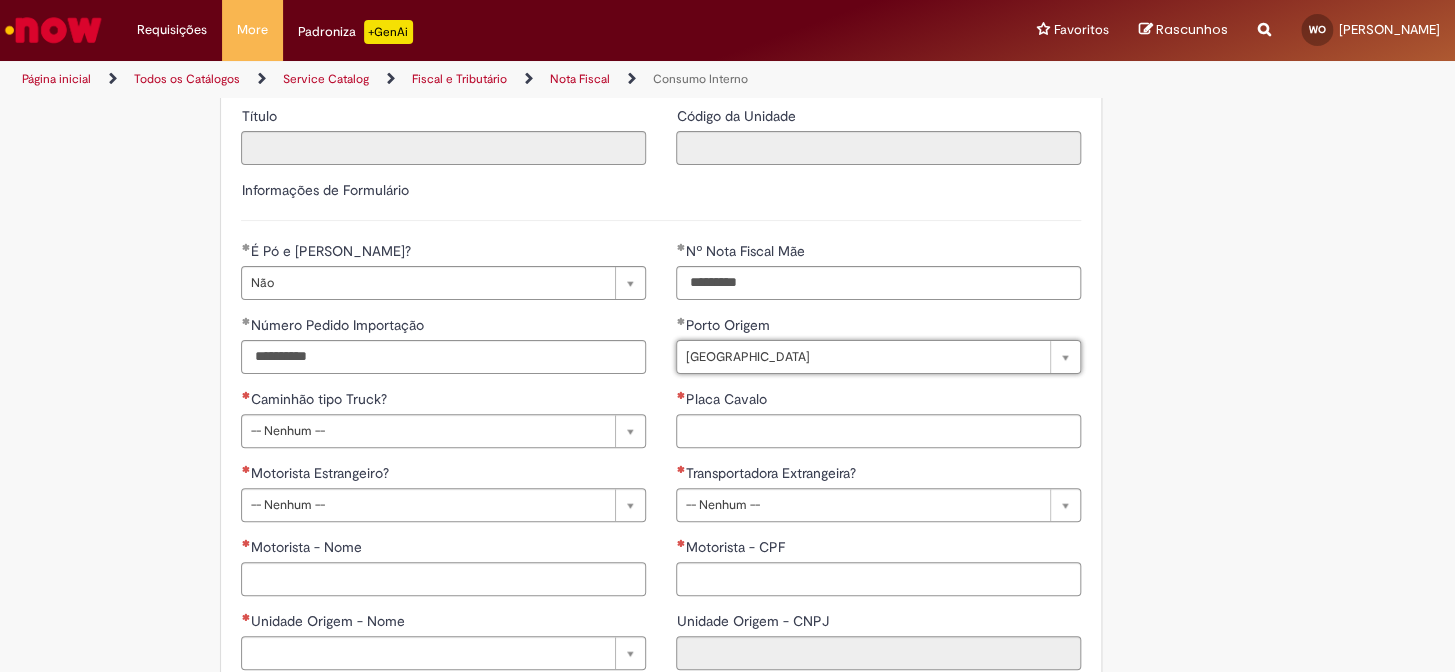 scroll, scrollTop: 454, scrollLeft: 0, axis: vertical 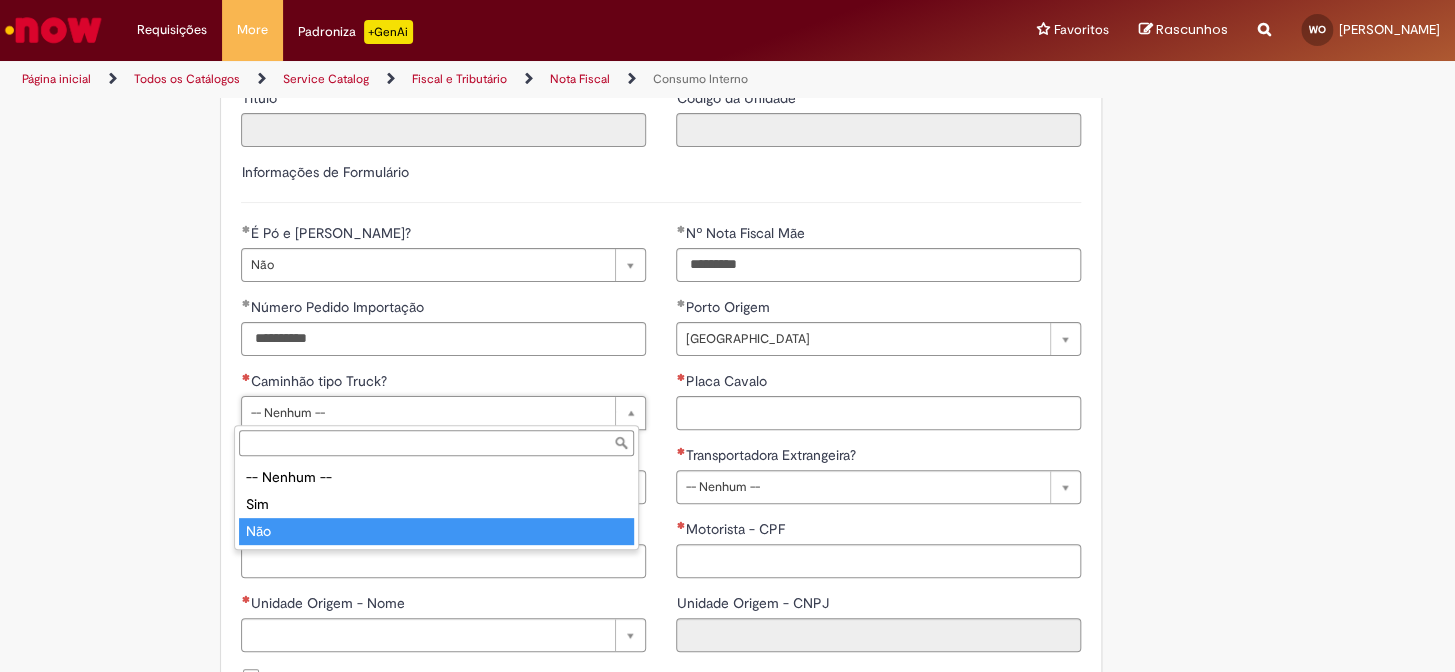 type on "***" 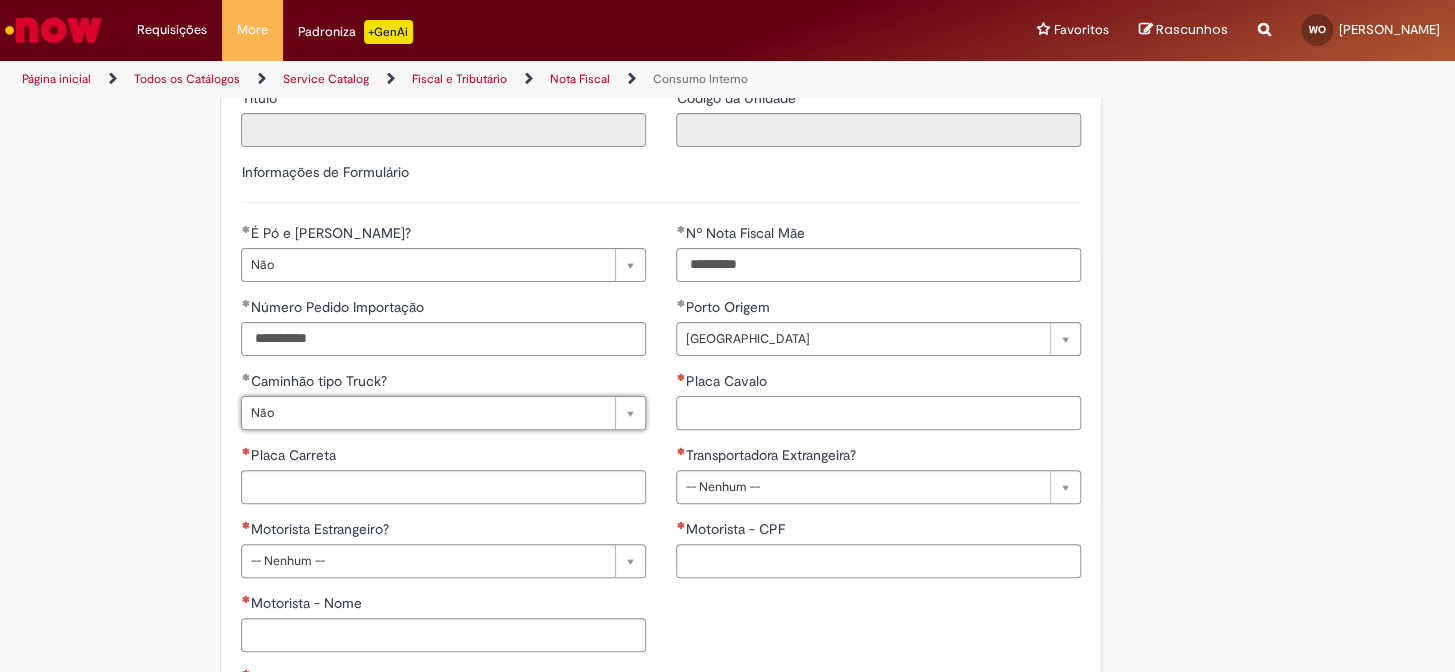 click on "Placa Cavalo" at bounding box center (878, 413) 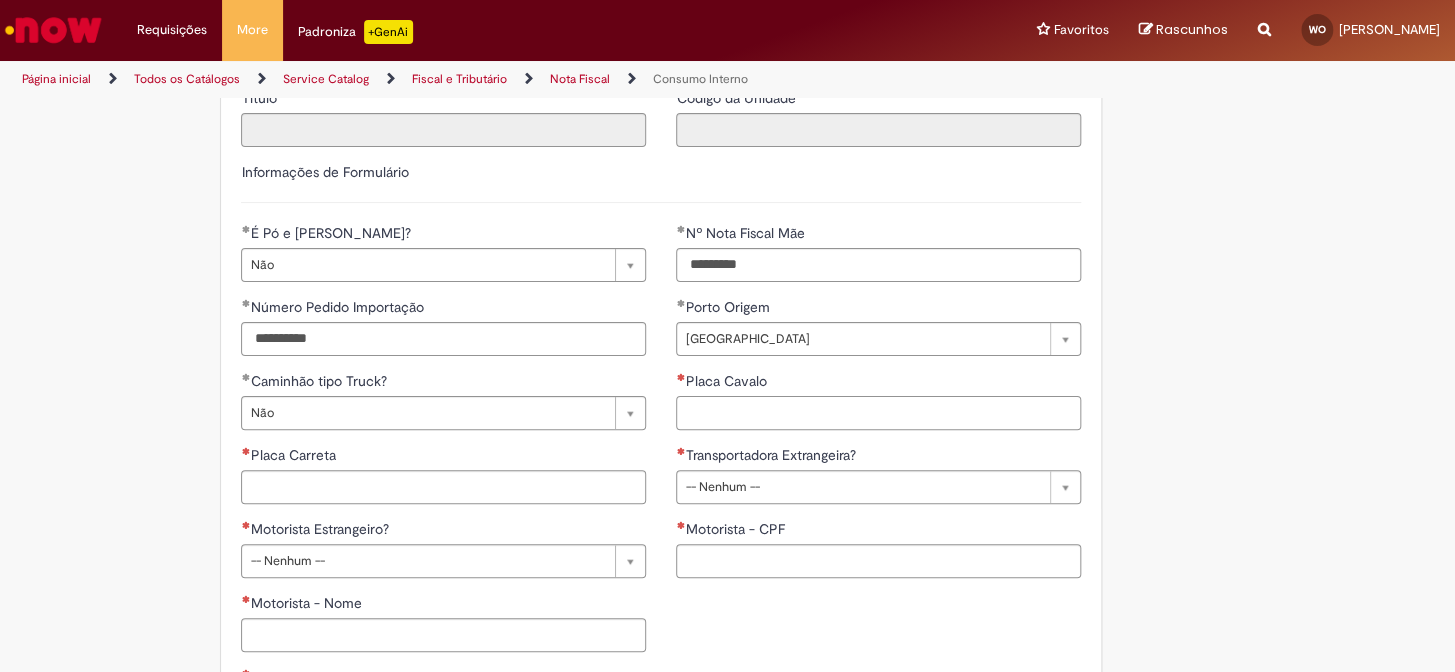 paste on "*******" 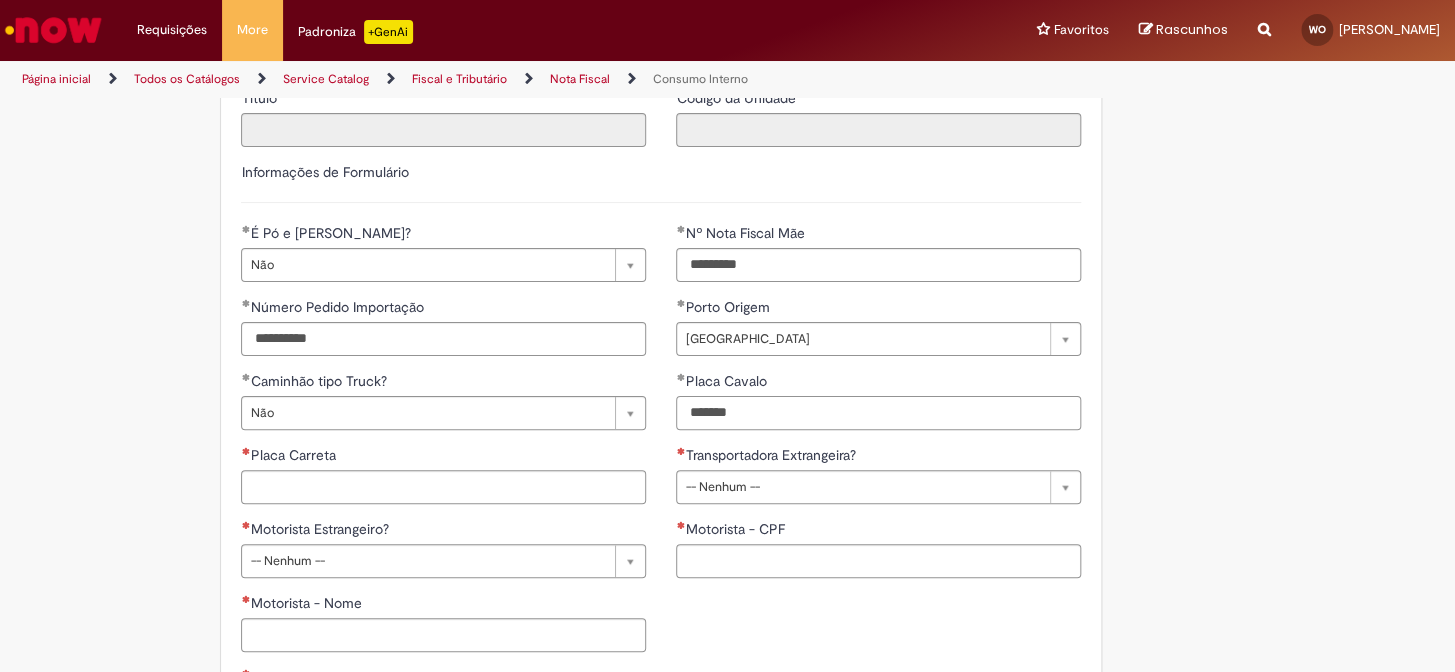 type on "*******" 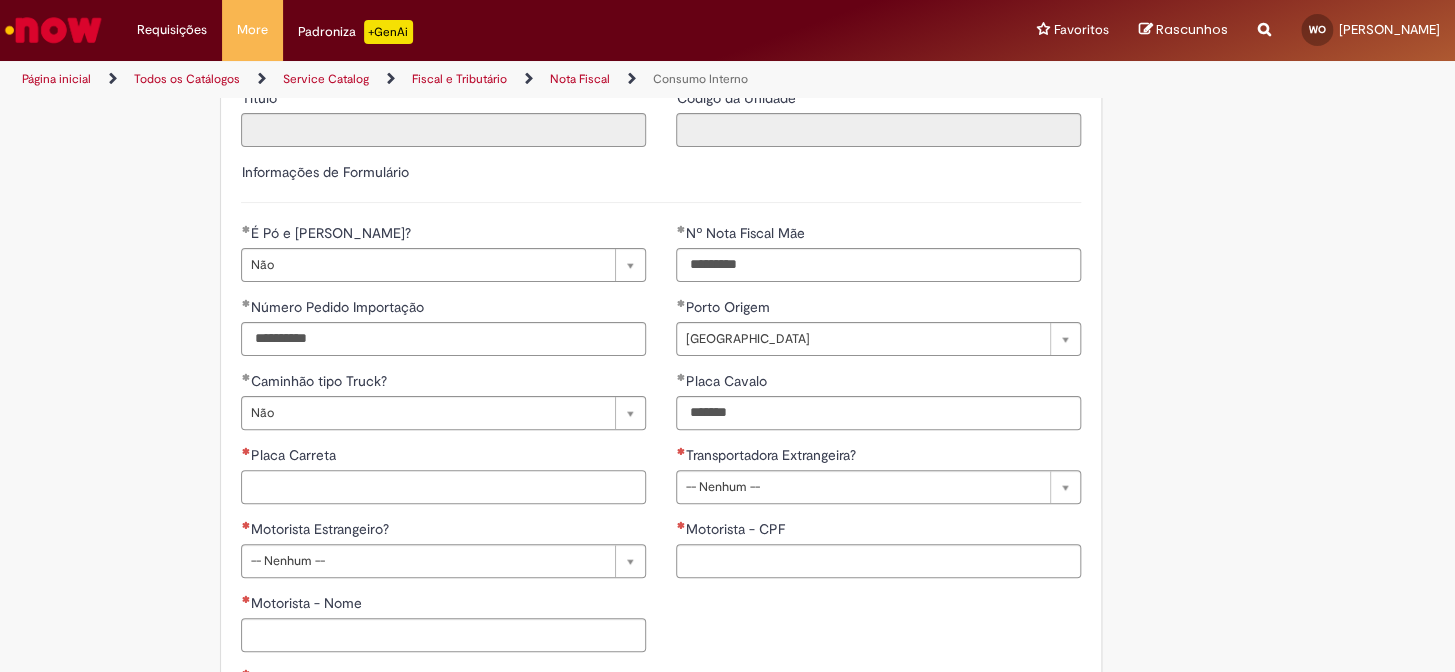 click on "Placa Carreta" at bounding box center (443, 487) 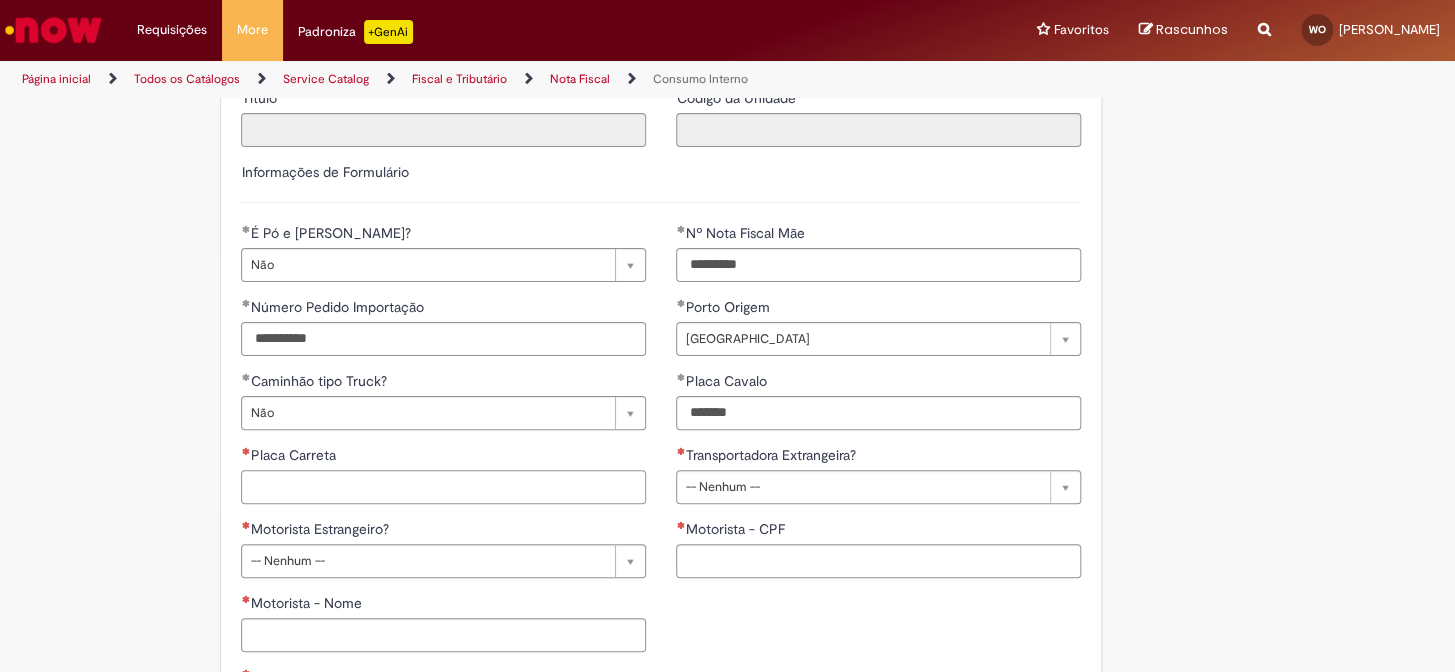 paste on "*******" 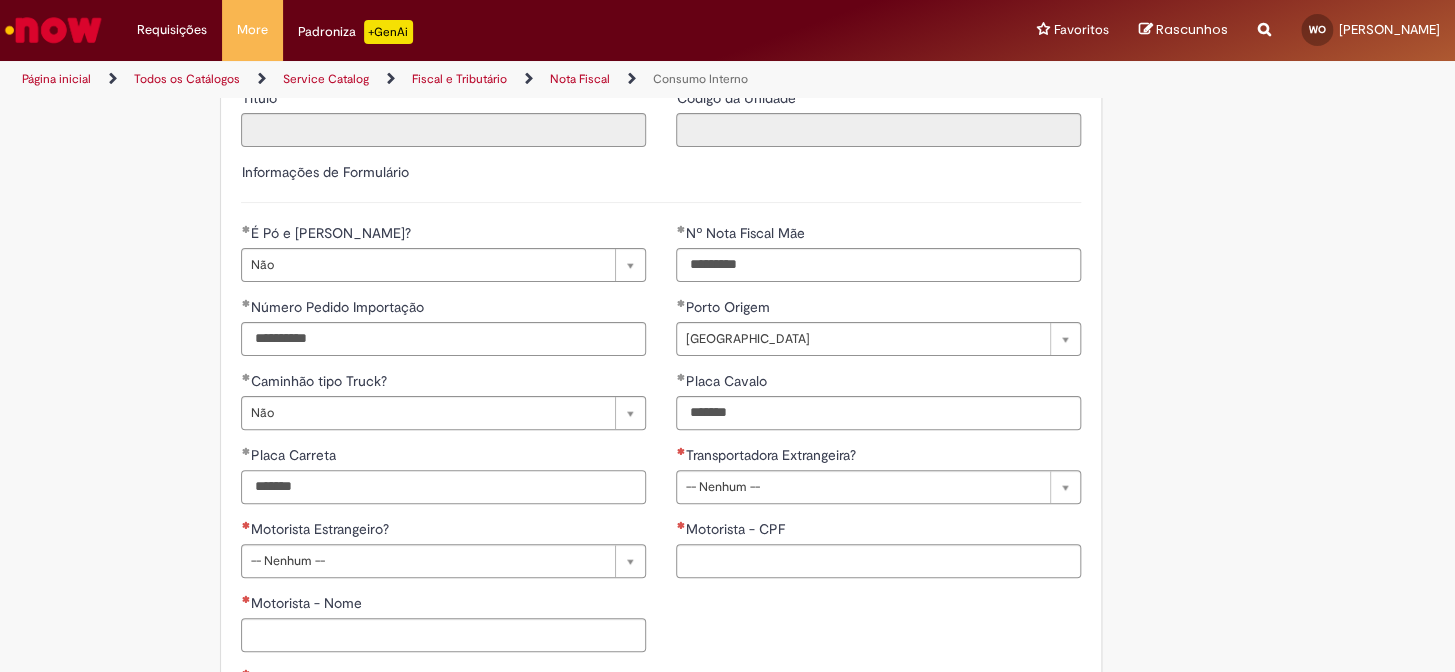 type on "*******" 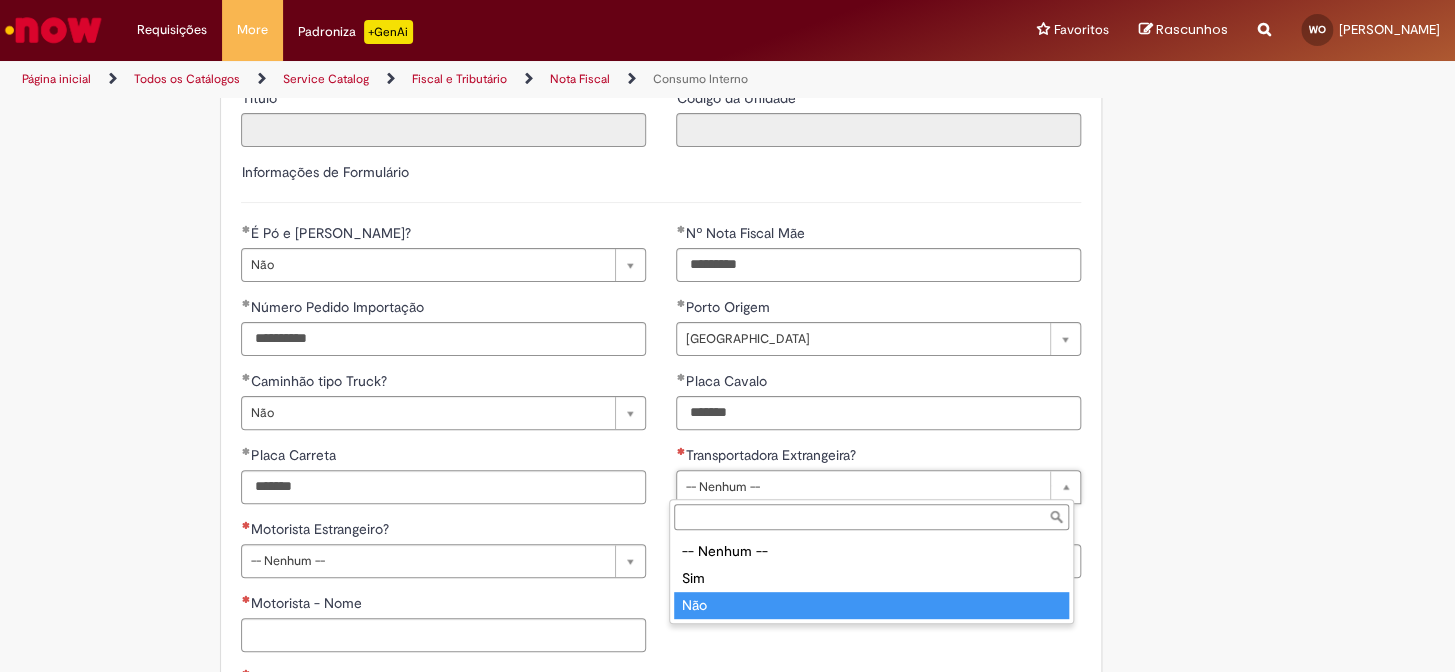 drag, startPoint x: 718, startPoint y: 608, endPoint x: 604, endPoint y: 582, distance: 116.92733 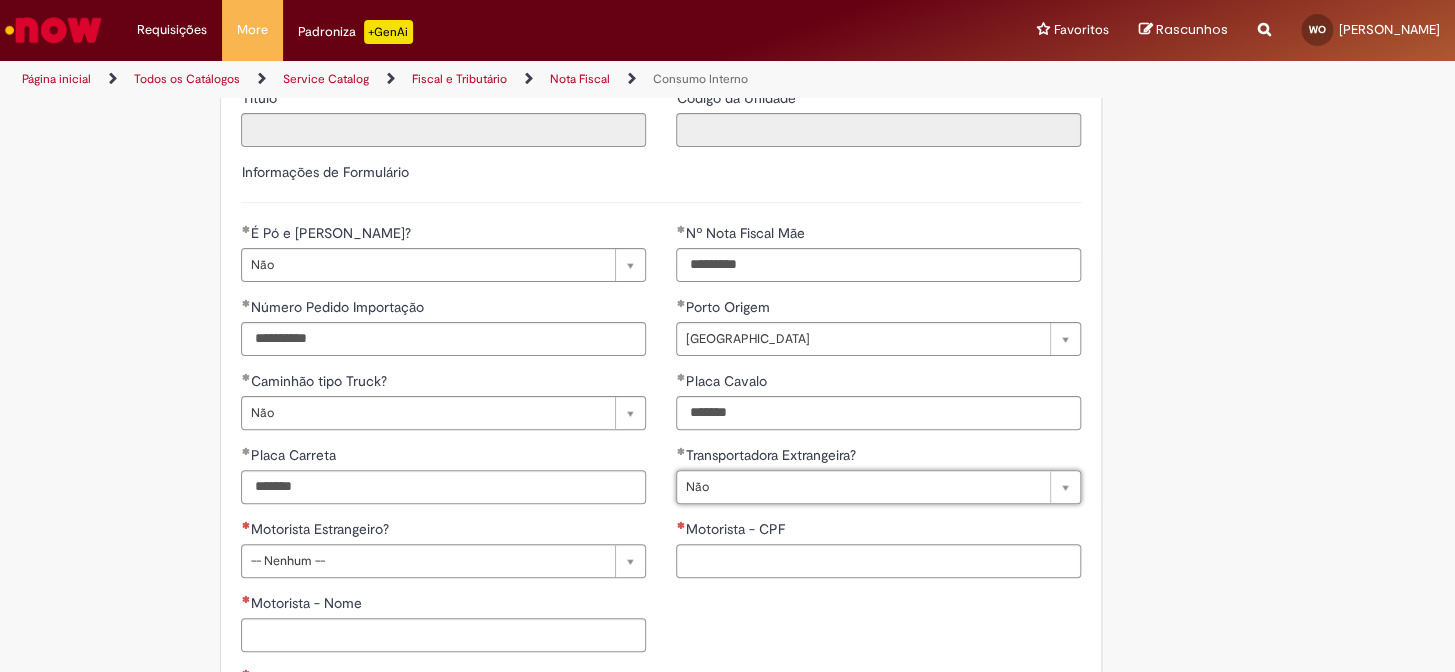 drag, startPoint x: 459, startPoint y: 571, endPoint x: 410, endPoint y: 564, distance: 49.497475 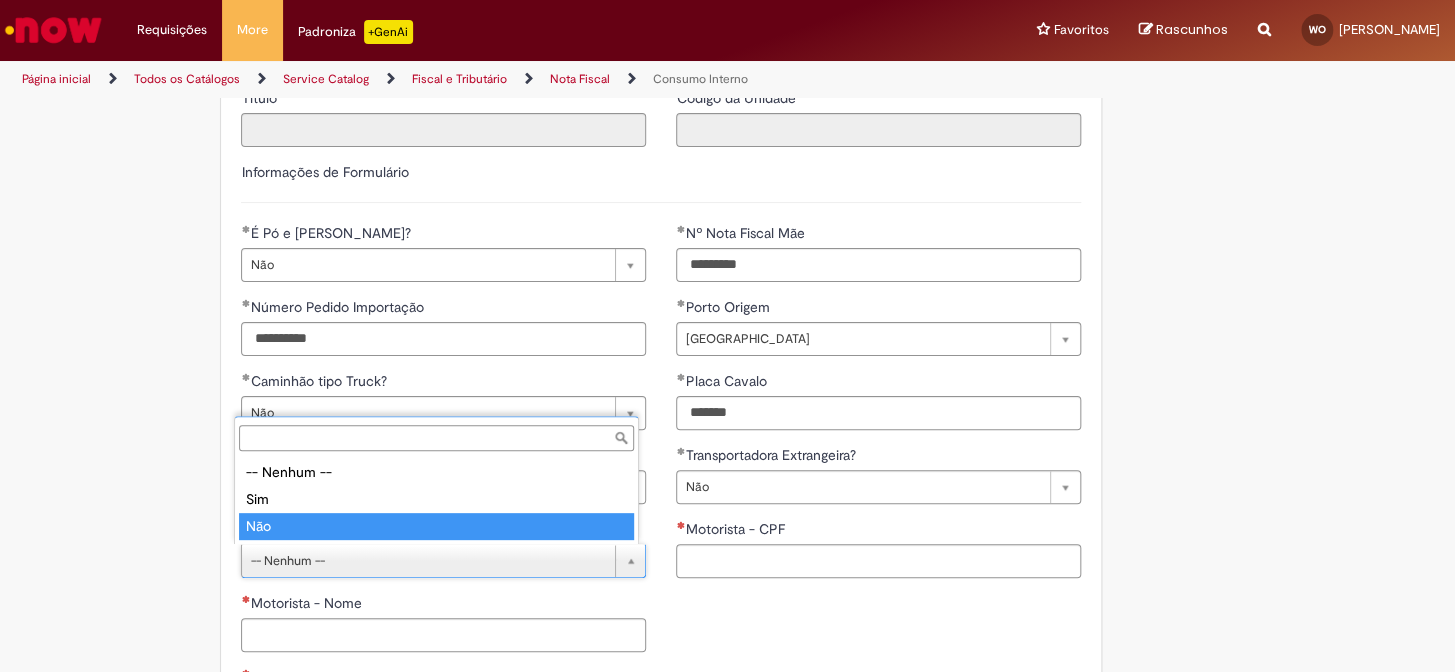 type on "***" 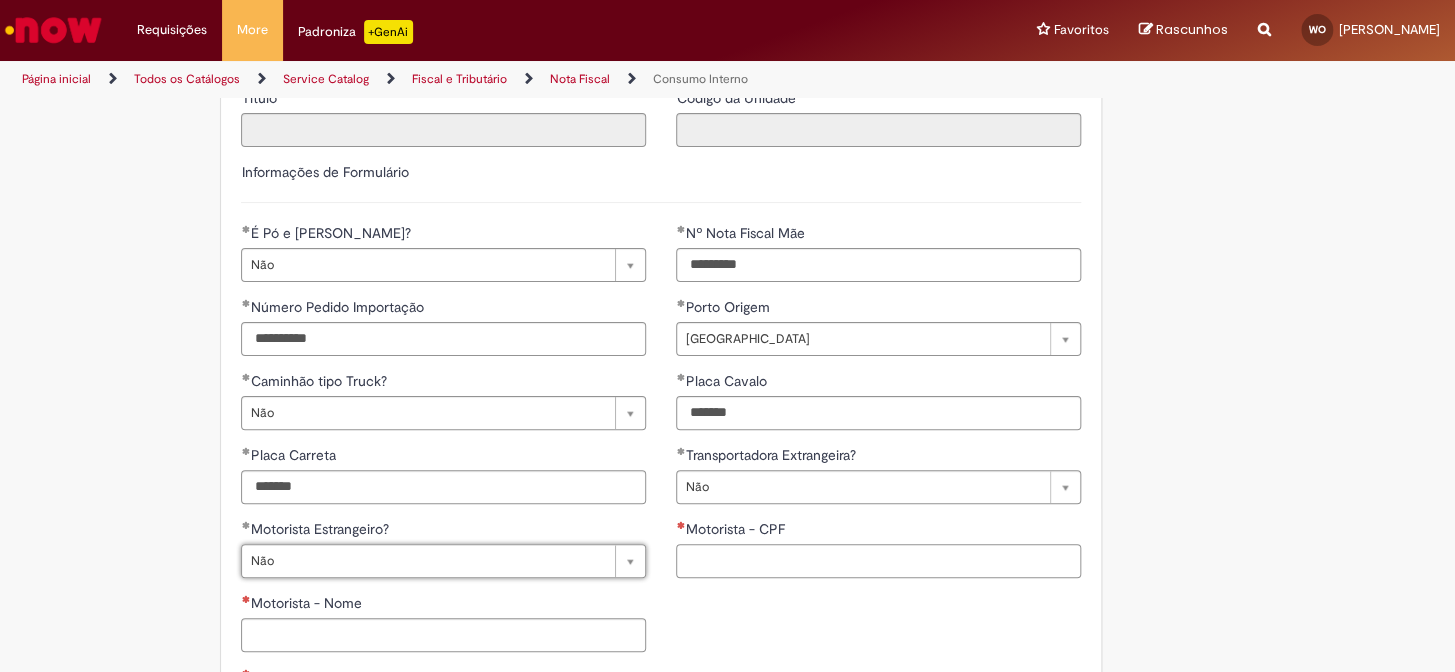 click on "Motorista - CPF" at bounding box center [878, 561] 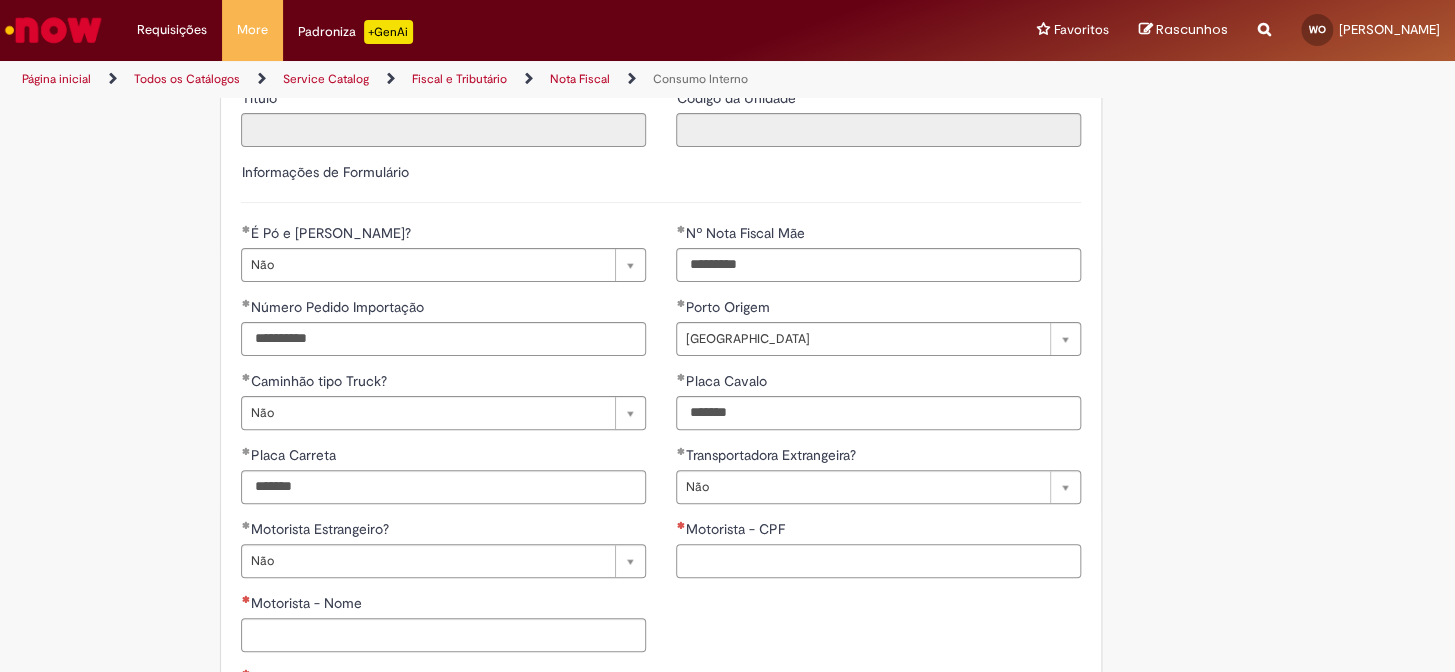 paste on "**********" 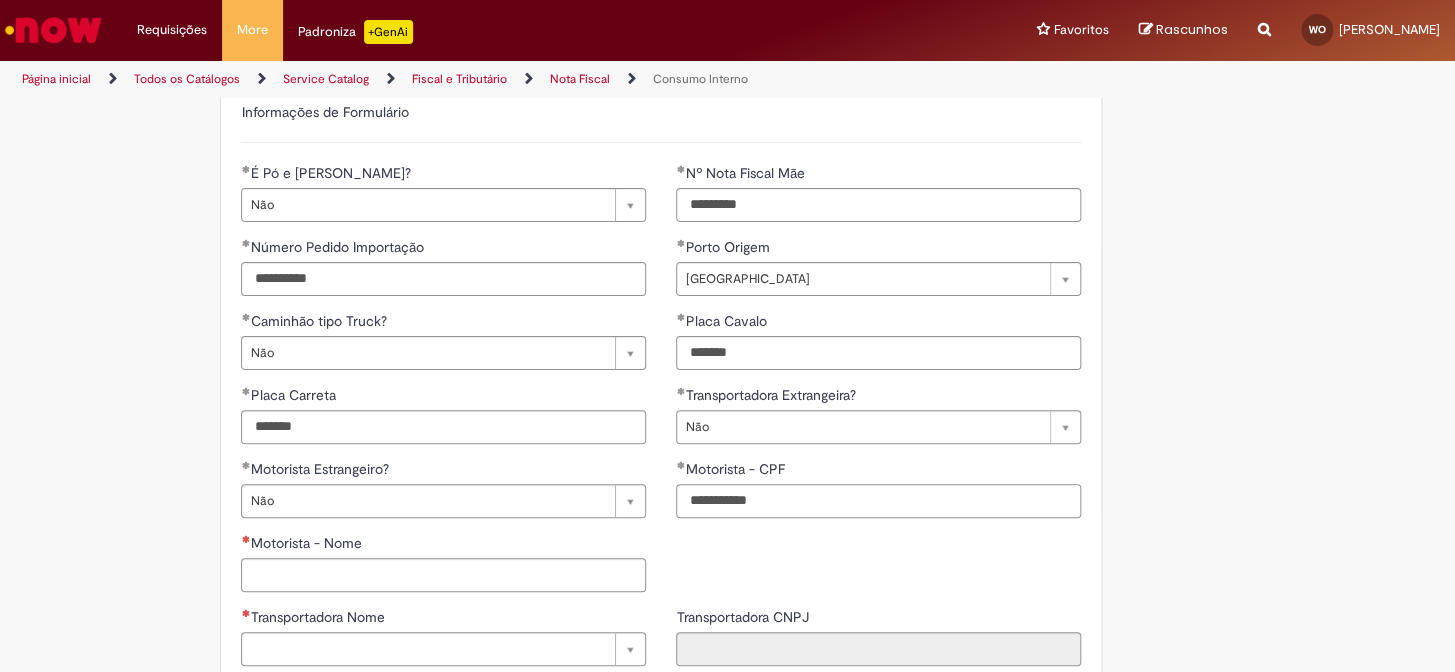 scroll, scrollTop: 545, scrollLeft: 0, axis: vertical 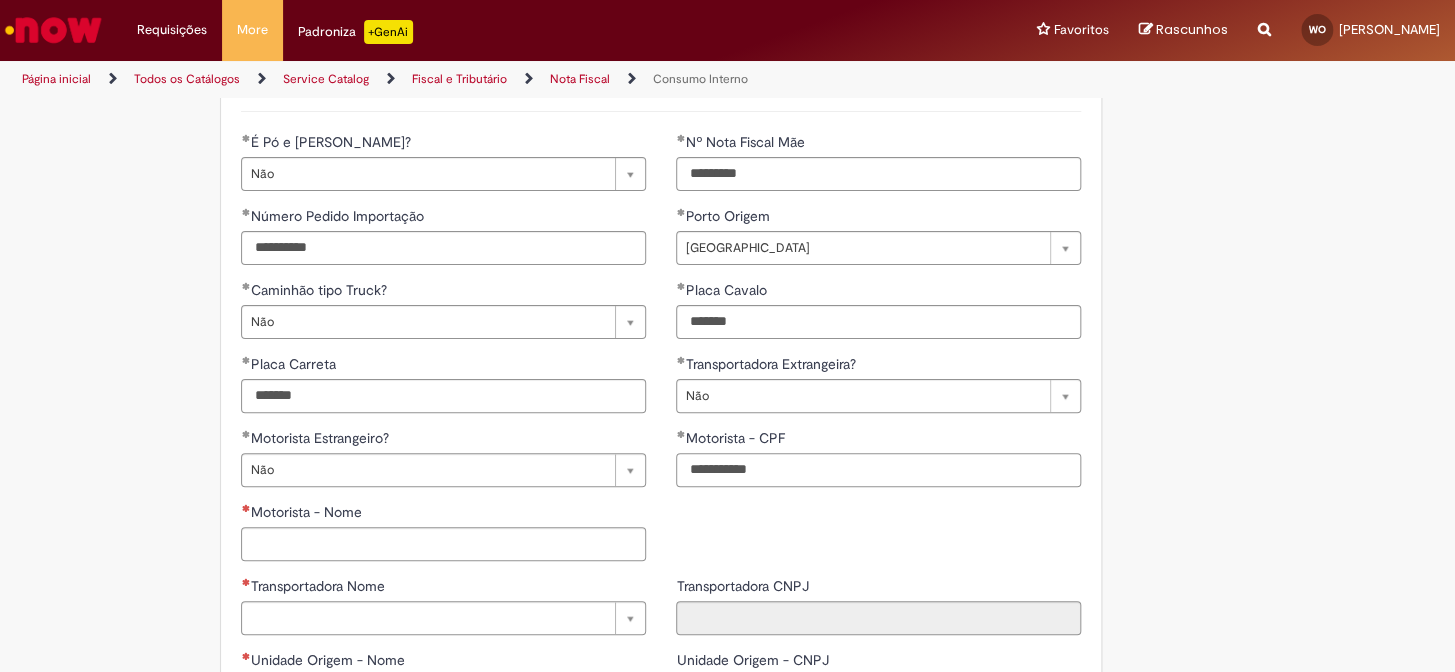 type on "**********" 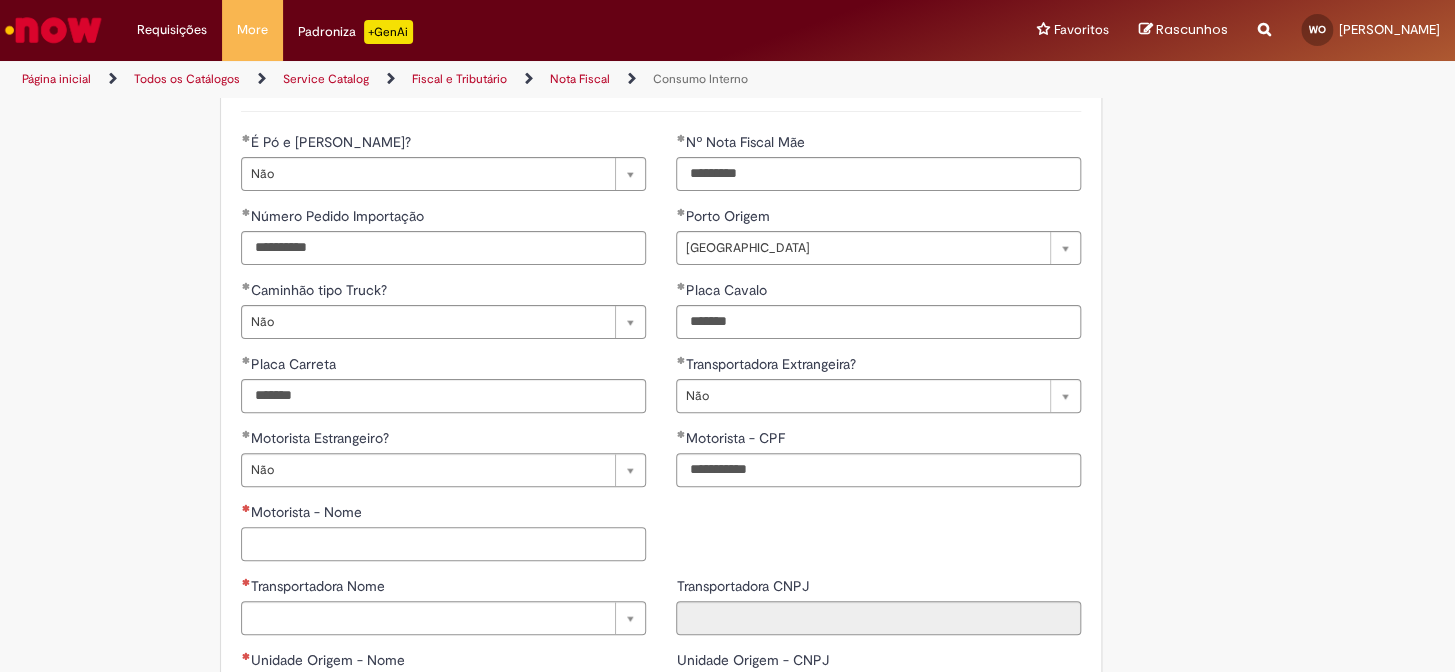 click on "Motorista - Nome" at bounding box center (443, 544) 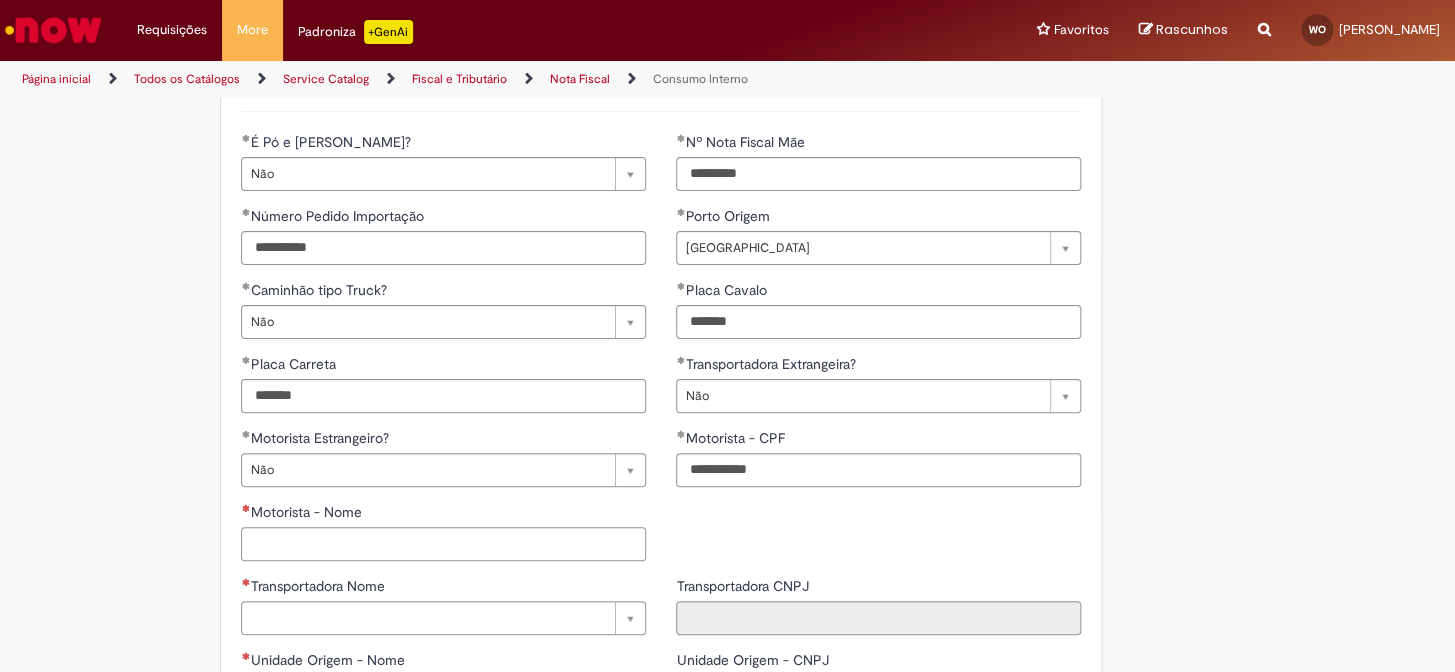 paste on "**********" 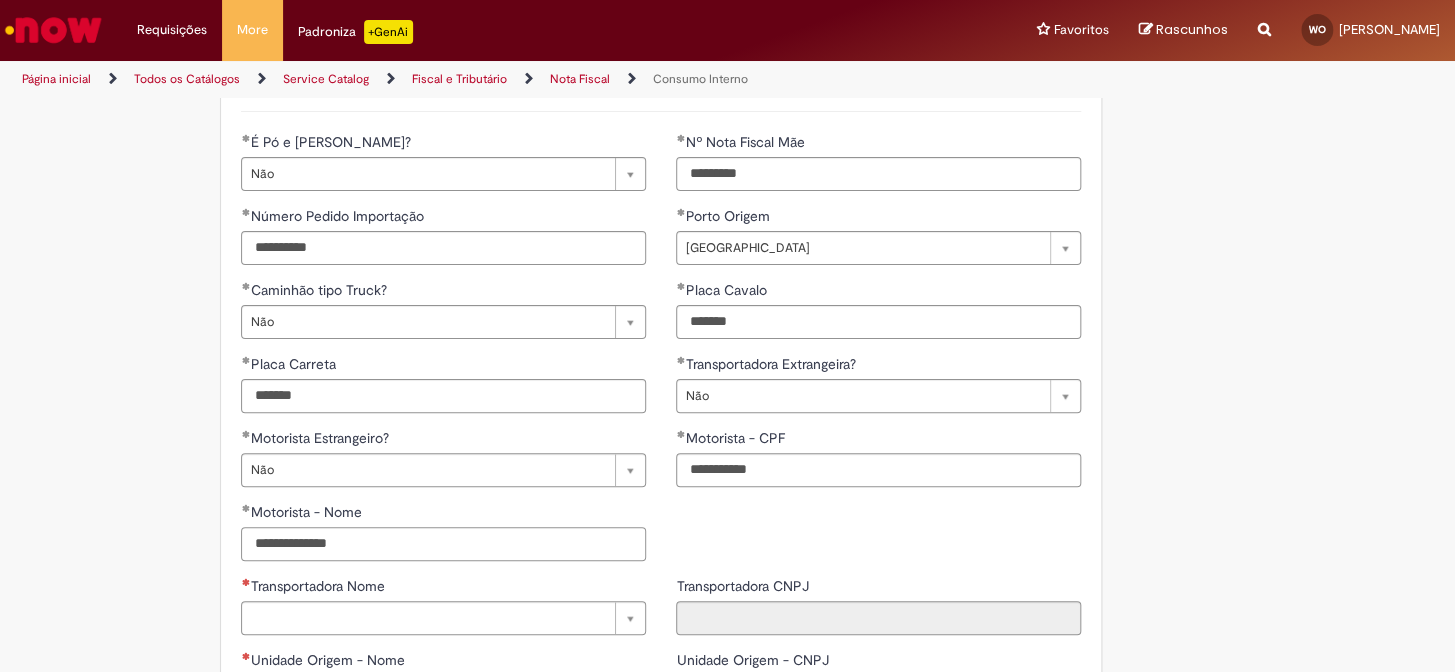 scroll, scrollTop: 636, scrollLeft: 0, axis: vertical 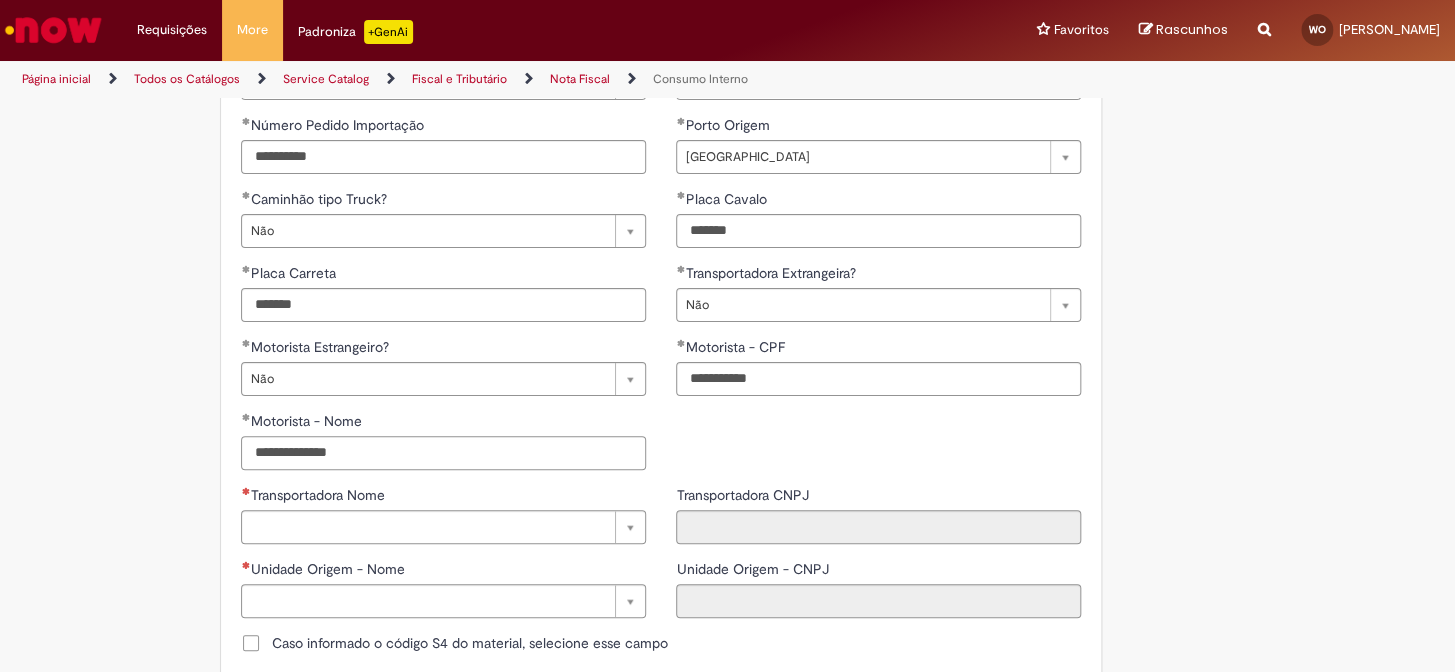type on "**********" 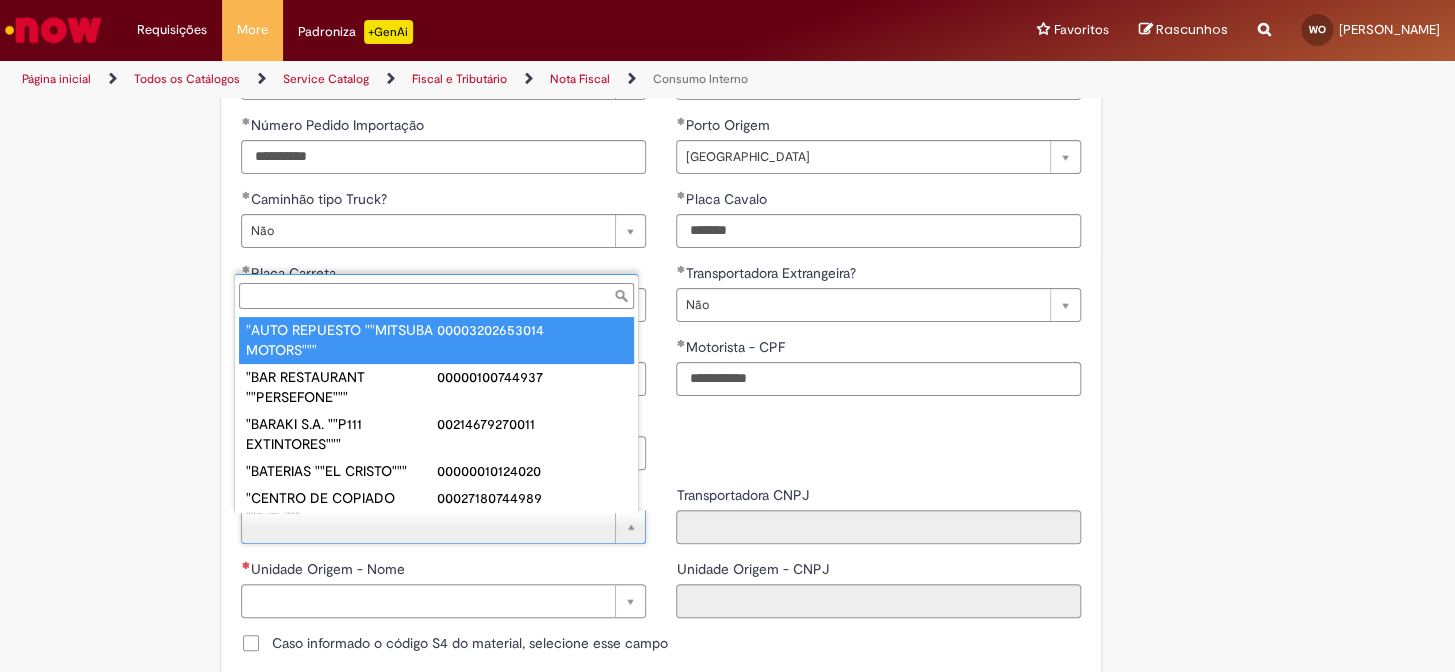 paste on "**********" 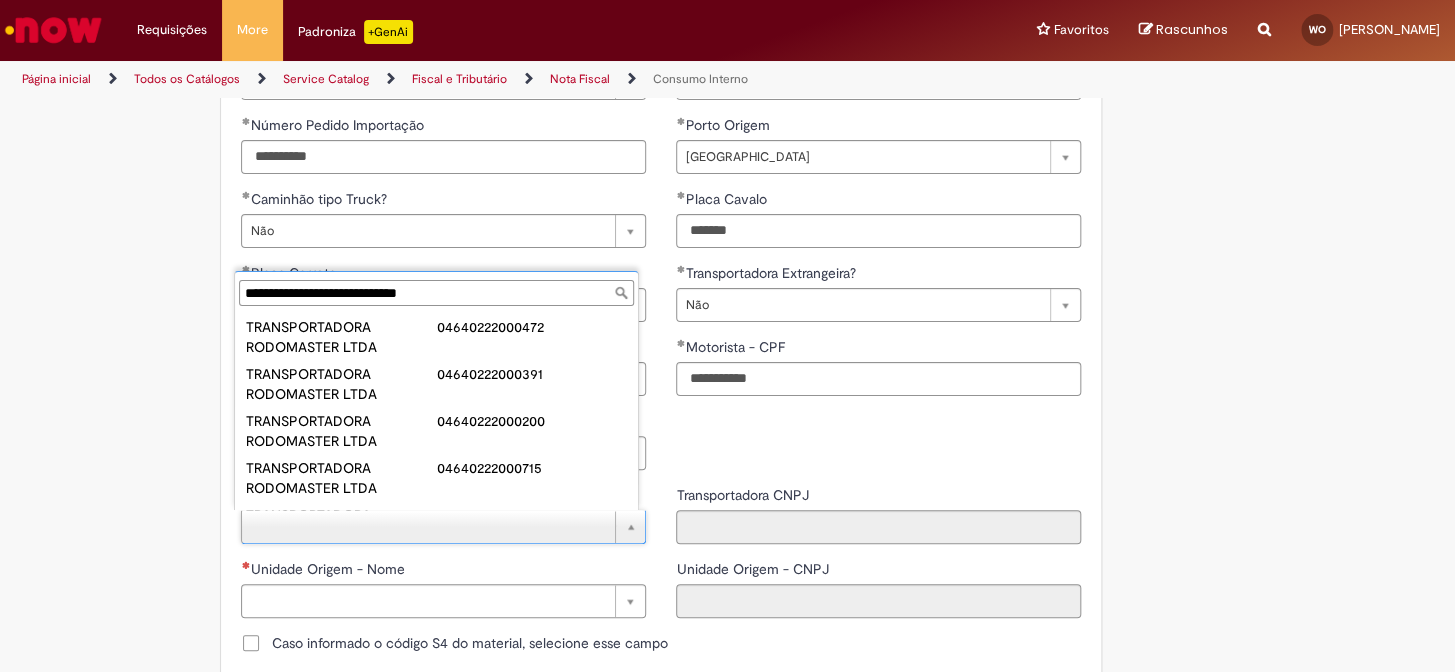 scroll, scrollTop: 81, scrollLeft: 0, axis: vertical 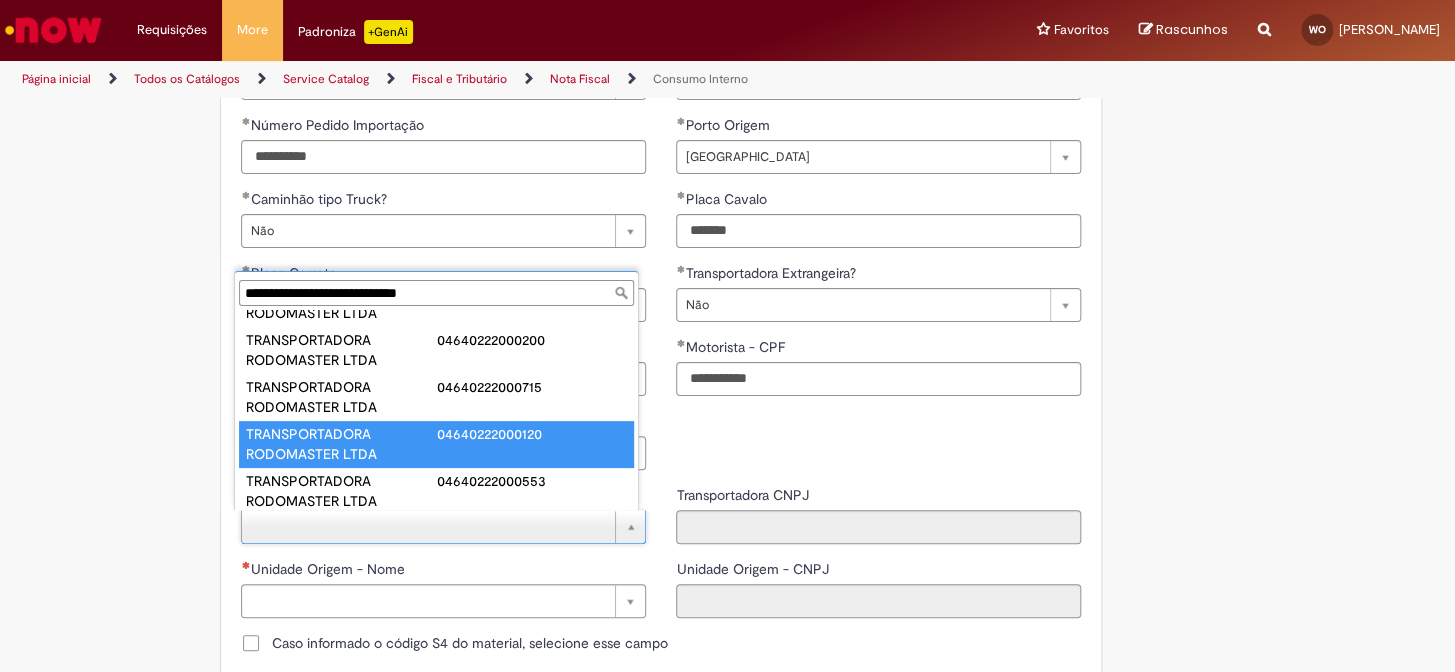 type on "**********" 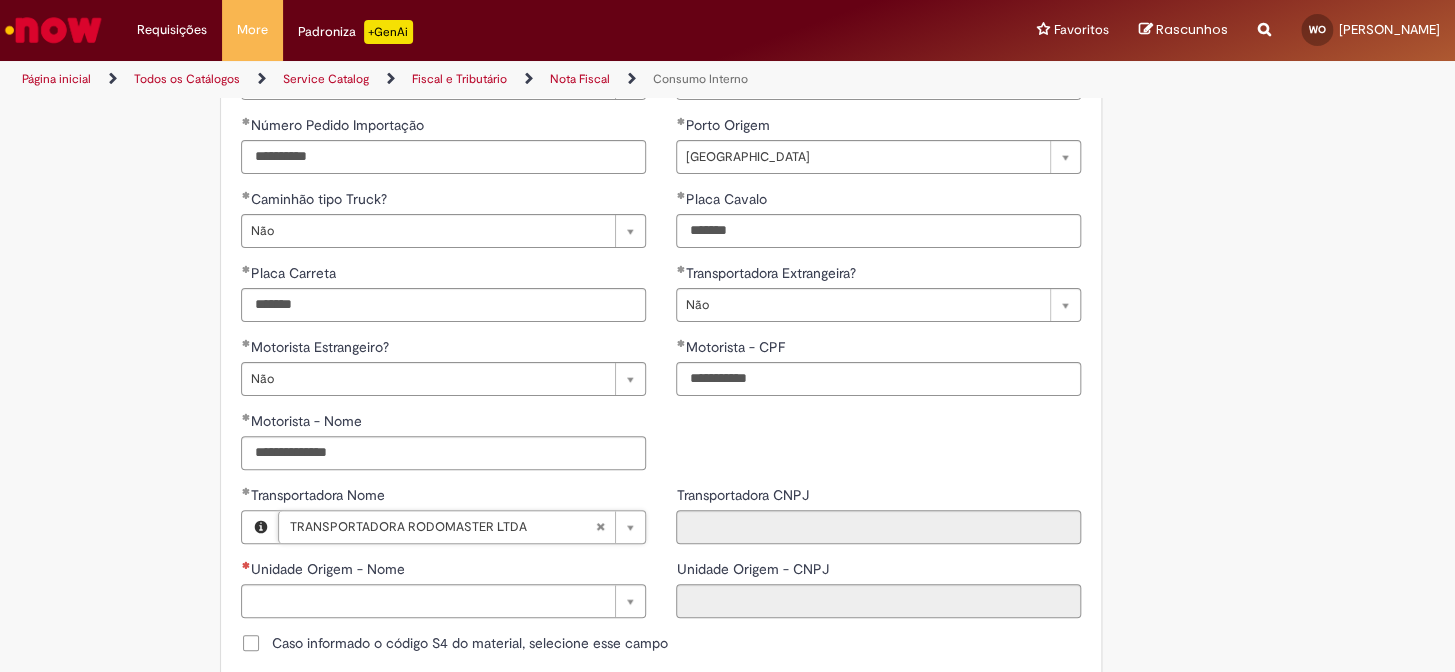type on "**********" 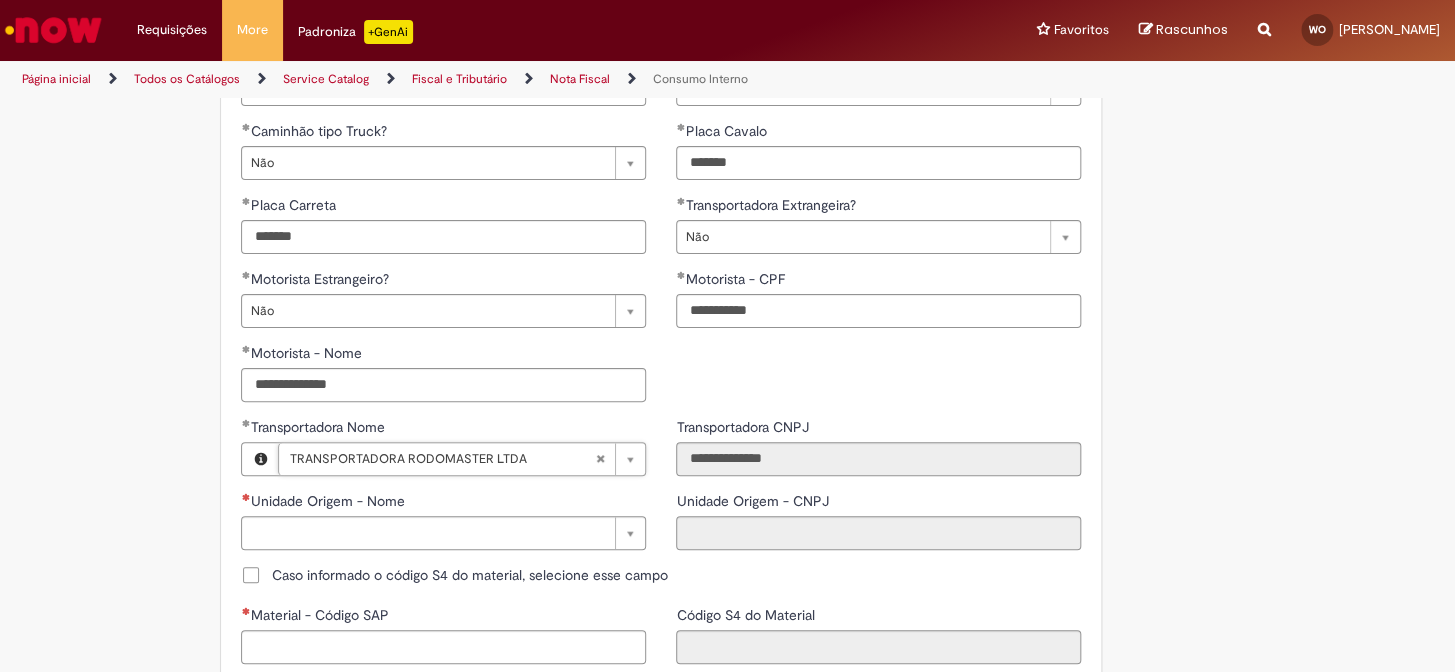 scroll, scrollTop: 818, scrollLeft: 0, axis: vertical 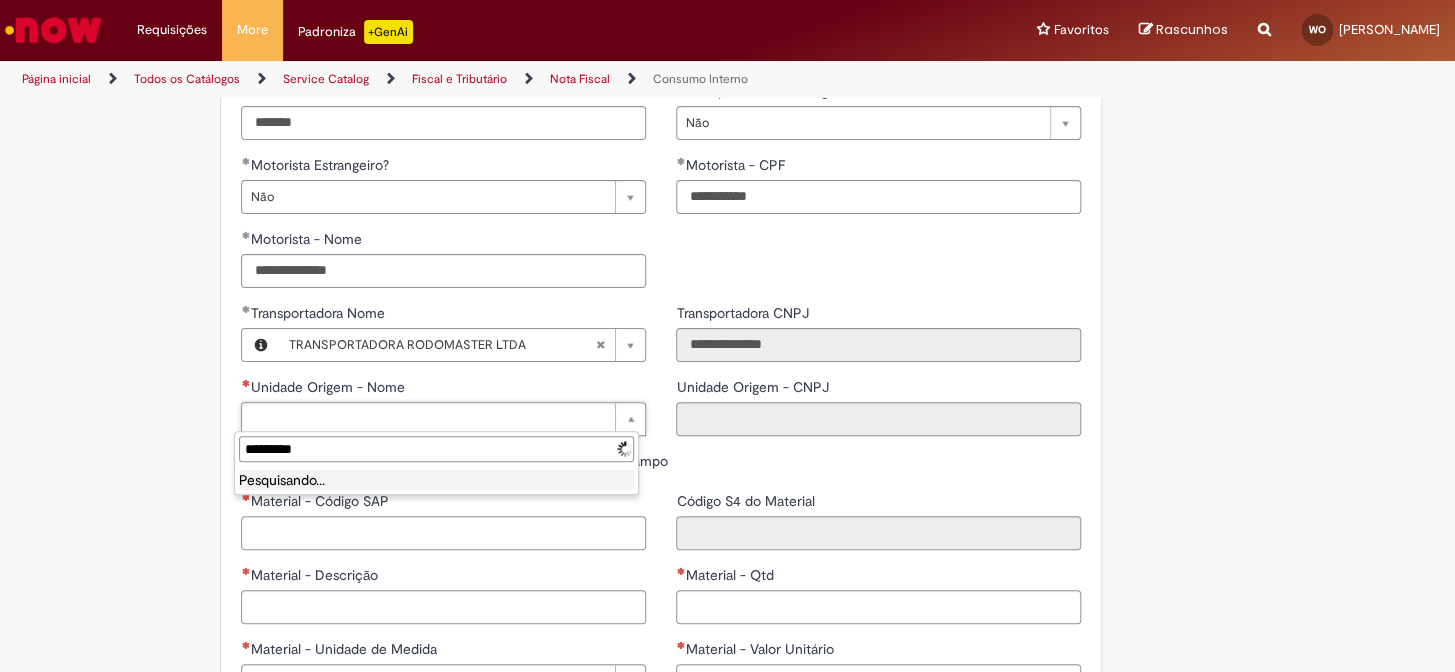 type on "**********" 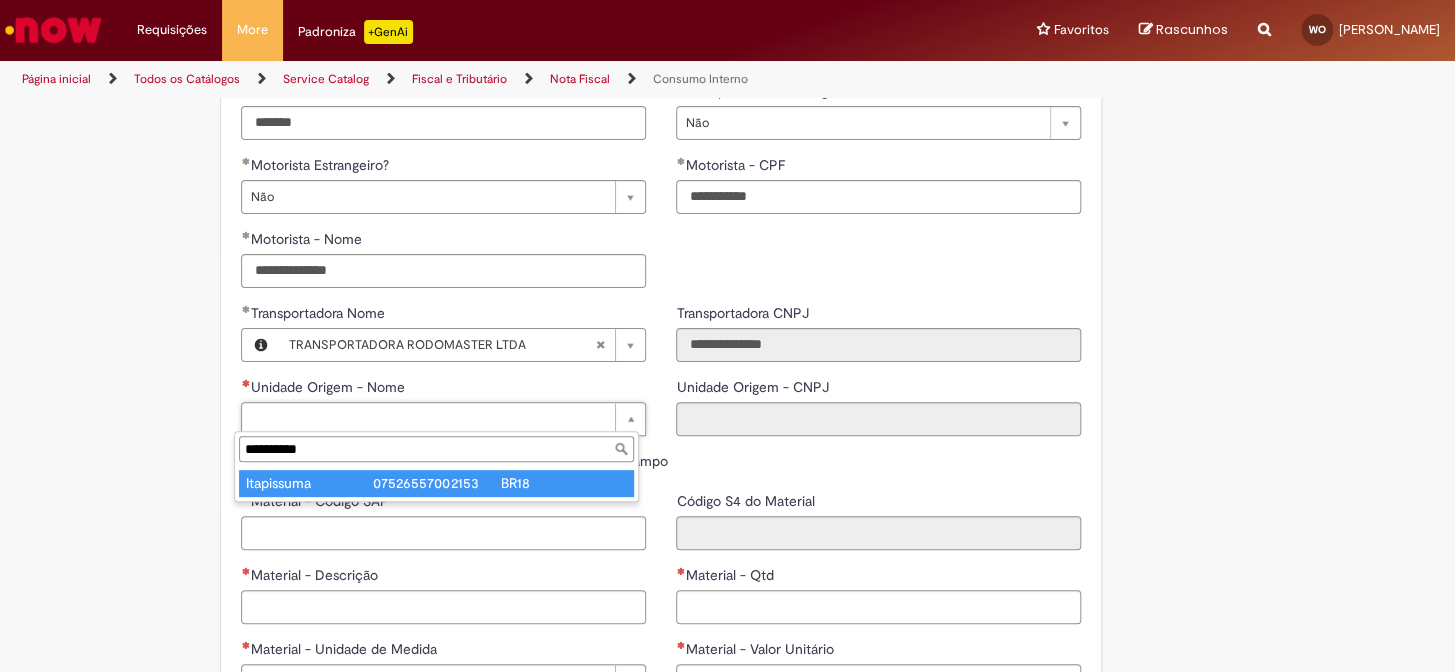 type on "**********" 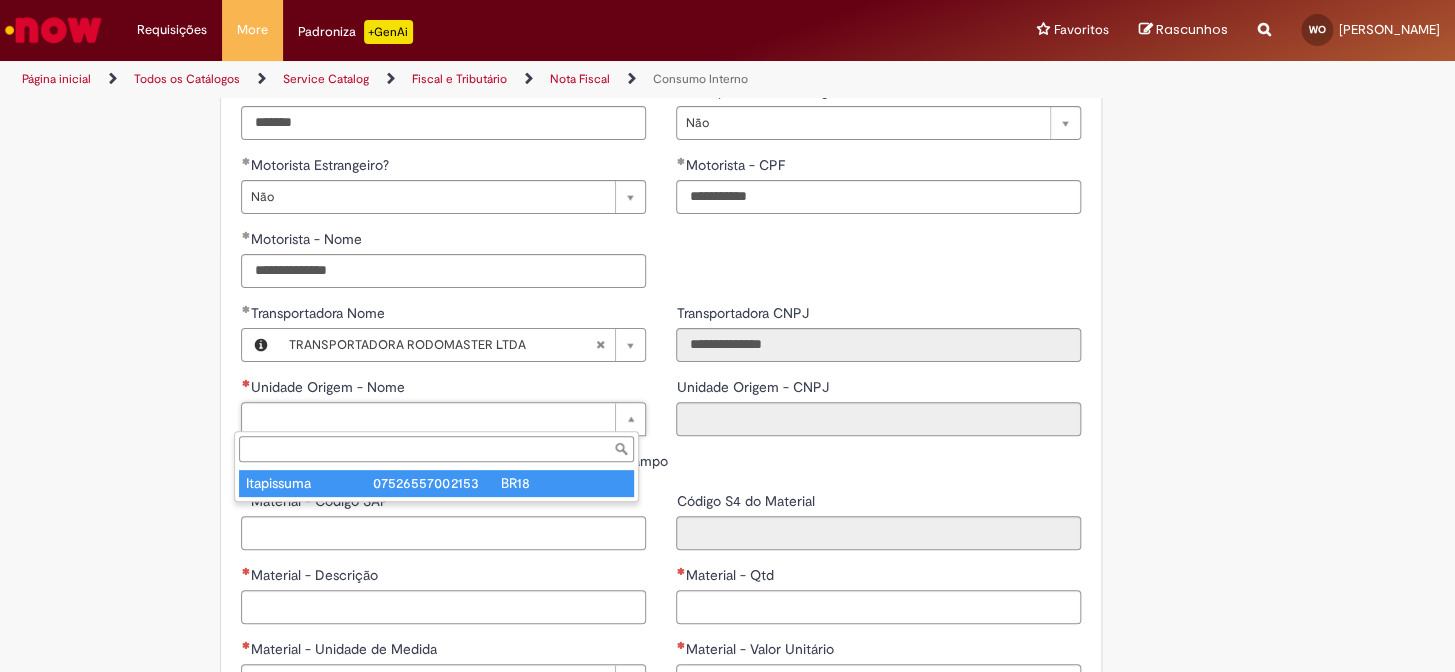 type on "**********" 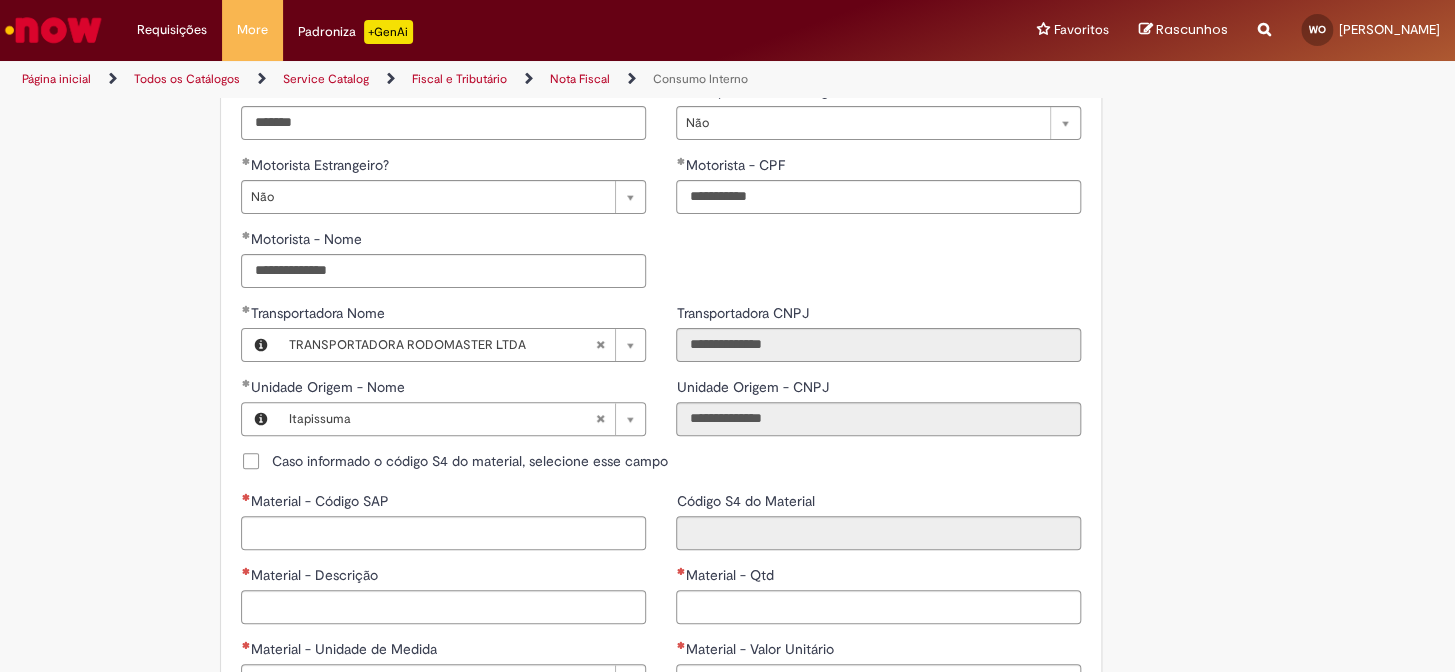 click on "Material - Código SAP" at bounding box center (443, 503) 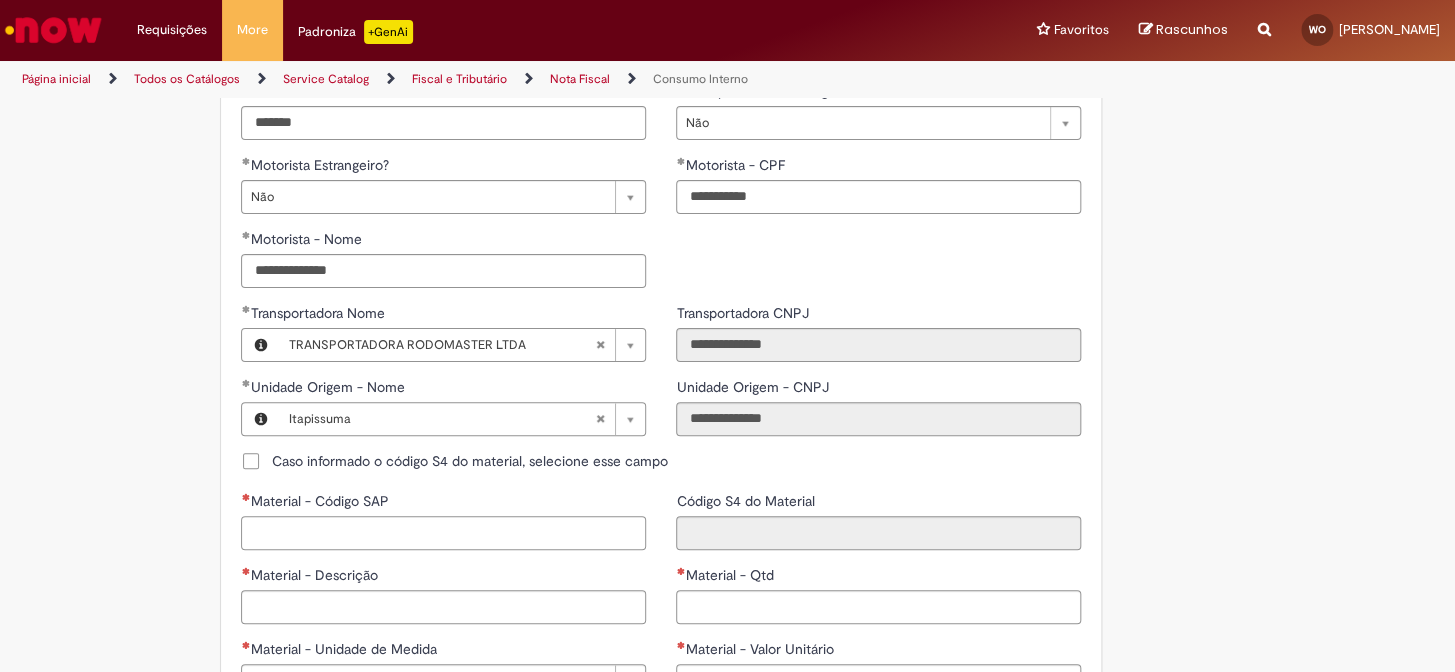click on "Material - Código SAP" at bounding box center [443, 533] 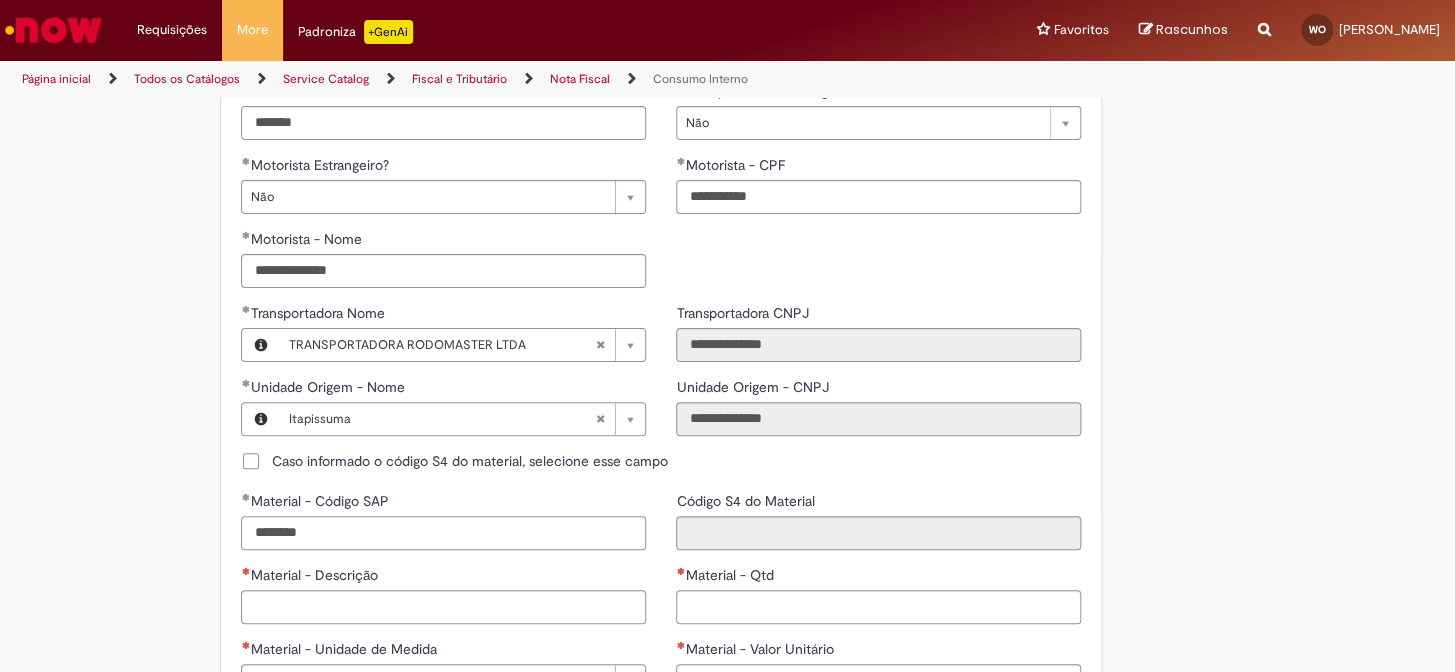 type on "********" 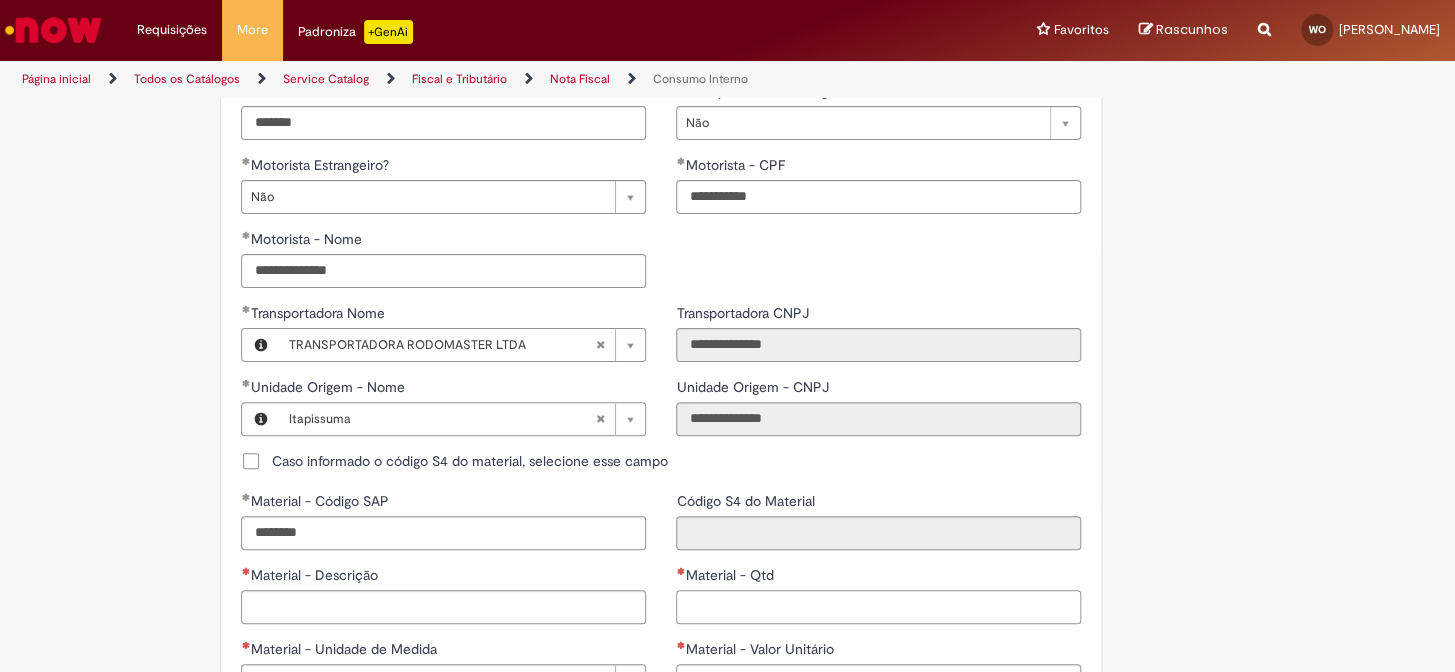click on "Material - Qtd" at bounding box center [878, 607] 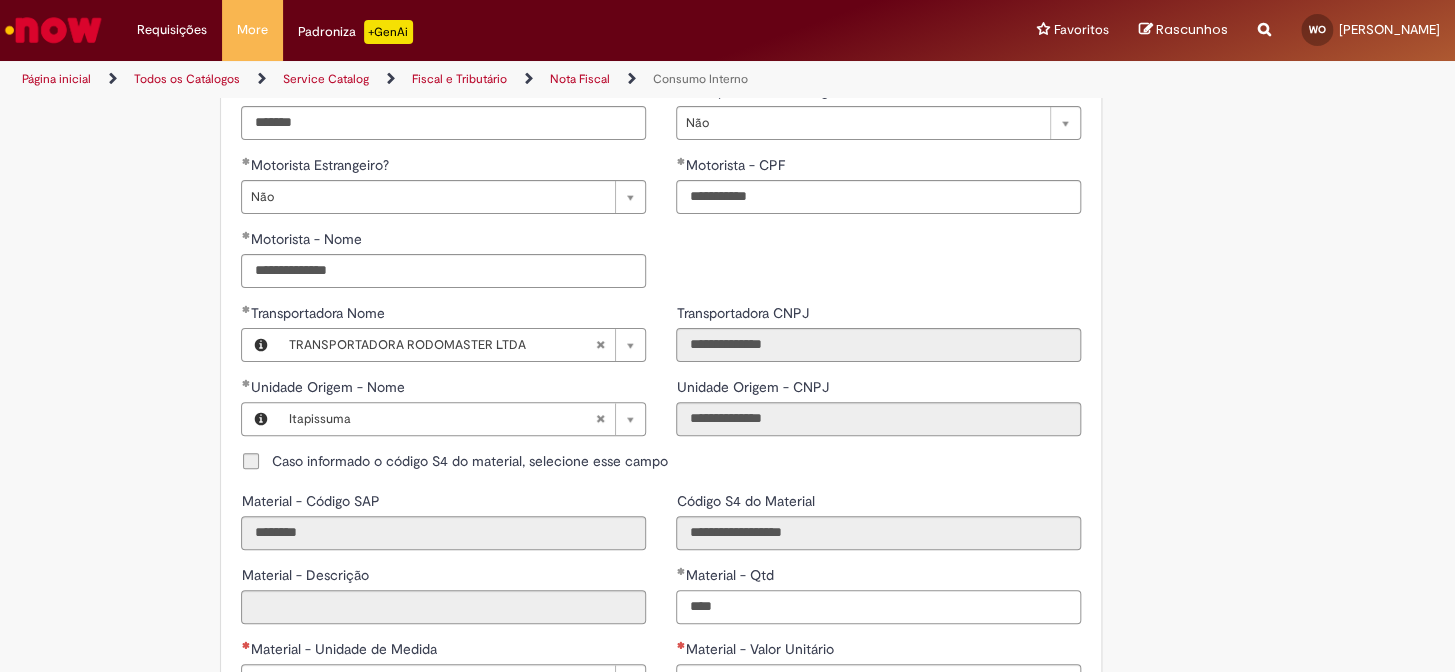 type on "*****" 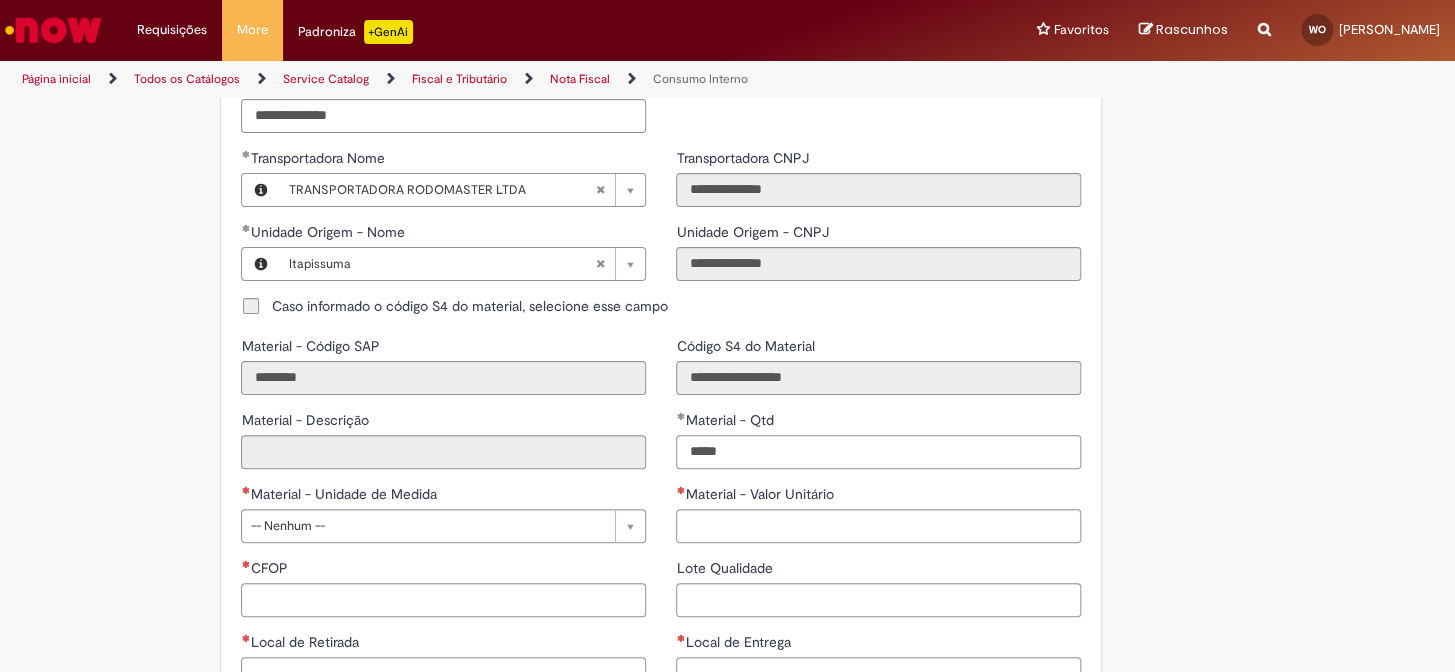 type on "**********" 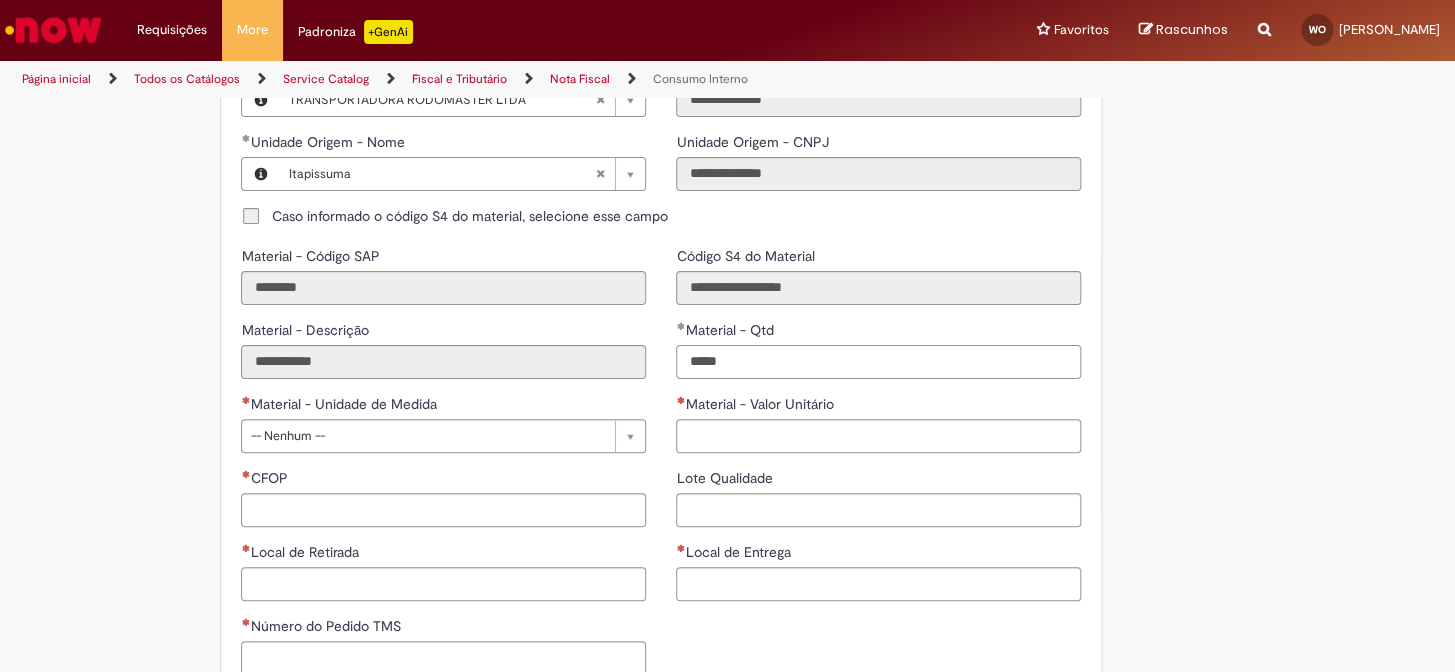 scroll, scrollTop: 1090, scrollLeft: 0, axis: vertical 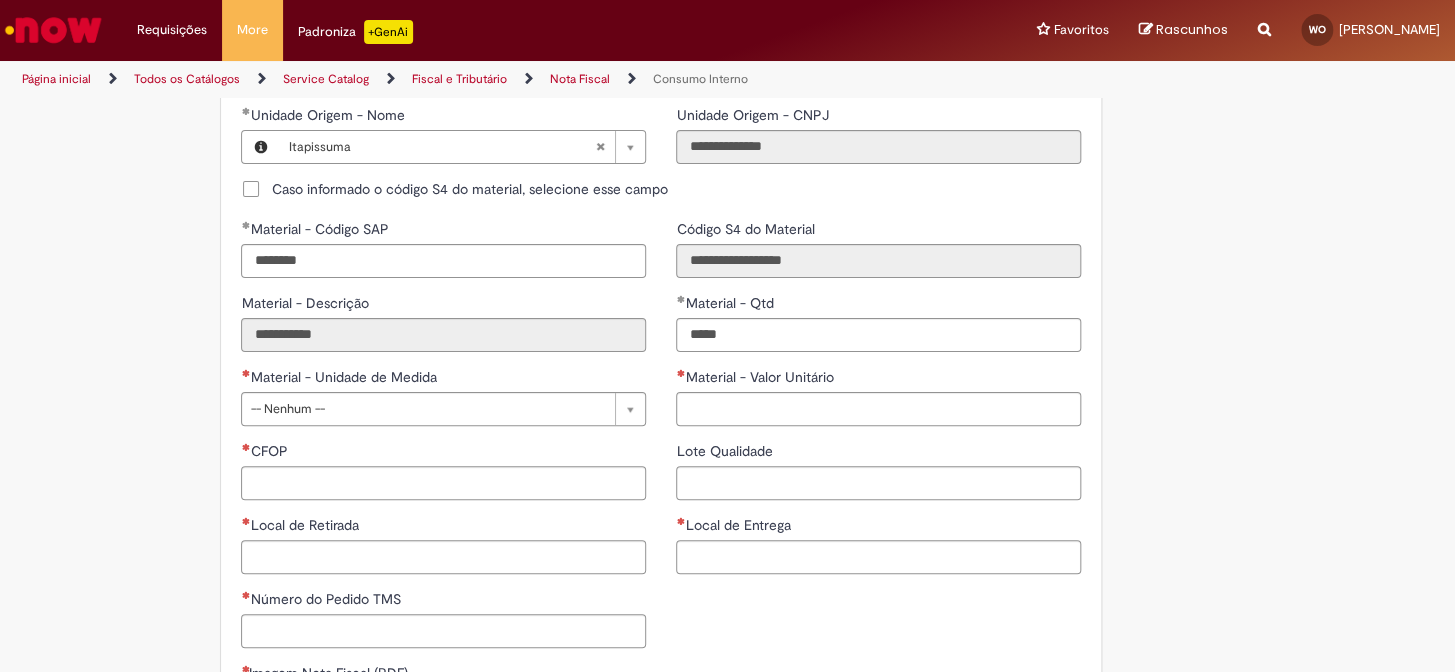 type on "**********" 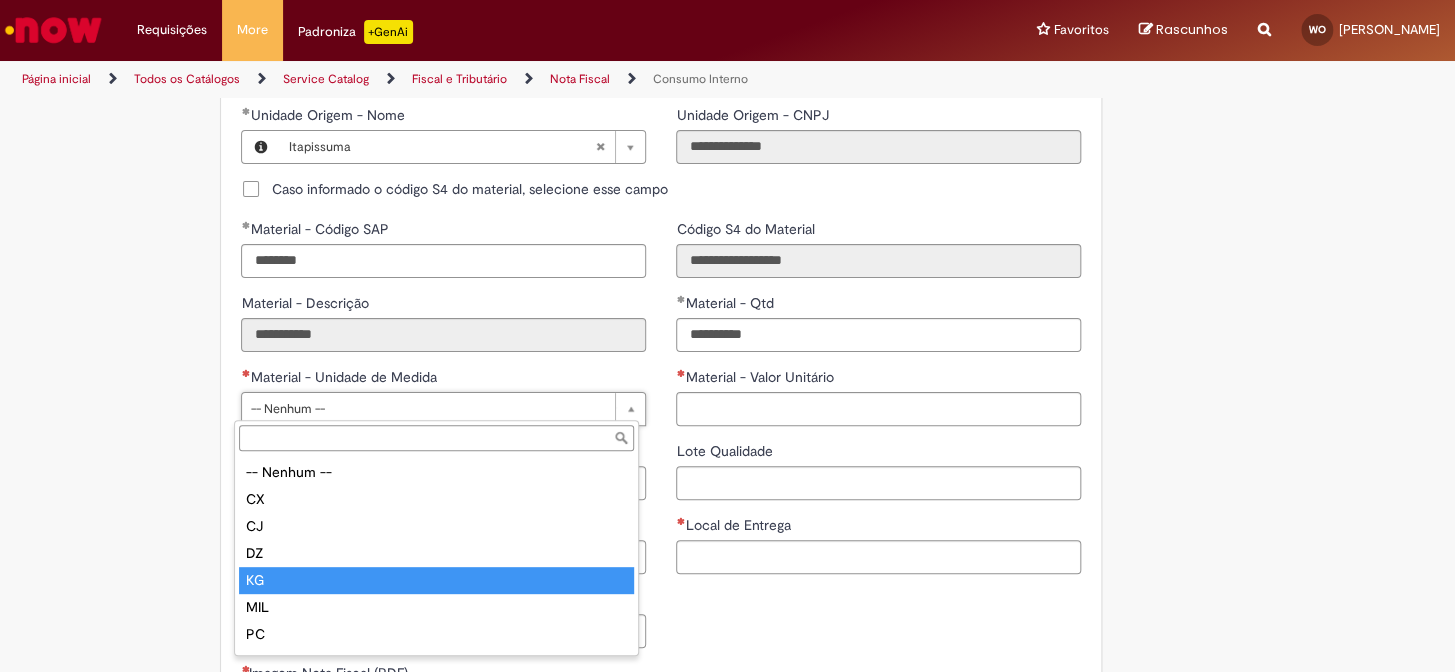 type on "**" 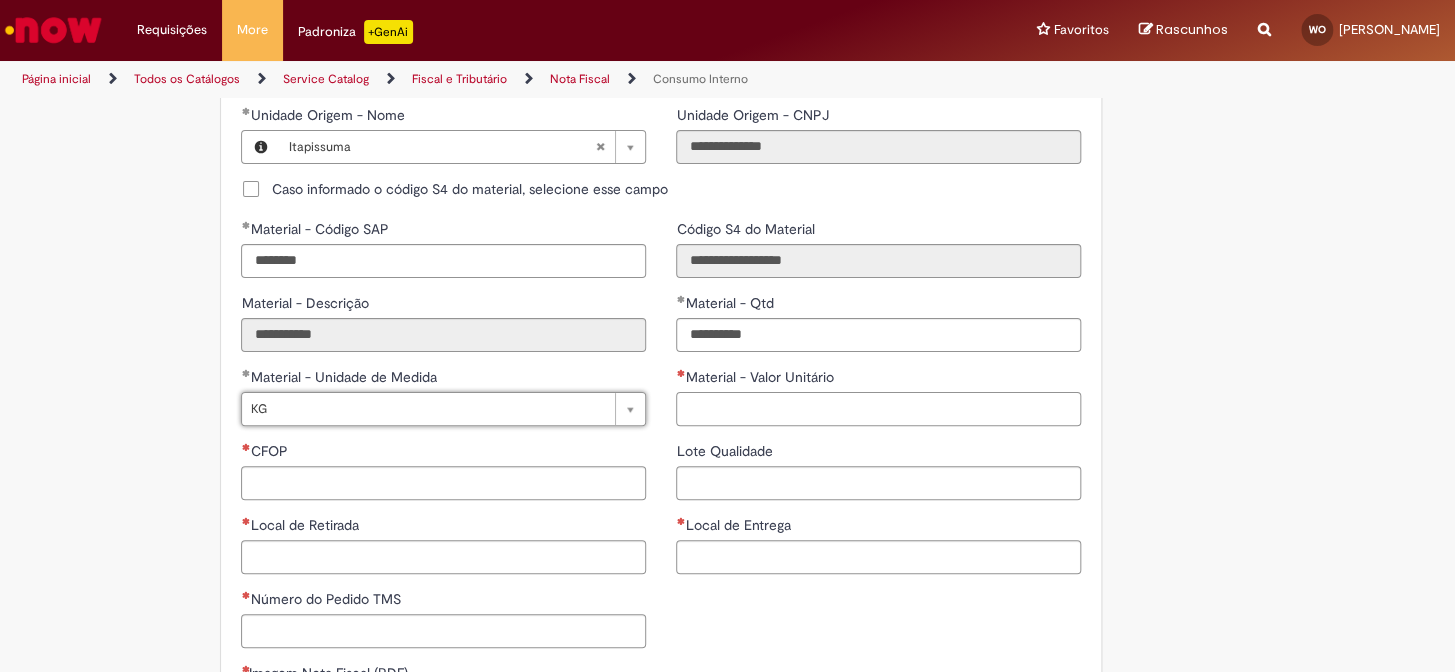 click on "Material - Valor Unitário" at bounding box center (878, 409) 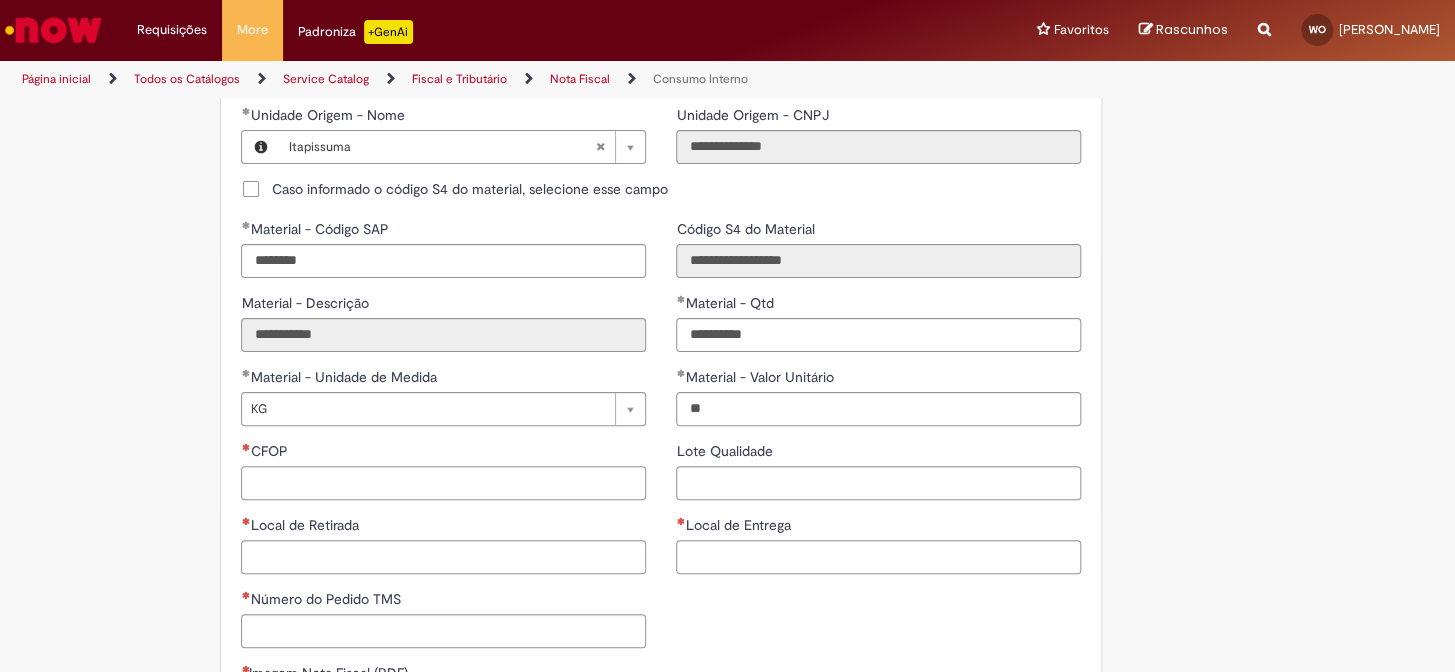 type on "*******" 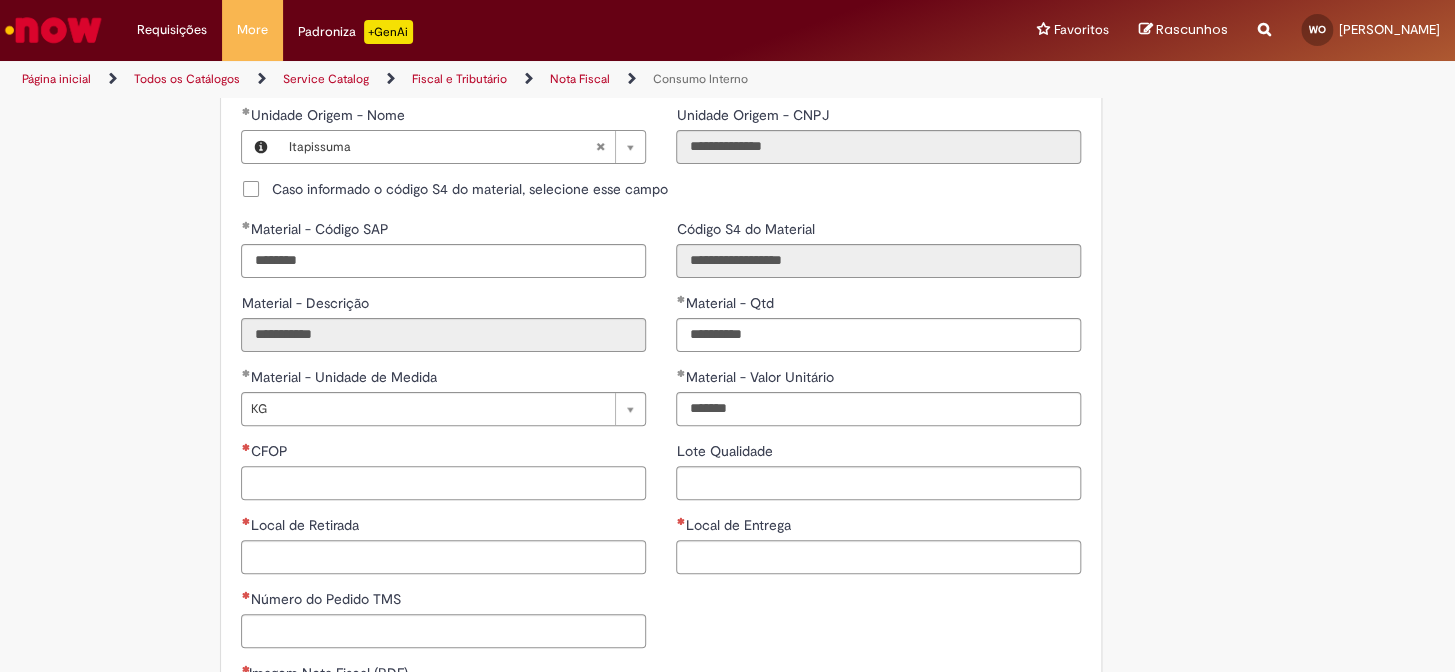 click on "CFOP" at bounding box center (443, 483) 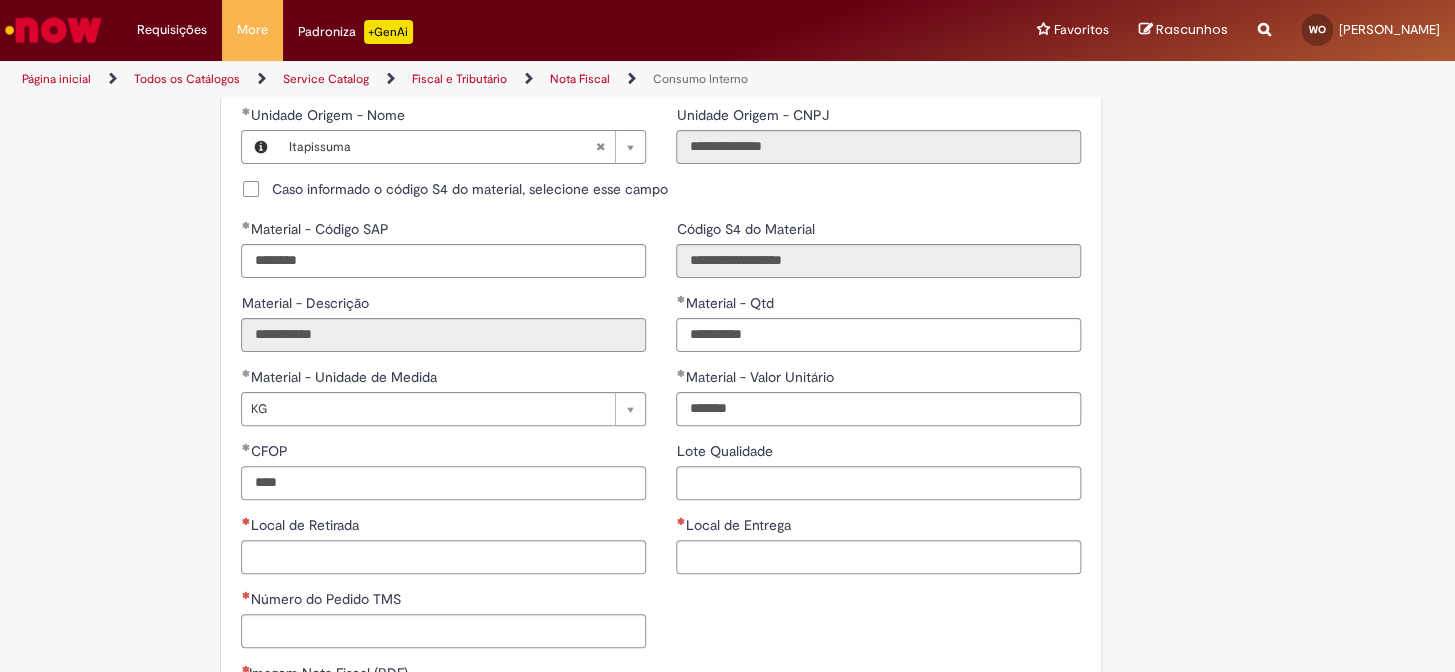 type on "****" 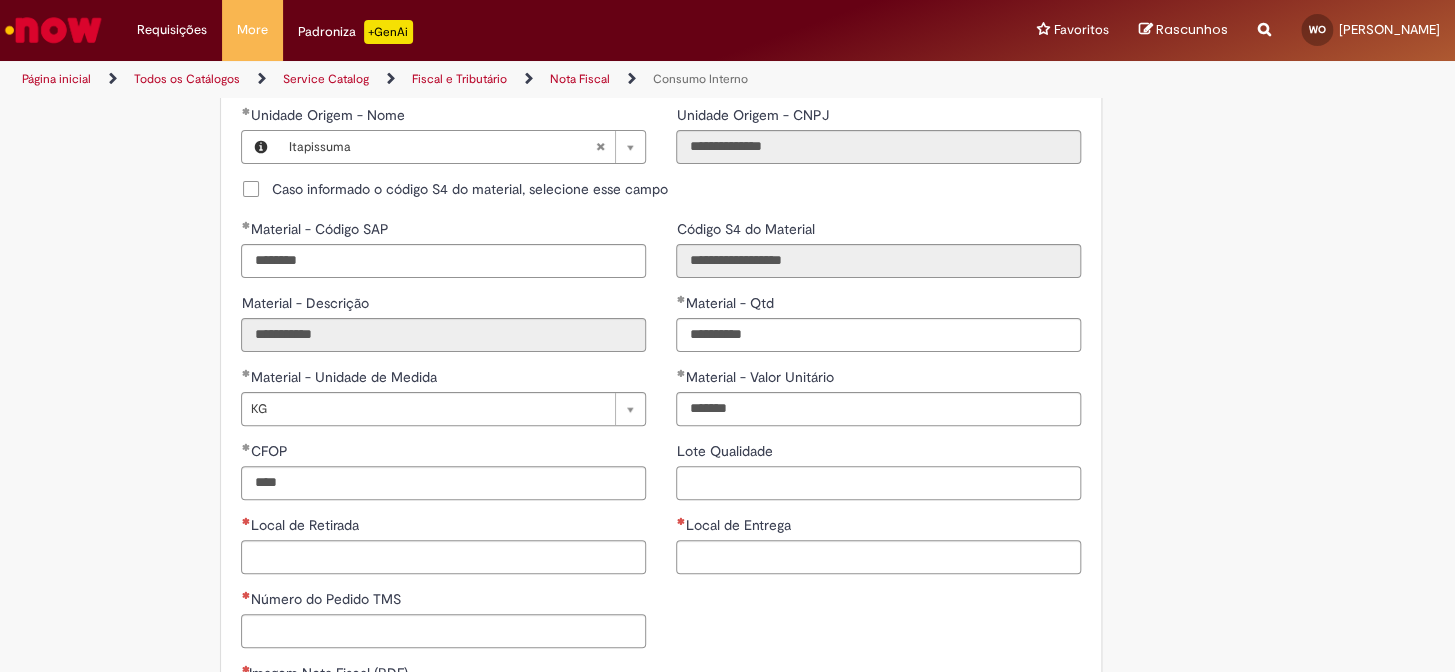 click on "Lote Qualidade" at bounding box center (878, 483) 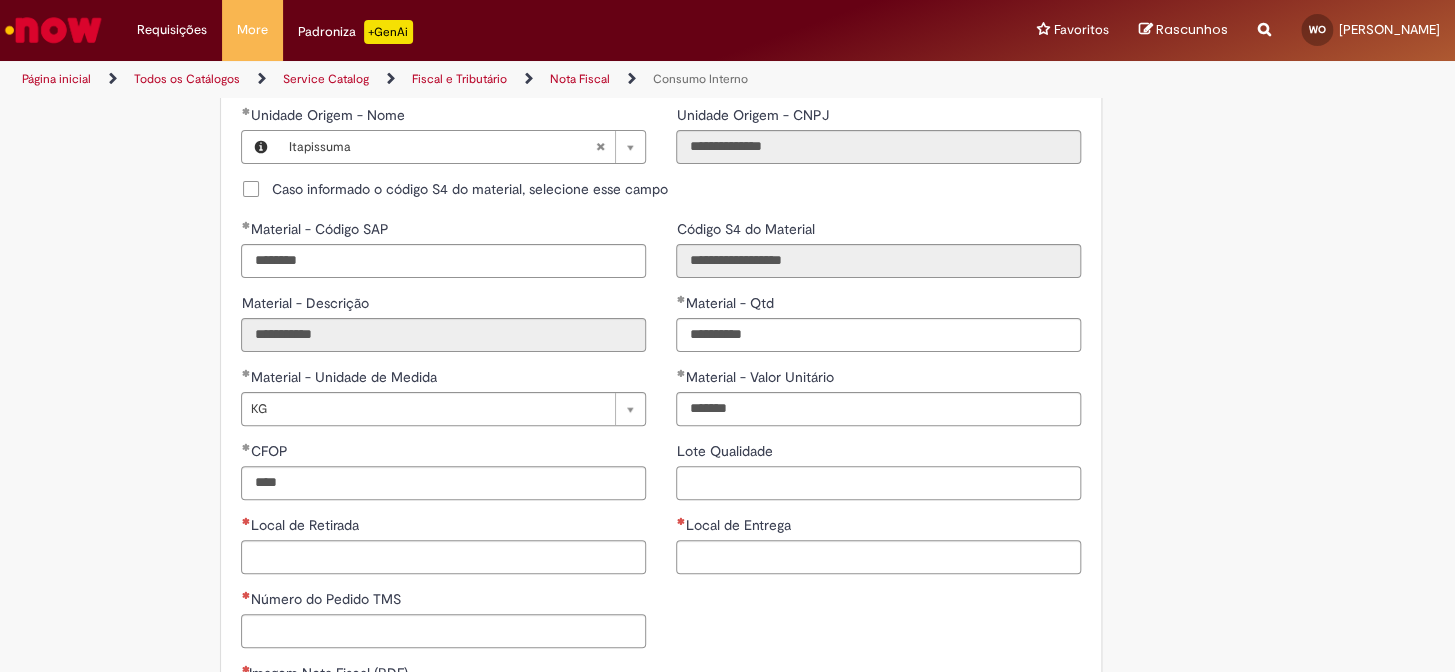 paste on "**********" 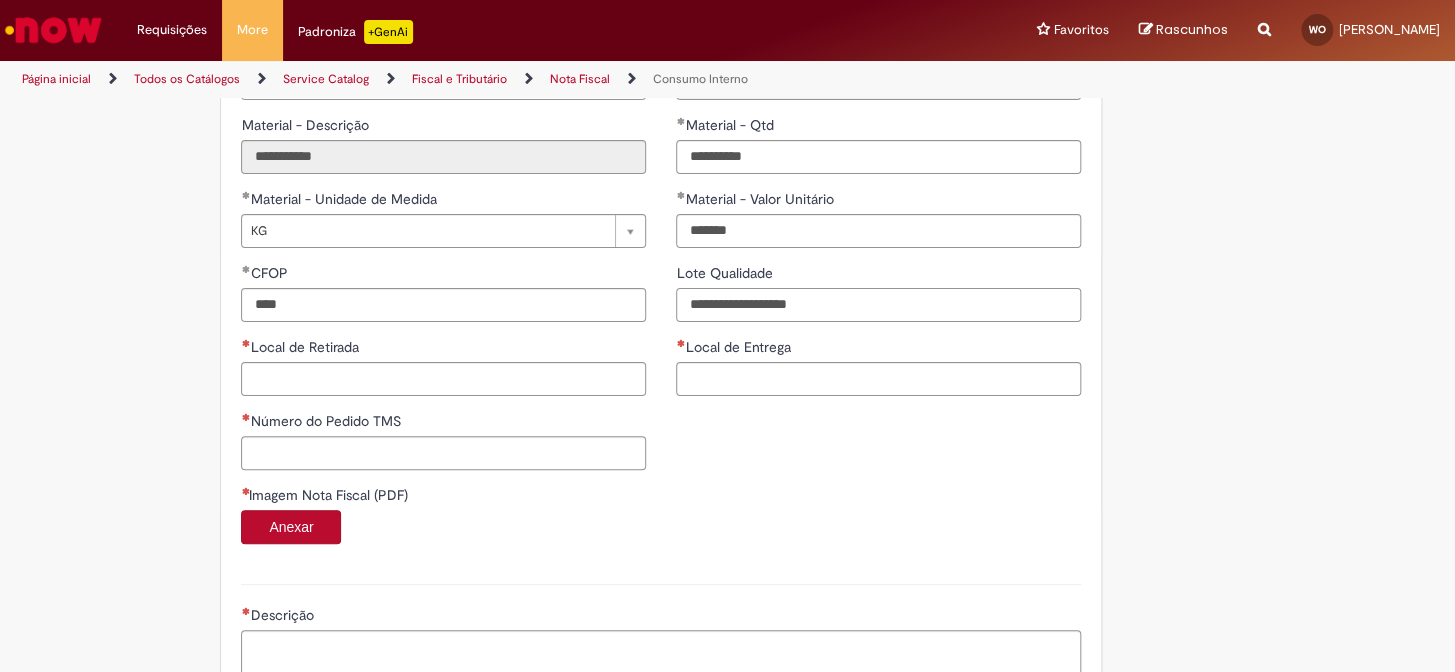 scroll, scrollTop: 1272, scrollLeft: 0, axis: vertical 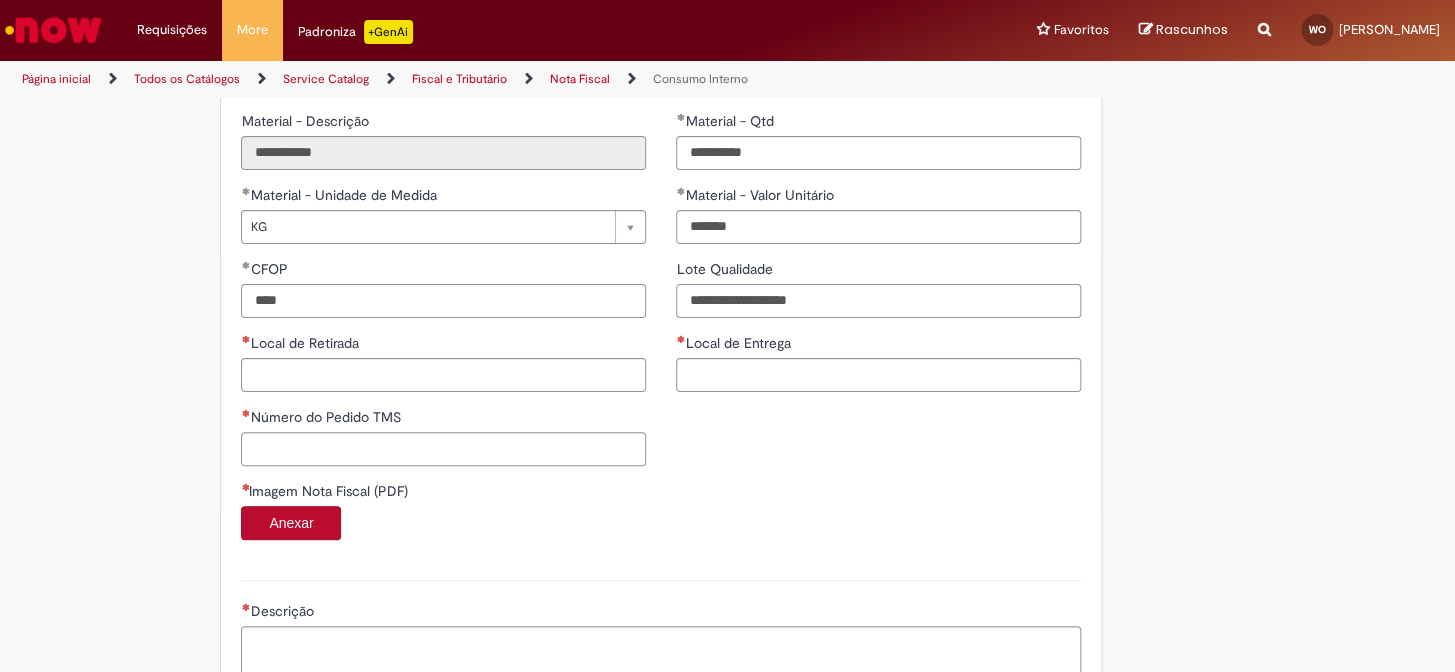 type on "**********" 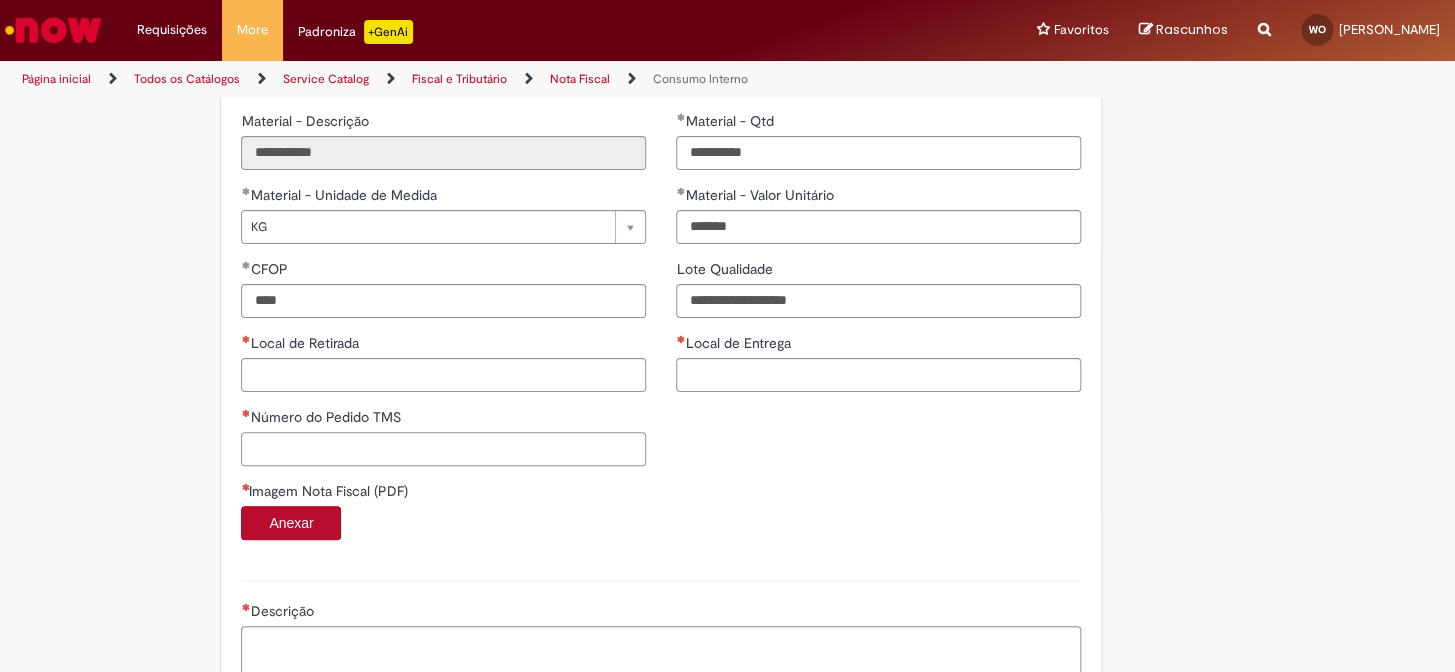 click on "Número do Pedido TMS" at bounding box center [443, 449] 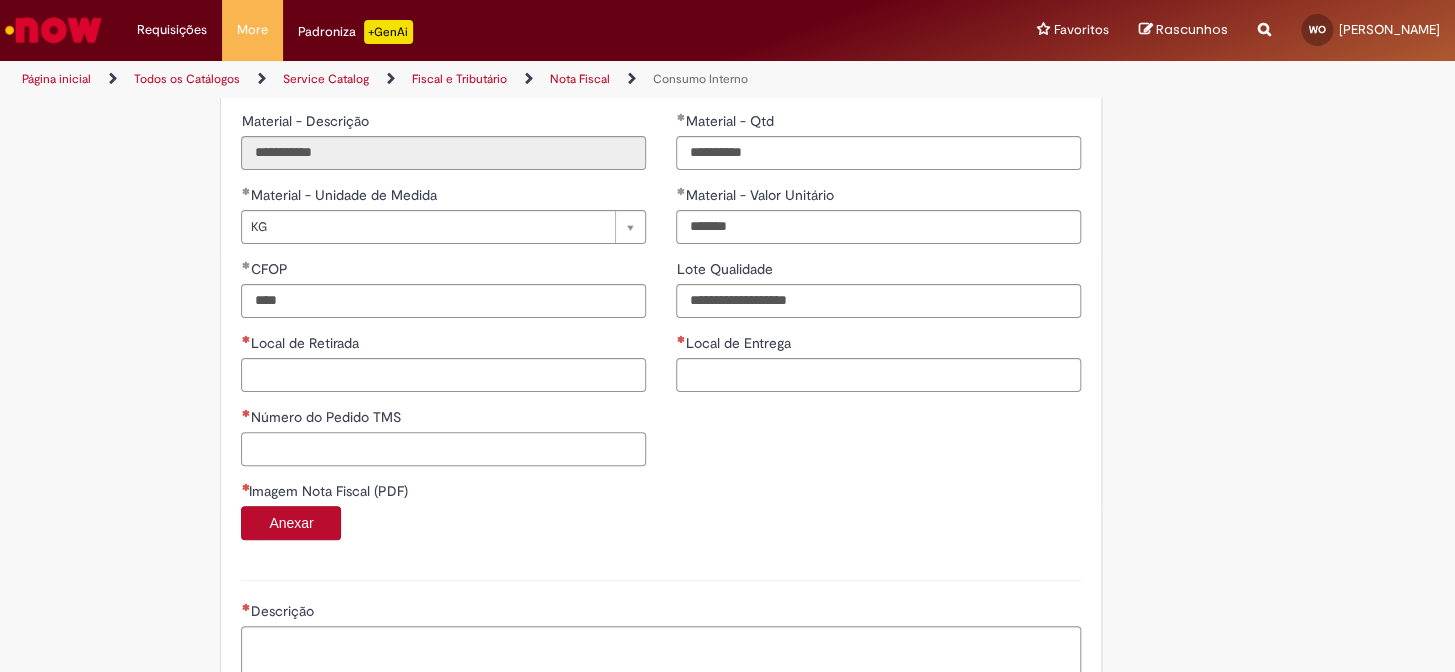 paste on "**********" 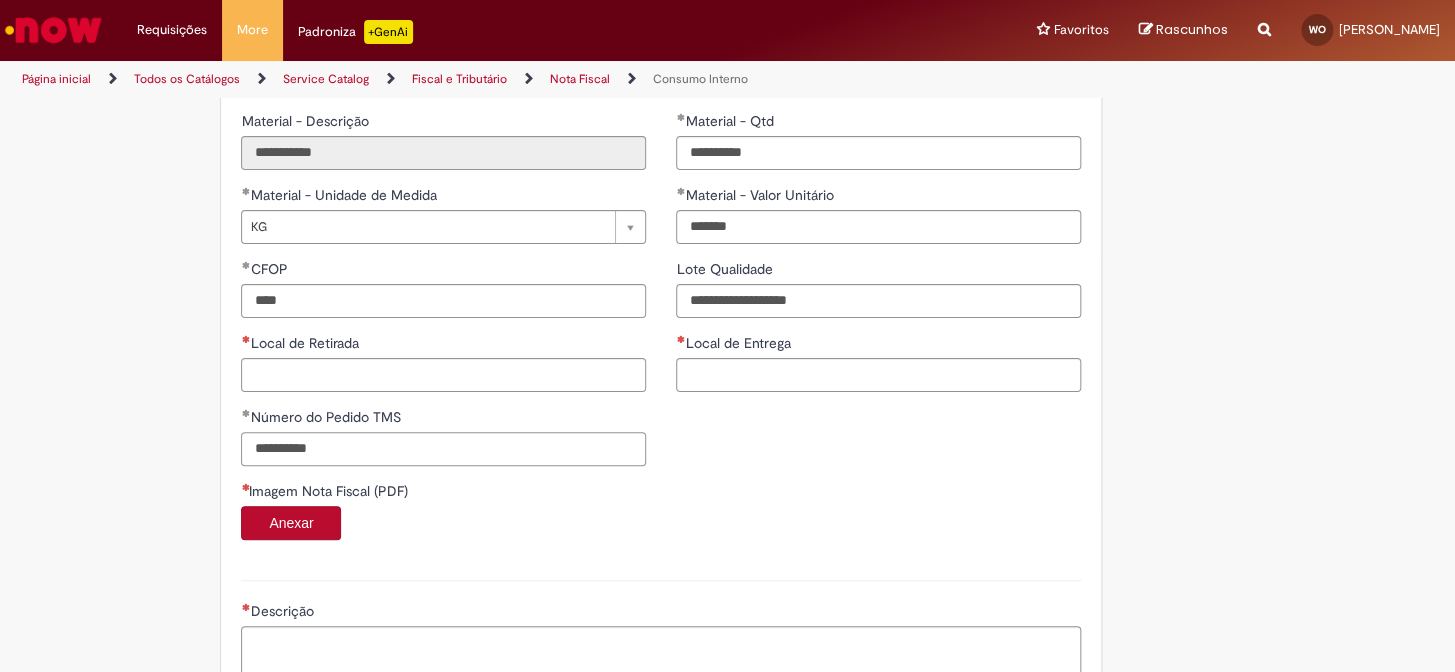 type on "**********" 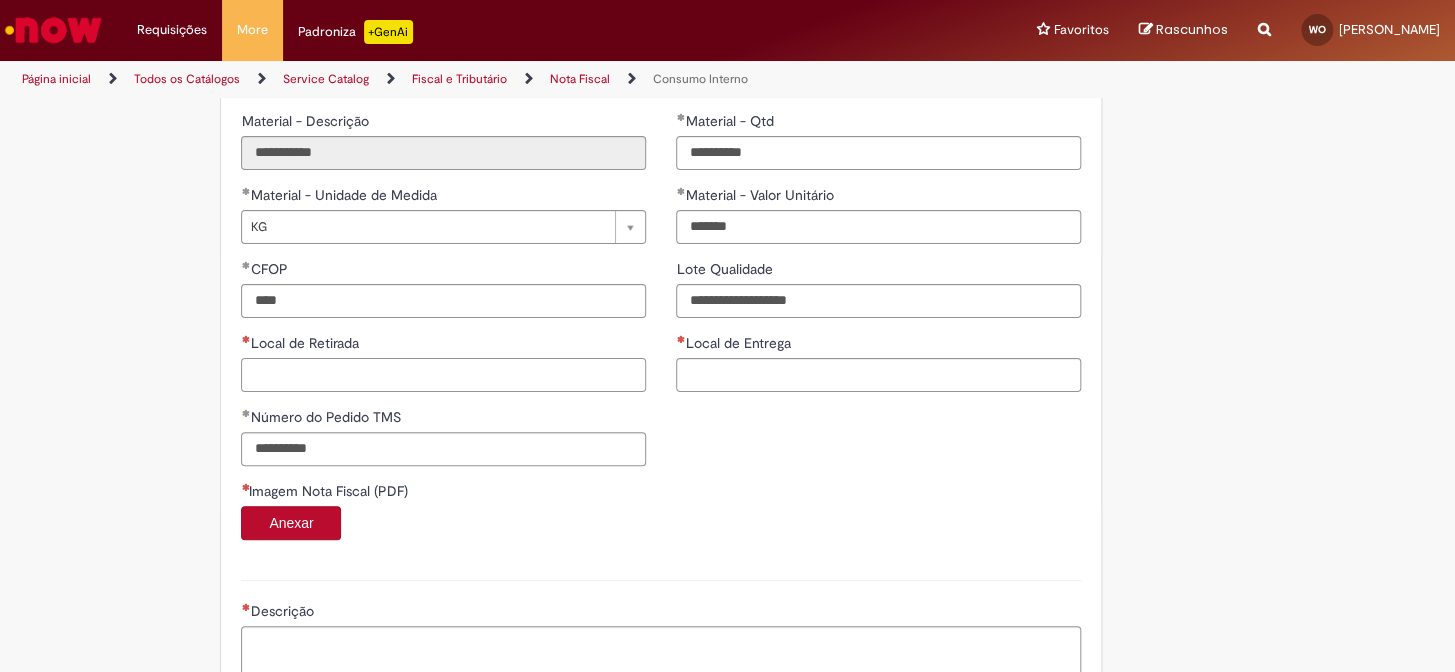 click on "Local de Retirada" at bounding box center (443, 375) 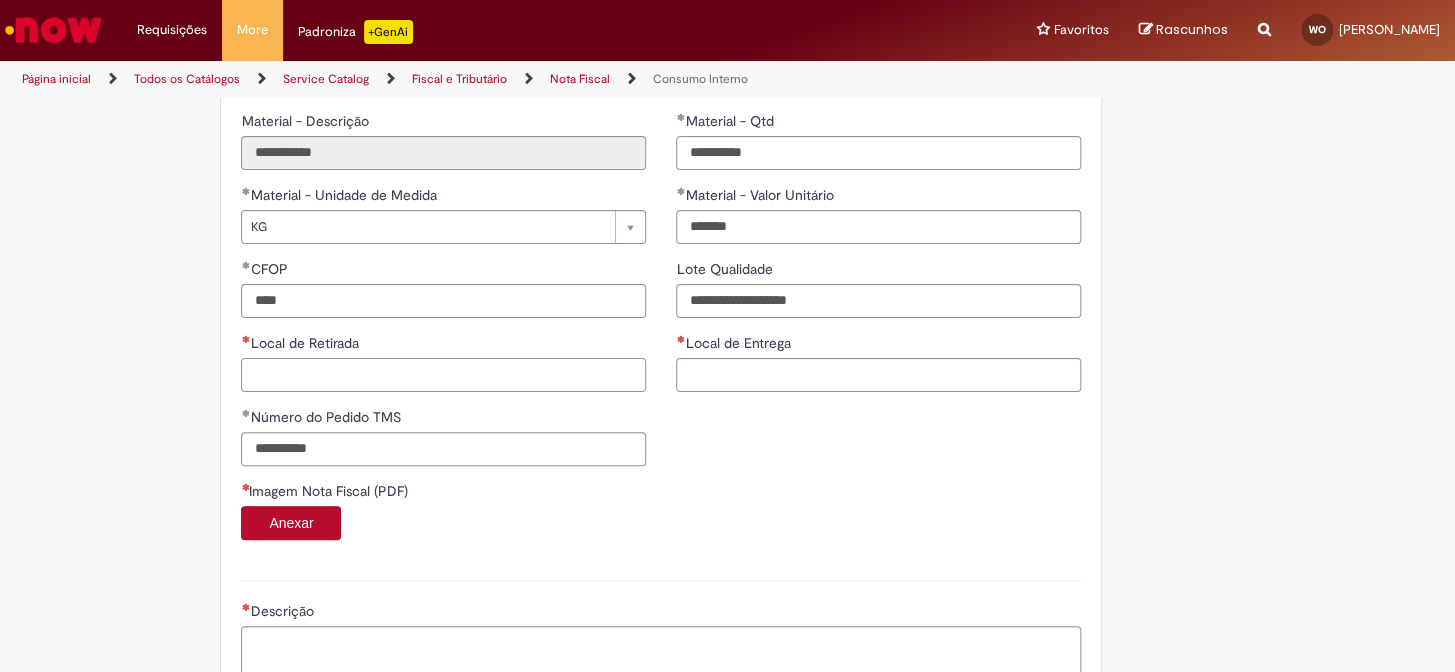 paste on "**********" 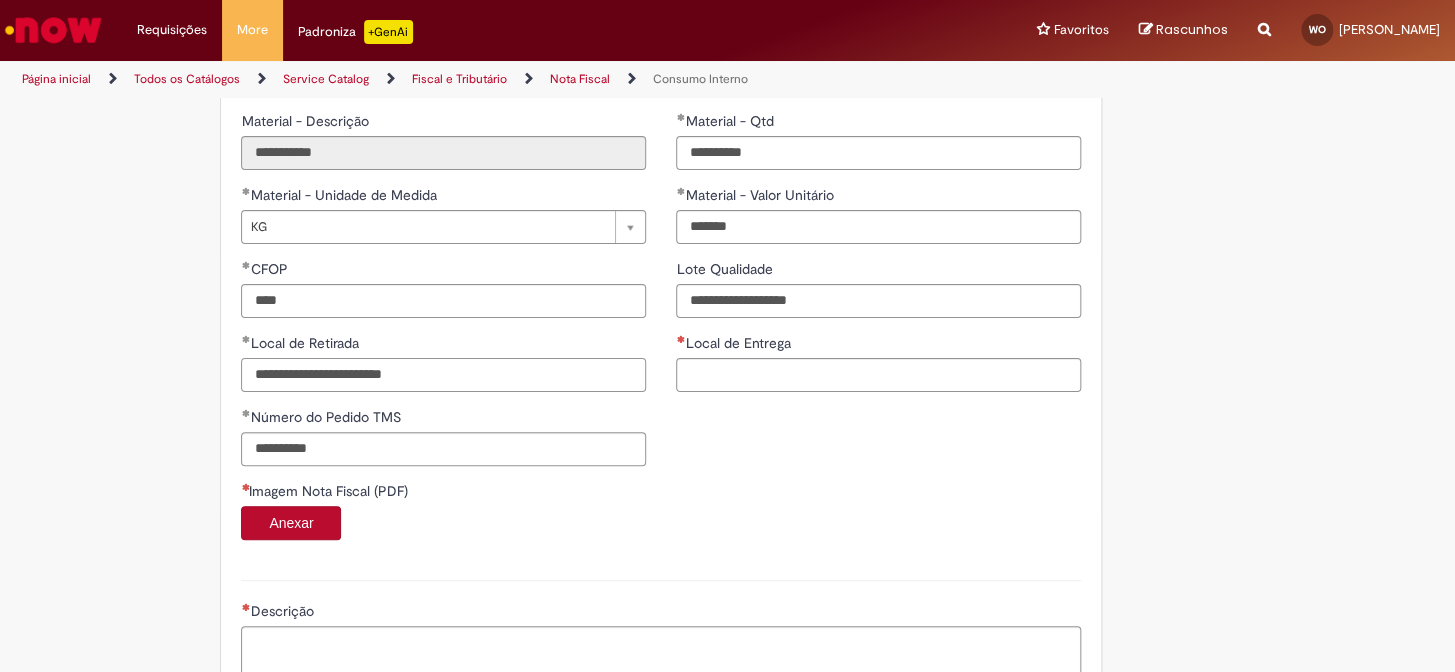 drag, startPoint x: 268, startPoint y: 355, endPoint x: 171, endPoint y: 346, distance: 97.41663 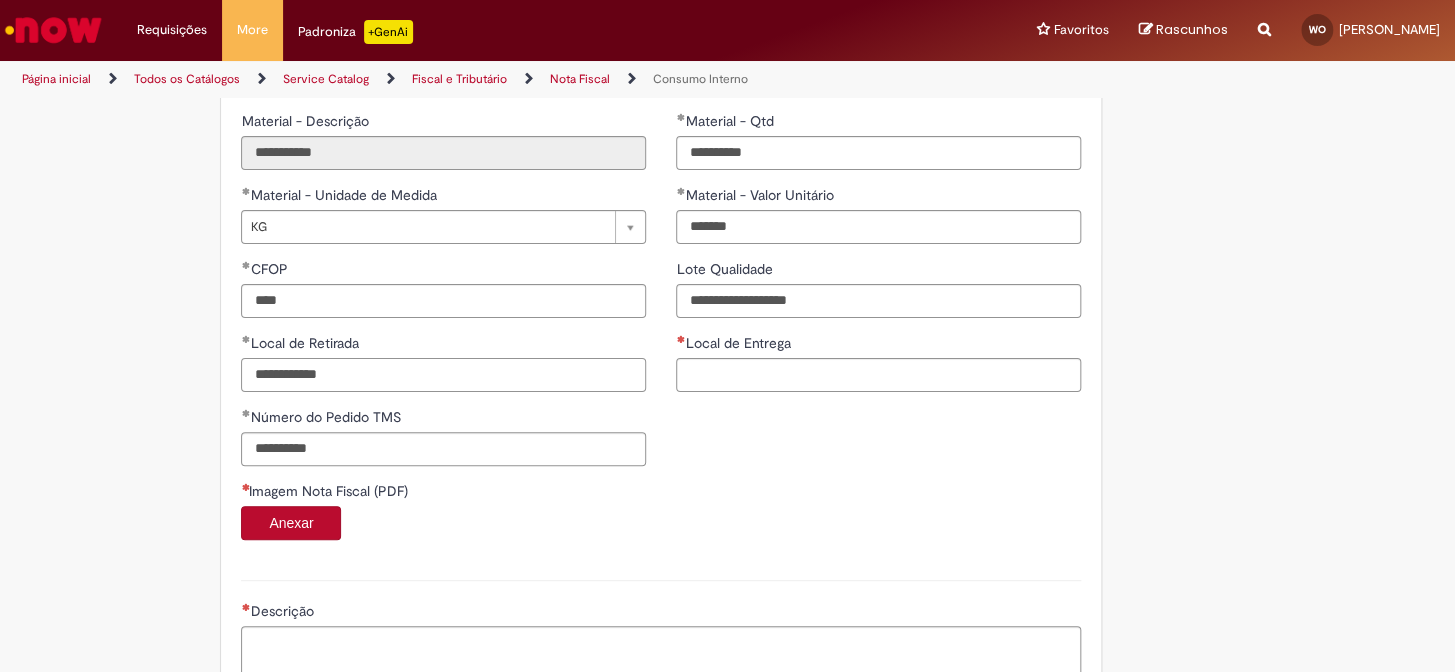 type on "**********" 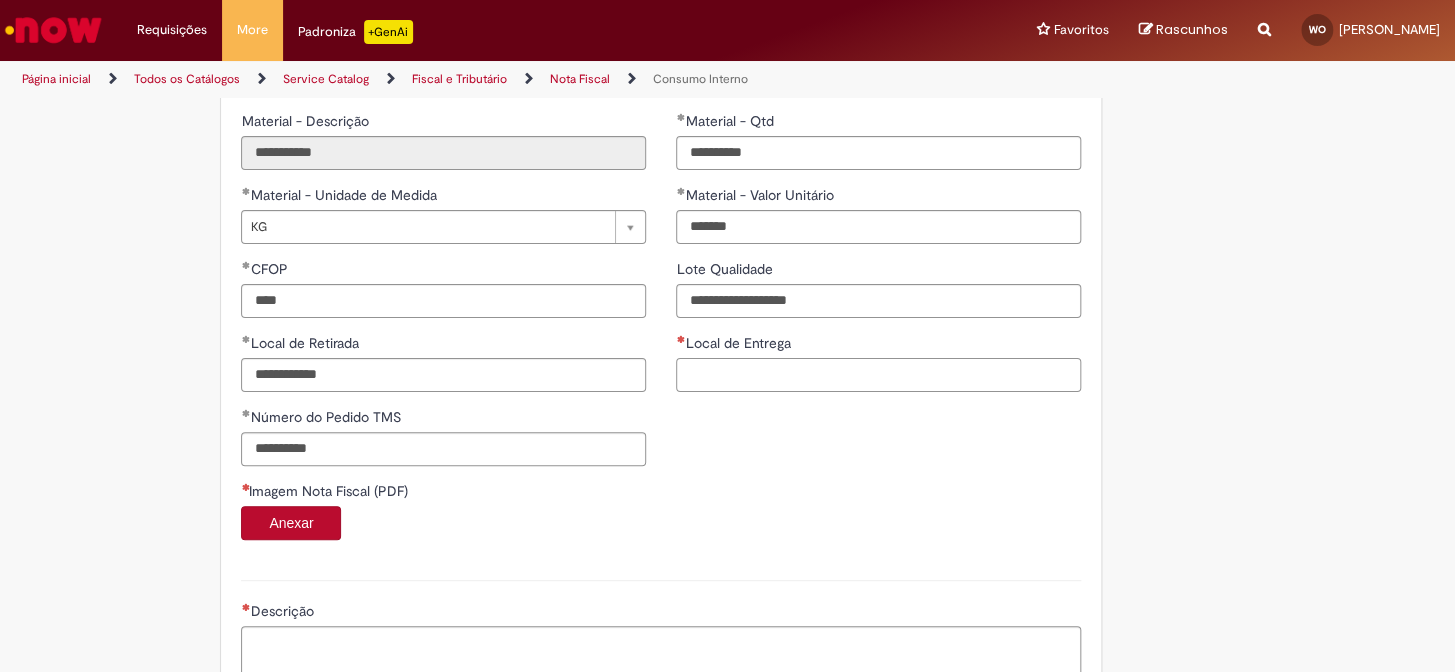 click on "Local de Entrega" at bounding box center (878, 375) 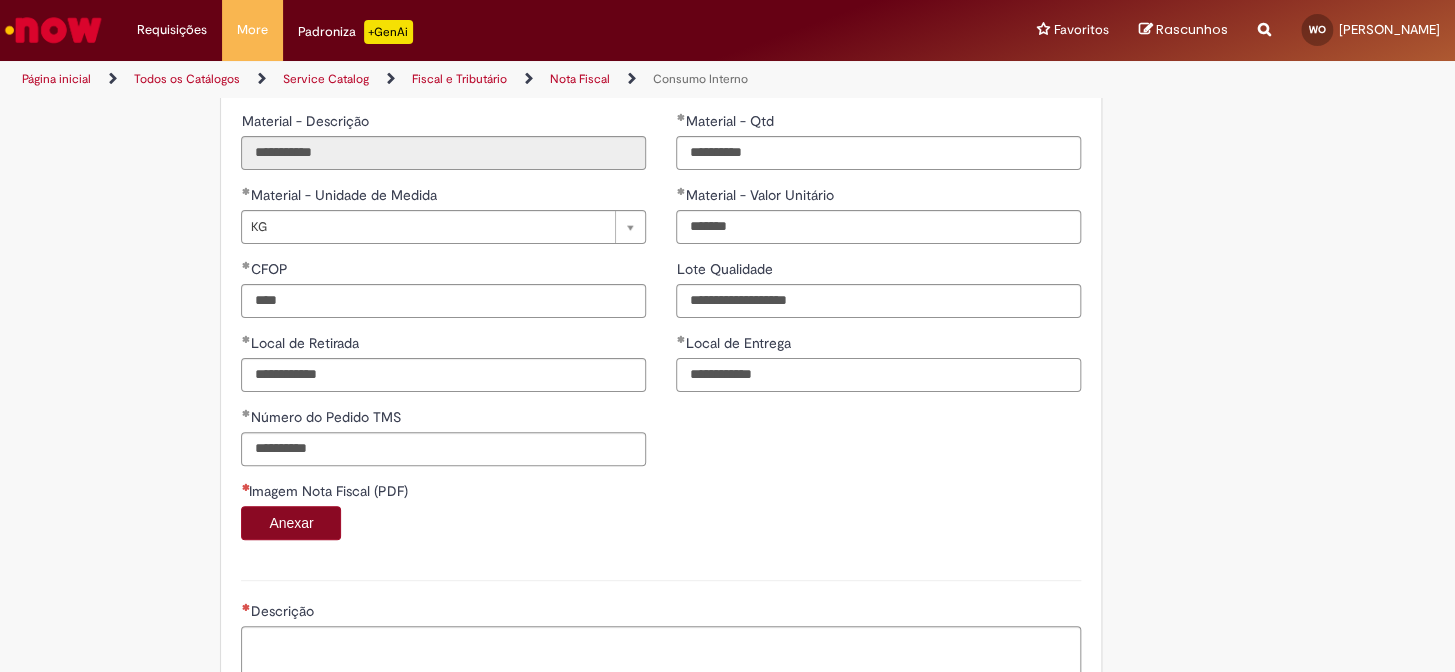 type on "**********" 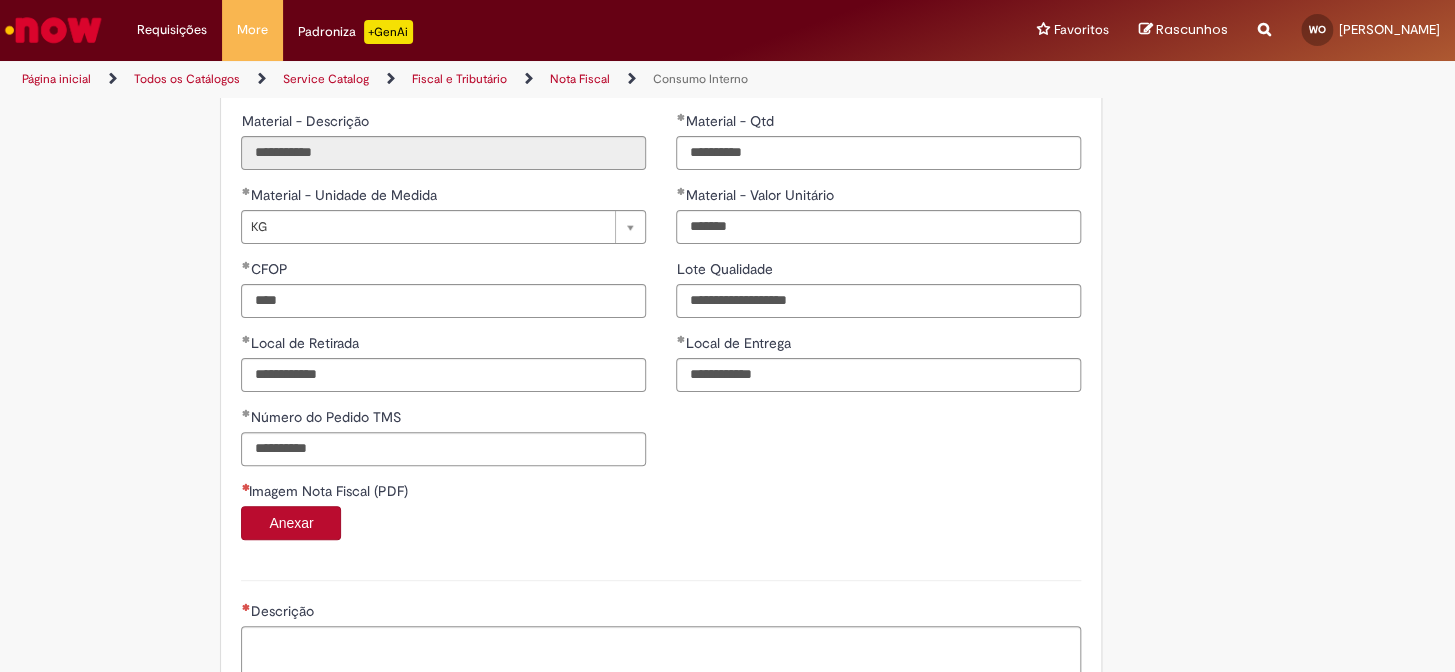 click on "Anexar" at bounding box center (291, 523) 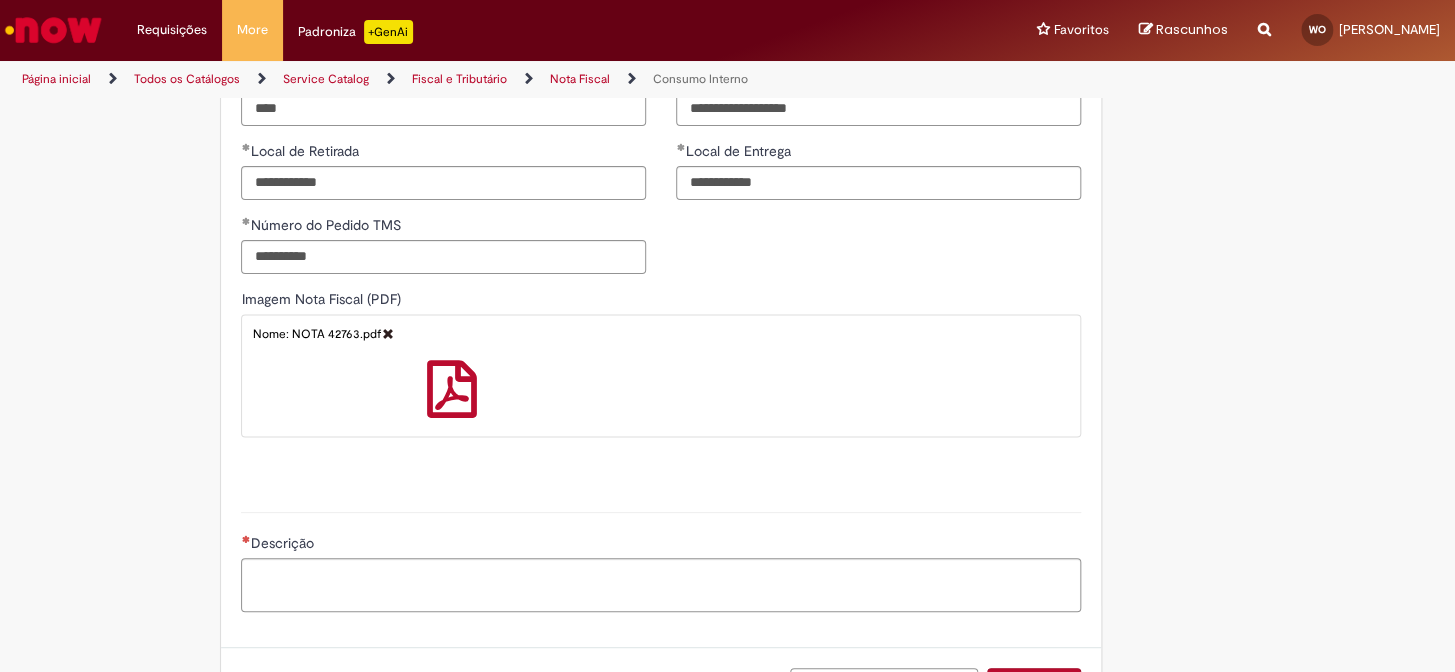scroll, scrollTop: 1536, scrollLeft: 0, axis: vertical 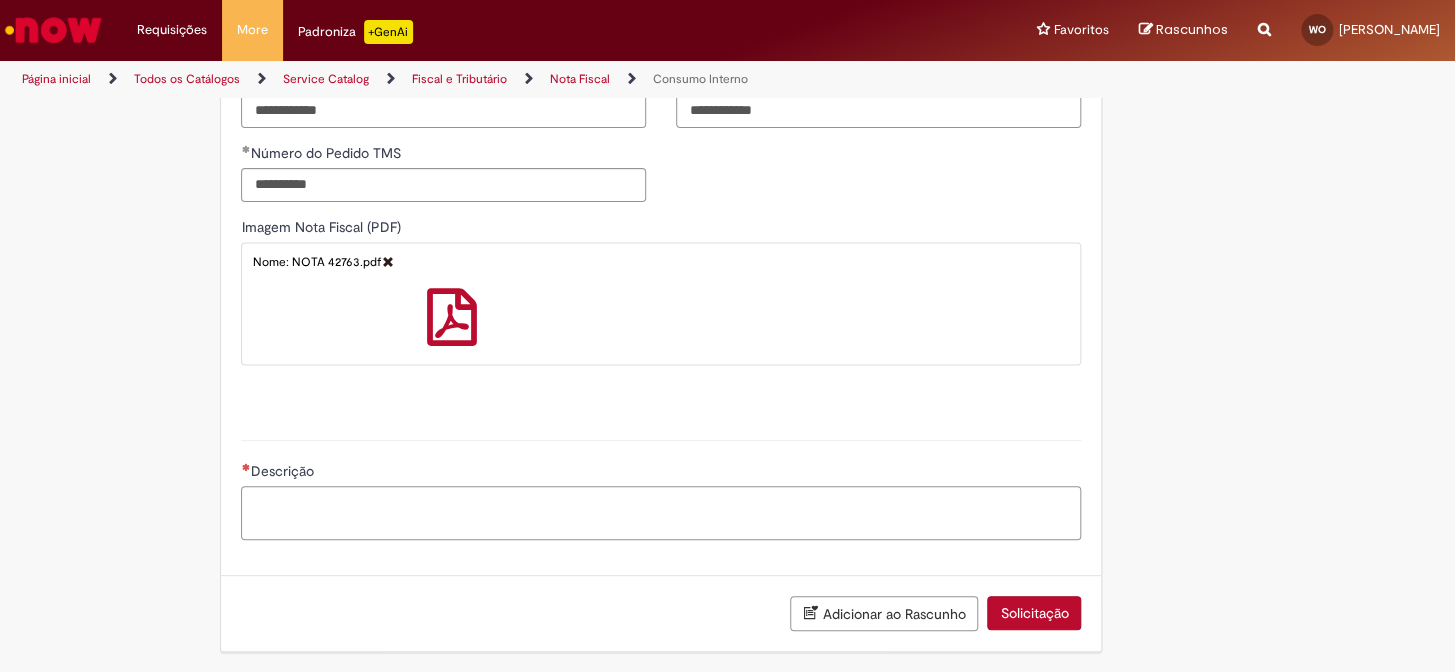 click on "Descrição" at bounding box center (661, 513) 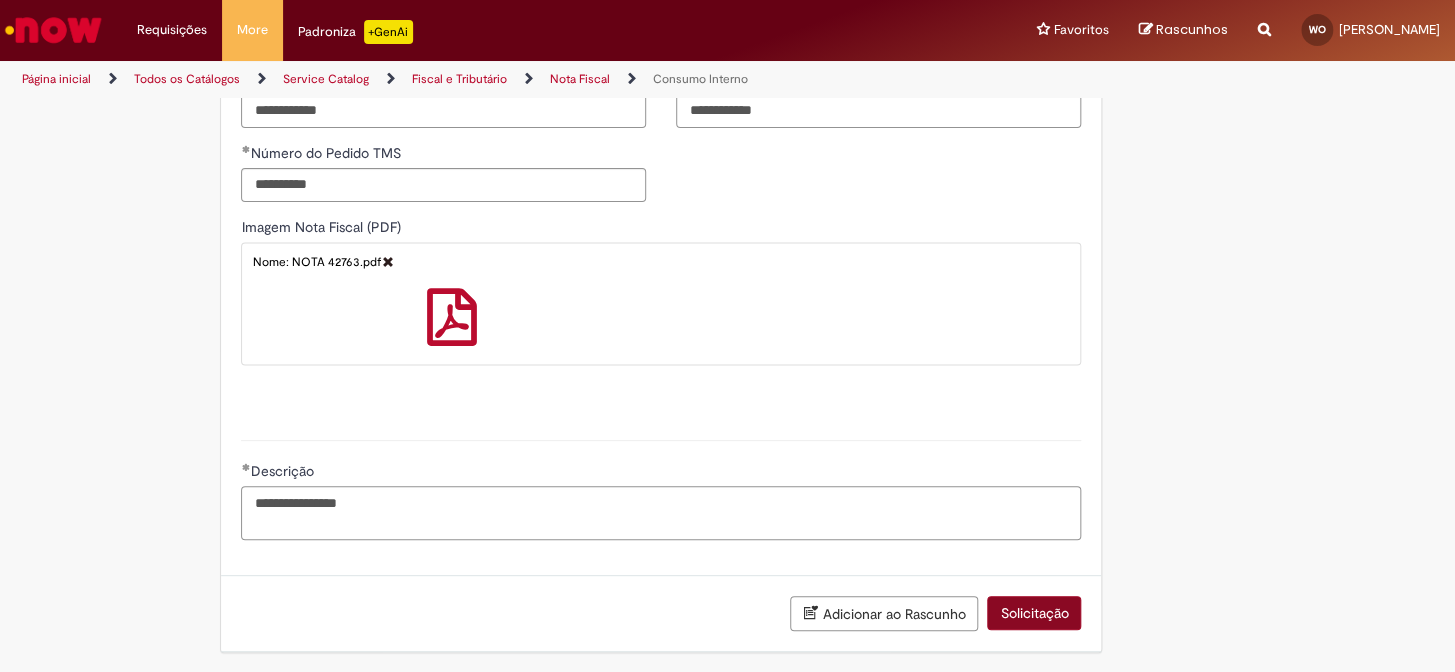 type on "**********" 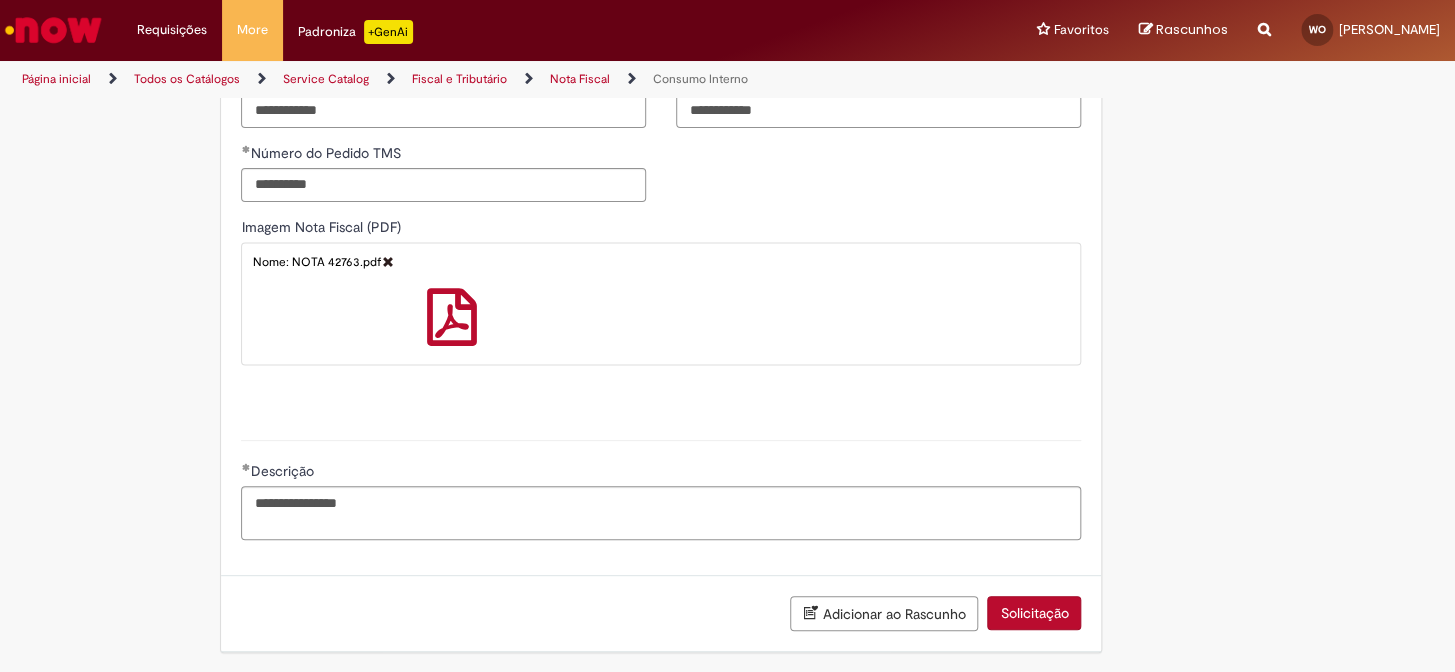click on "Solicitação" at bounding box center (1034, 613) 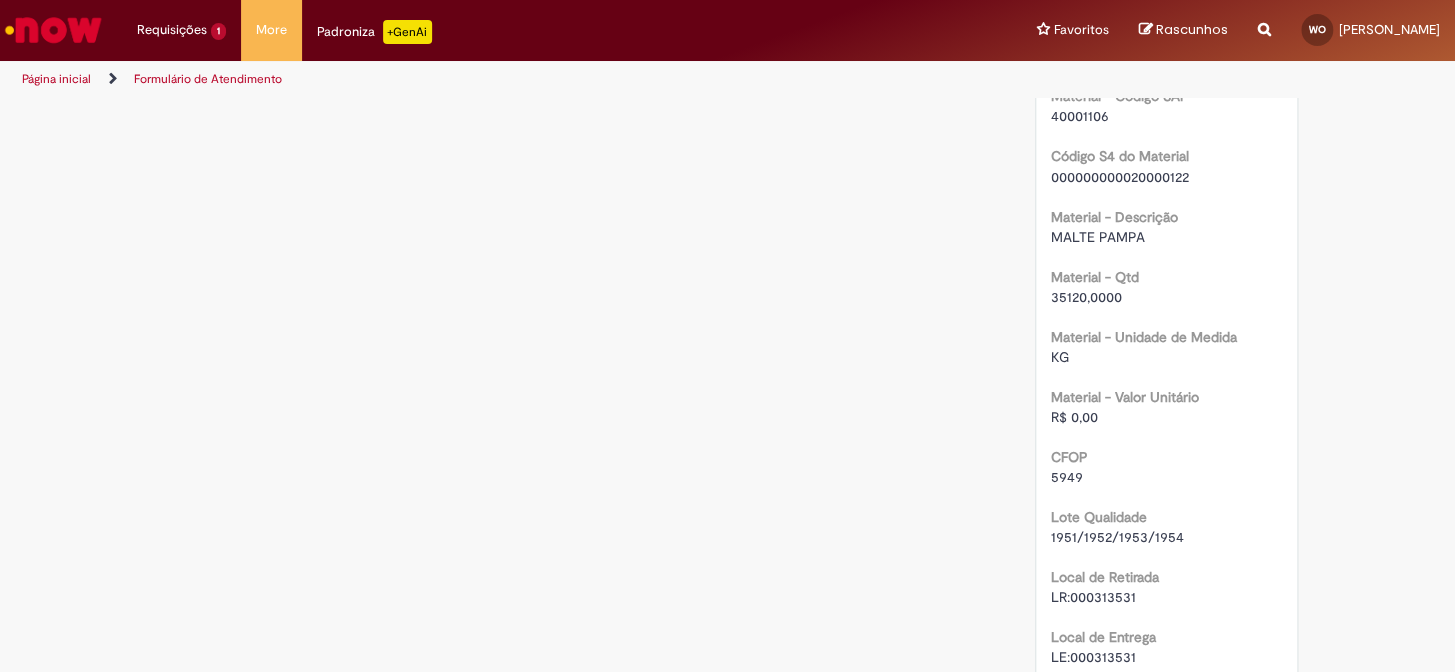 scroll, scrollTop: 0, scrollLeft: 0, axis: both 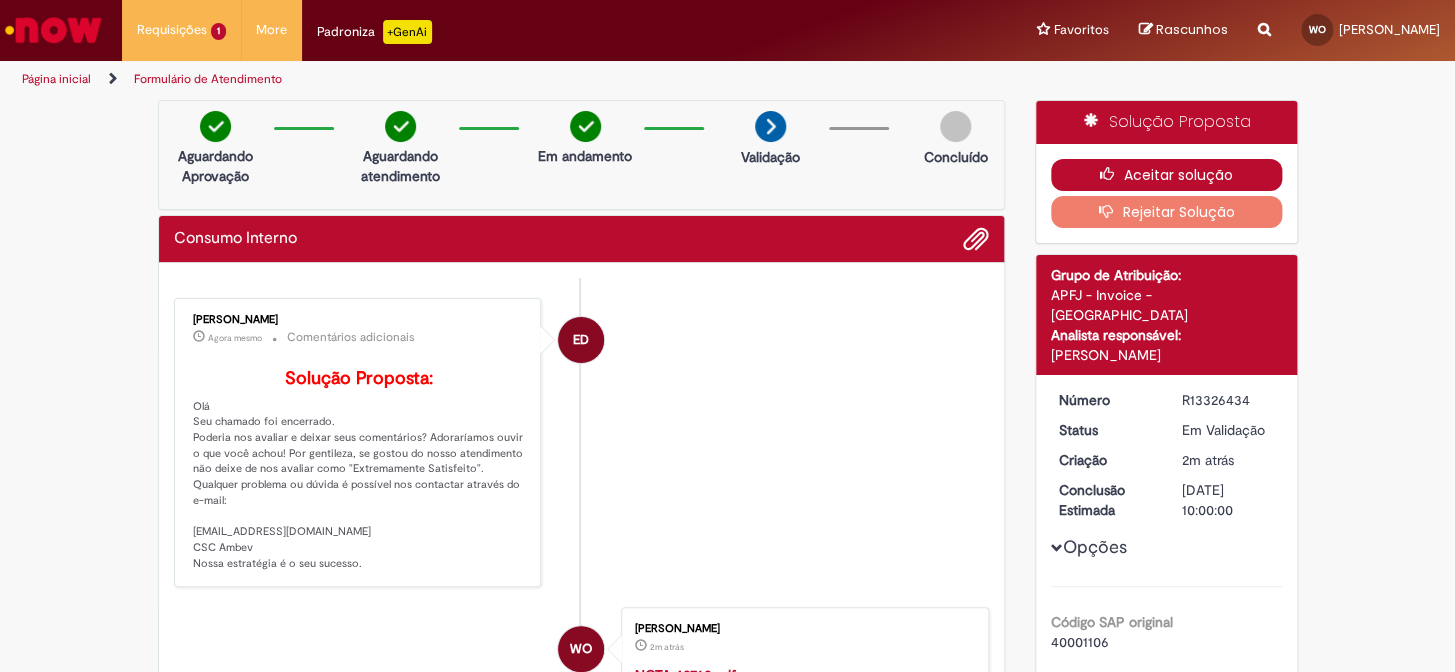 click on "Aceitar solução" at bounding box center (1166, 175) 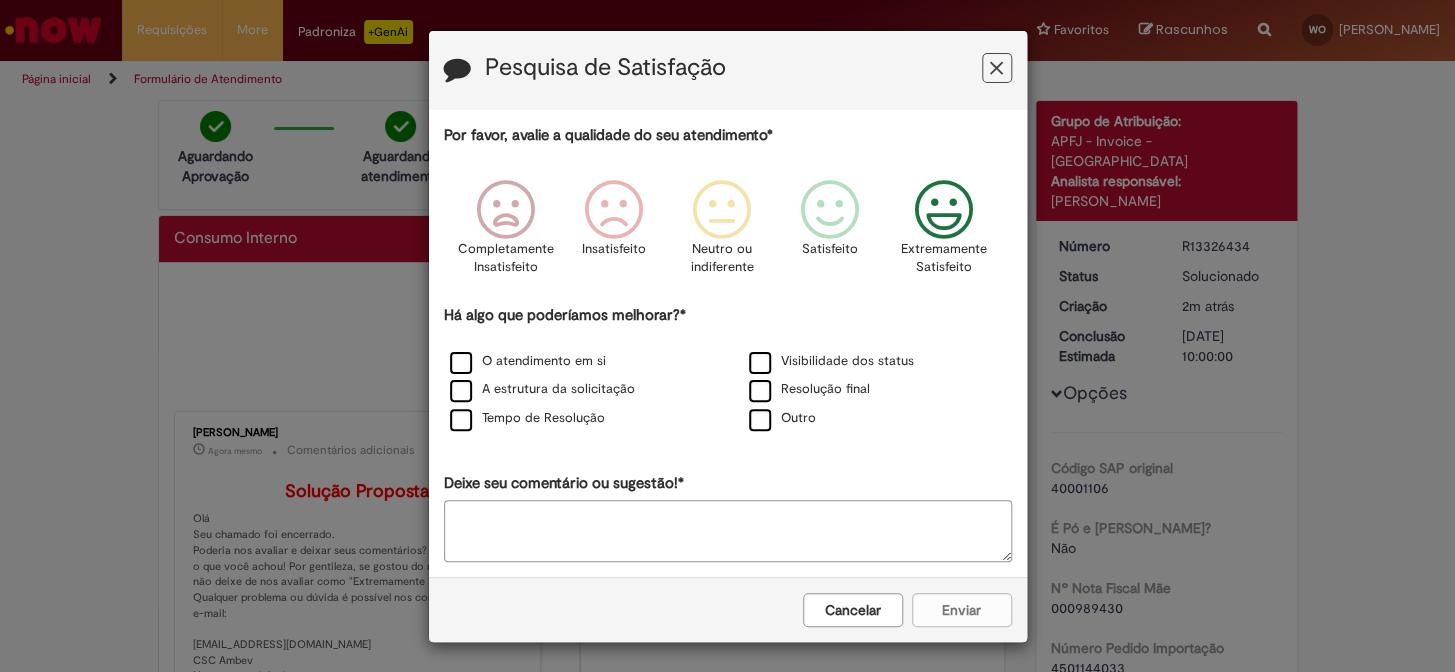 click at bounding box center [943, 210] 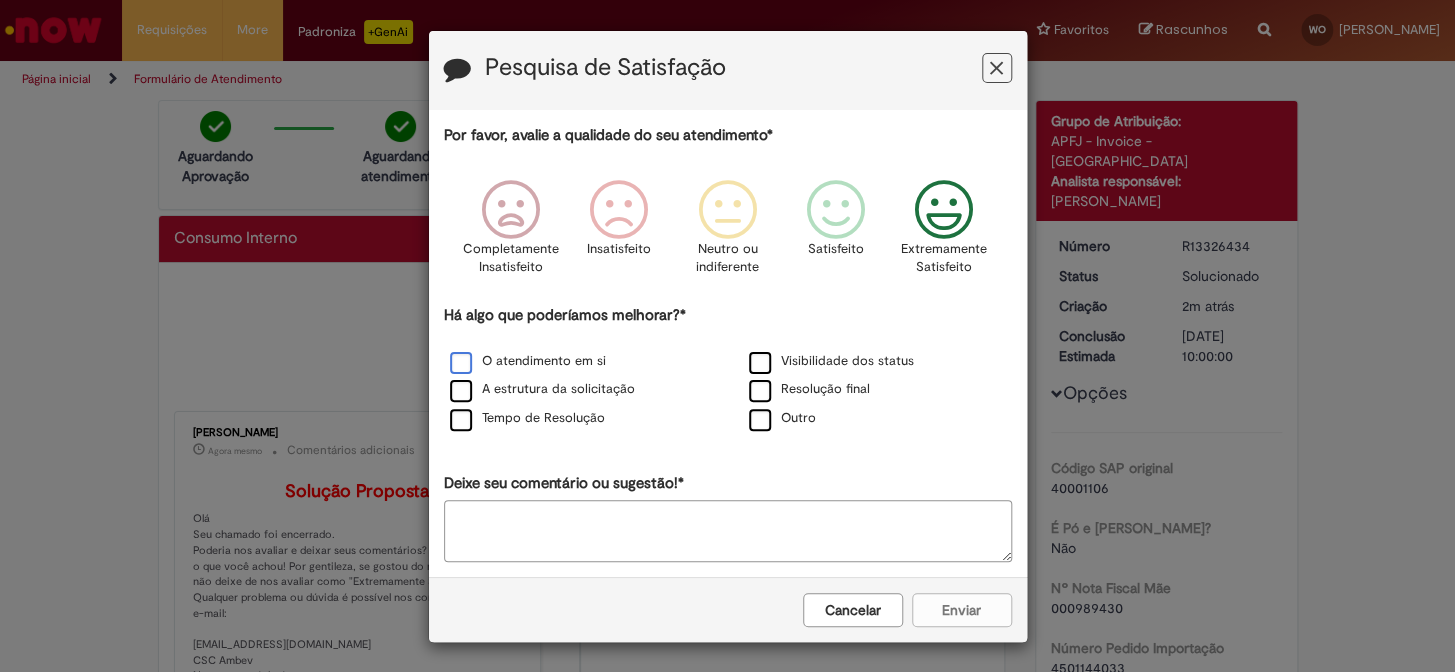 click on "O atendimento em si" at bounding box center [528, 361] 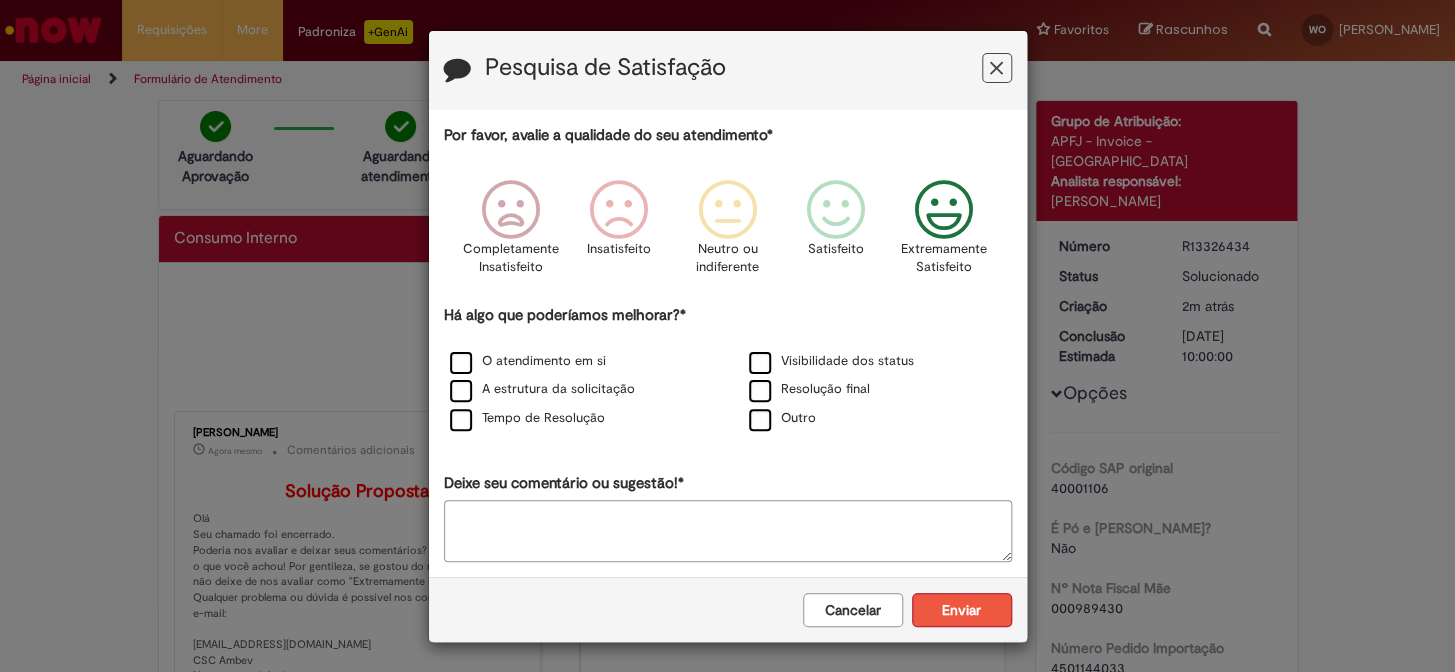 click on "Enviar" at bounding box center (962, 610) 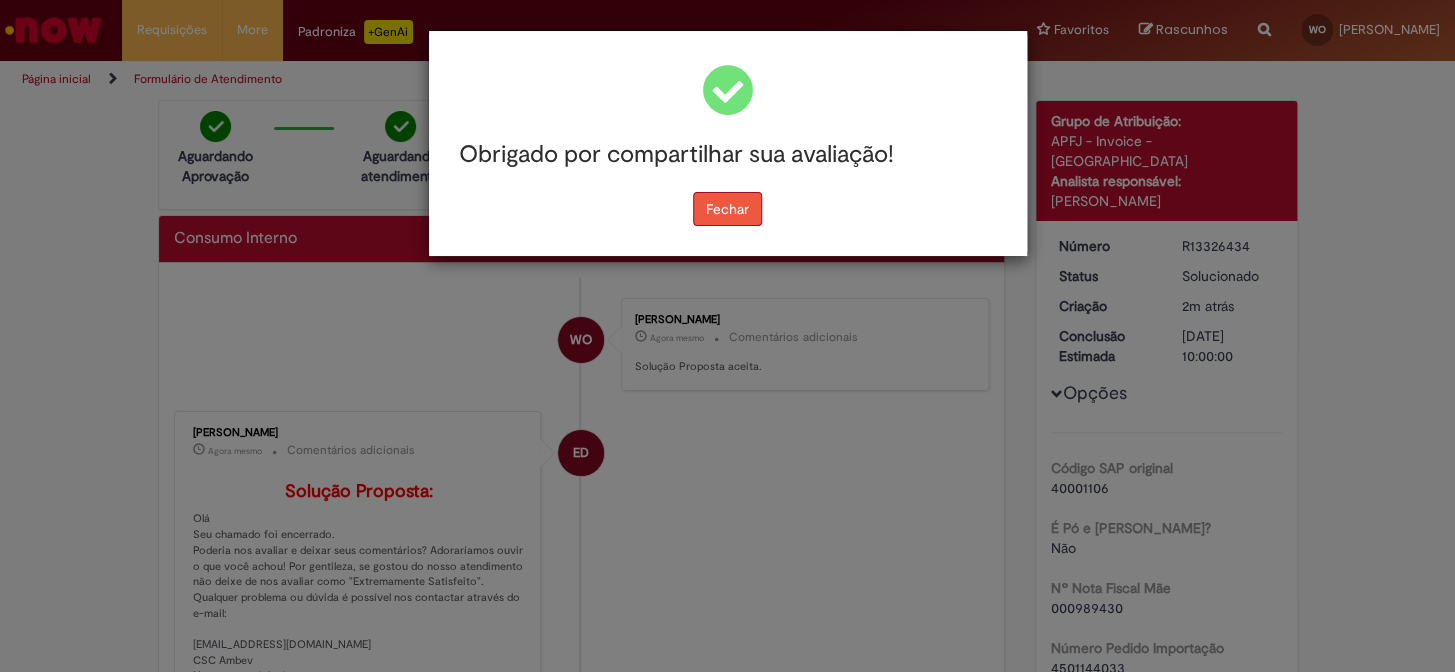 click on "Fechar" at bounding box center (727, 209) 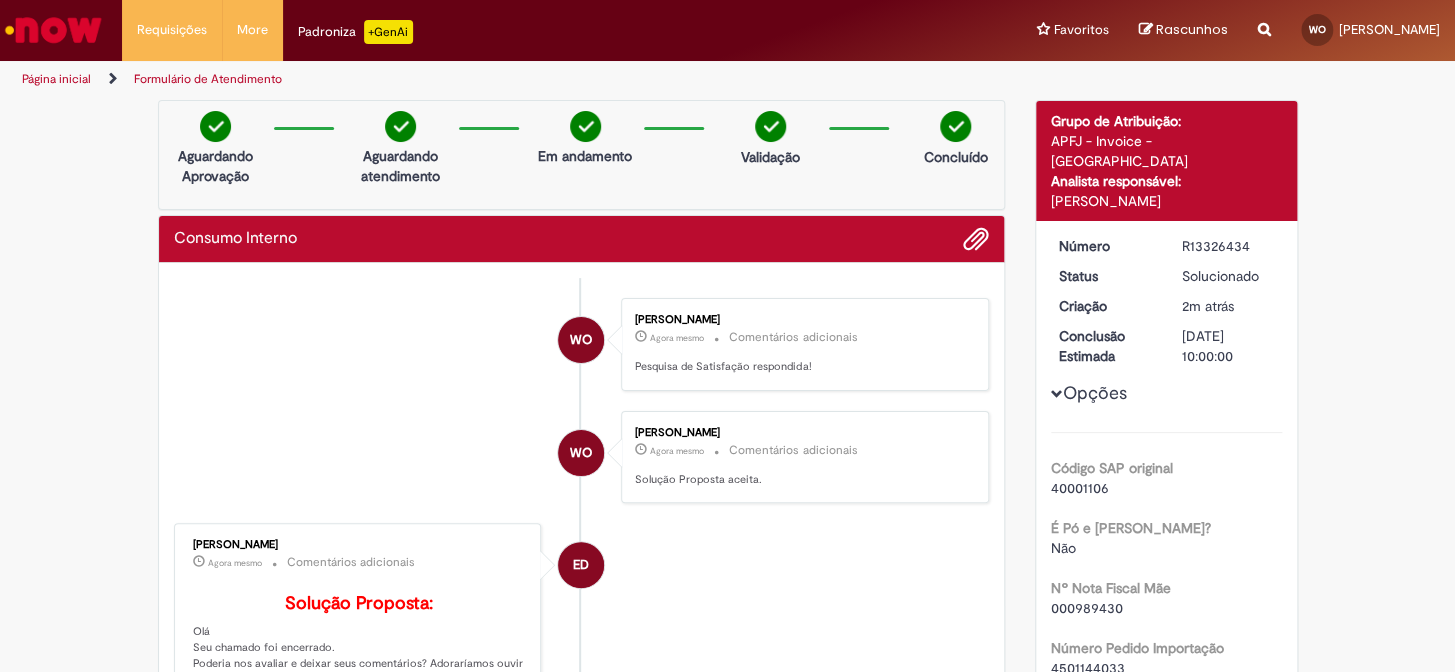 click at bounding box center (53, 30) 